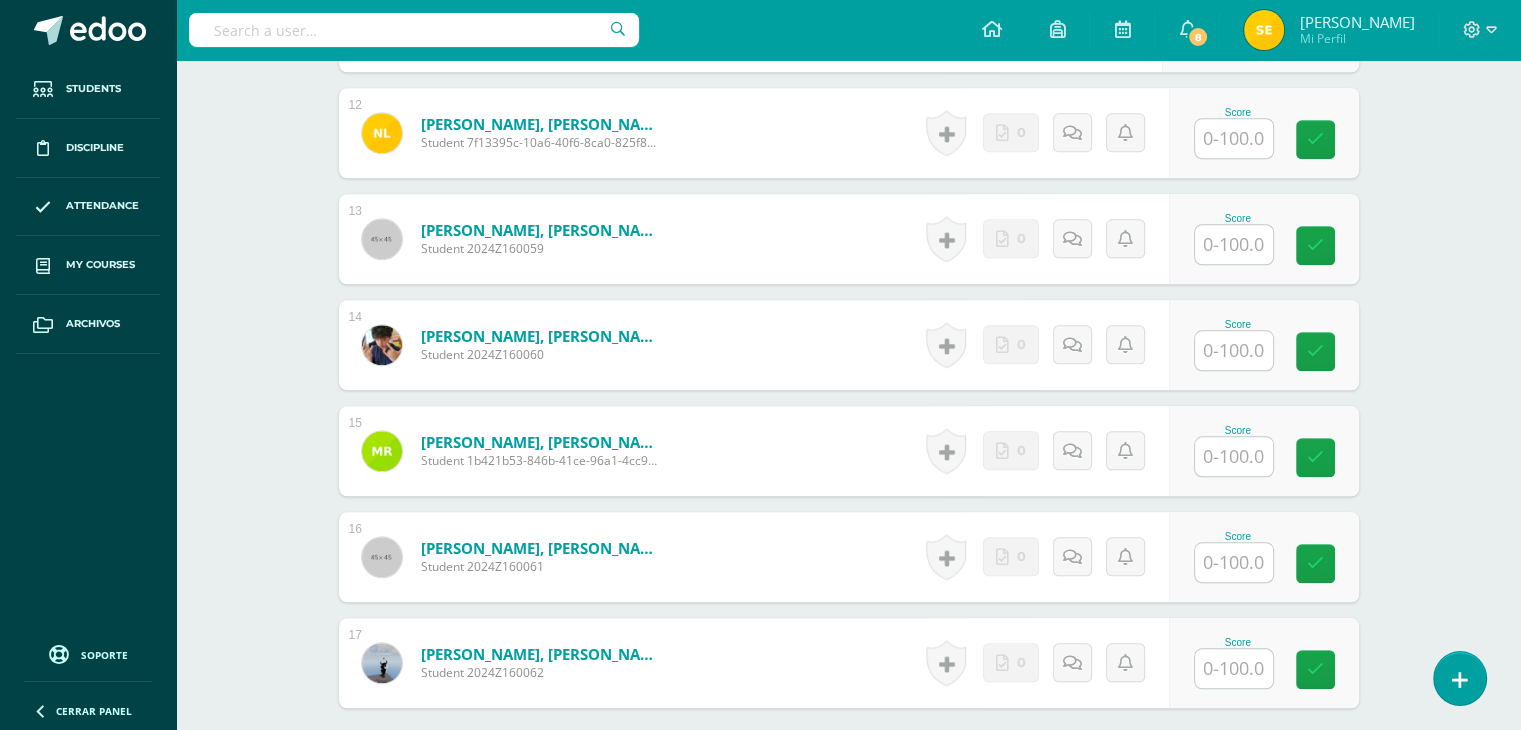 scroll, scrollTop: 2037, scrollLeft: 0, axis: vertical 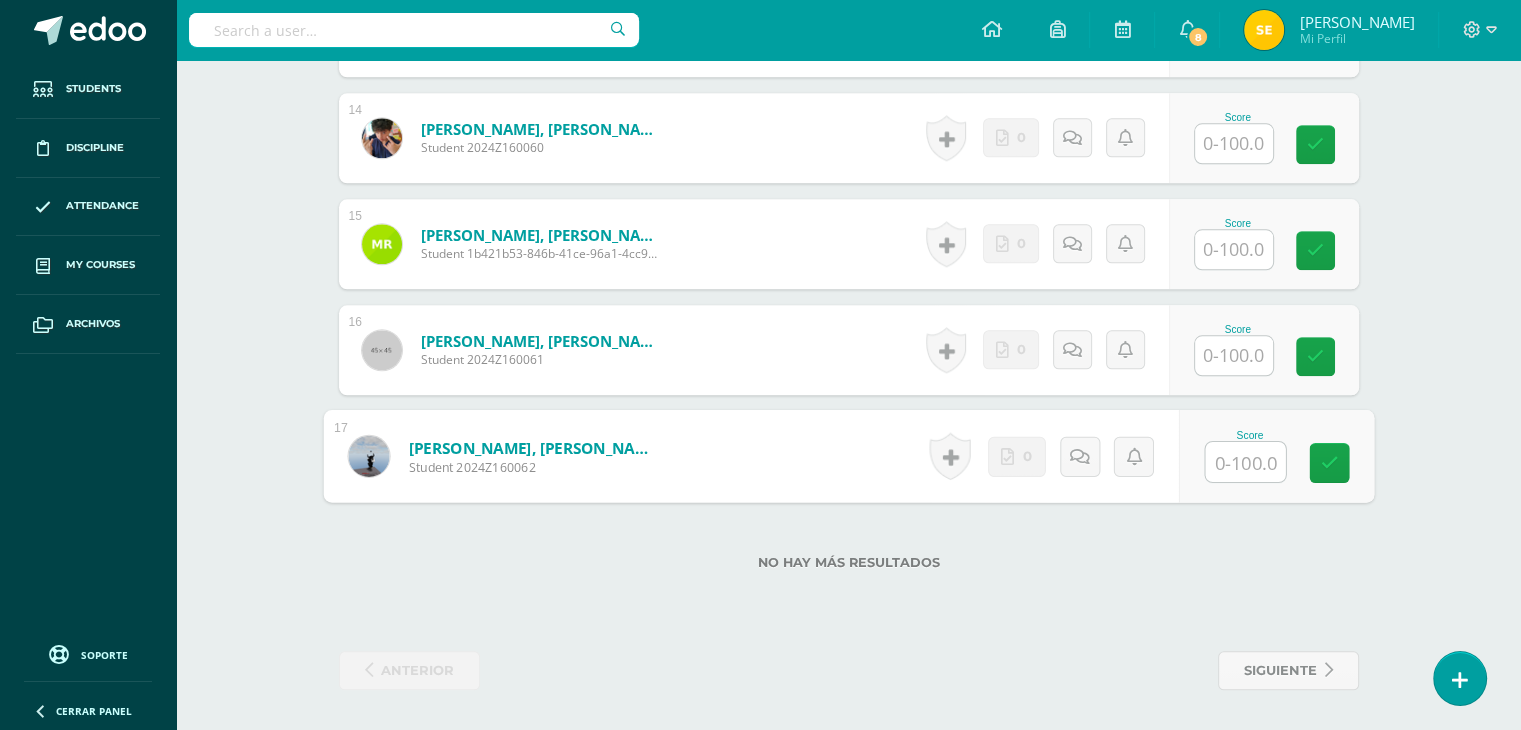 click at bounding box center (1245, 462) 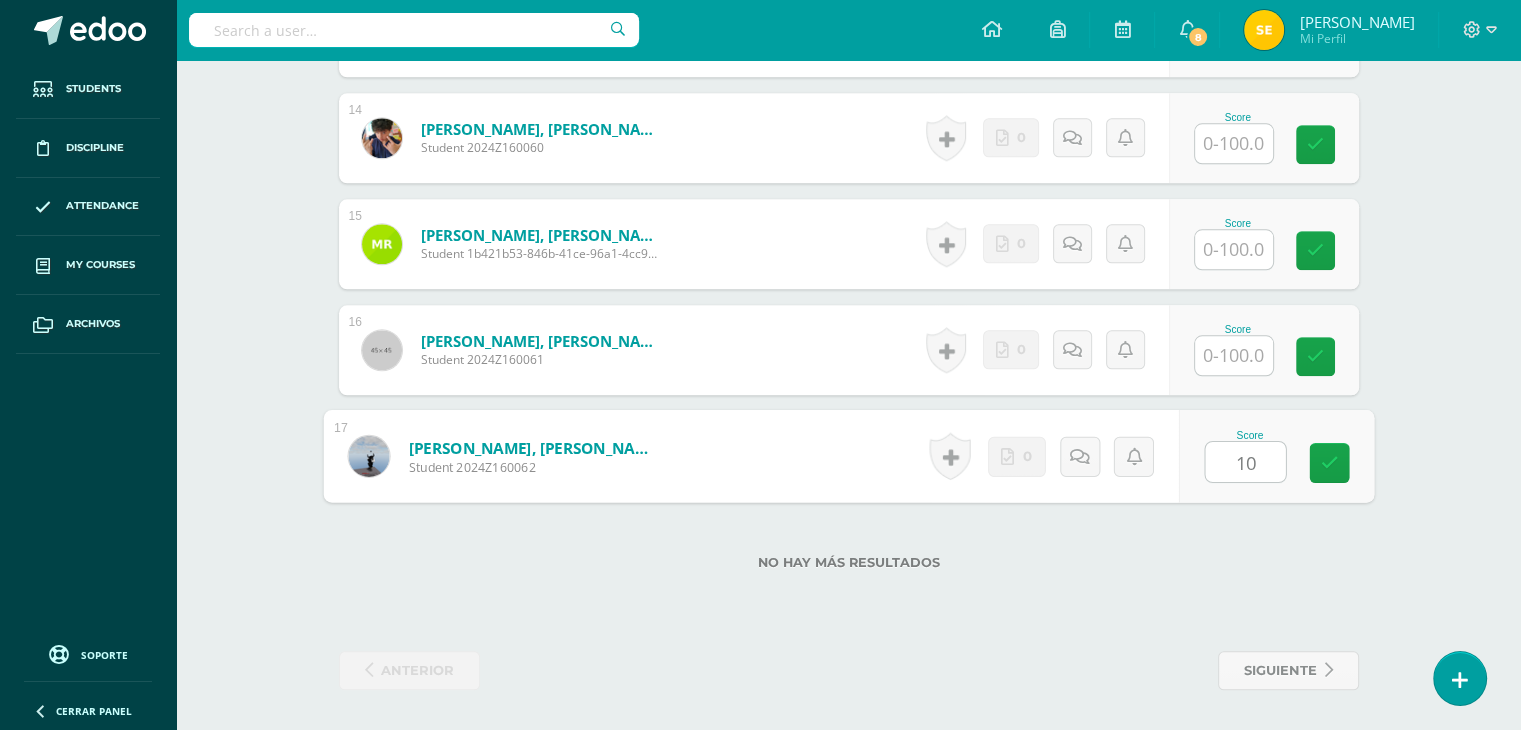 type on "100" 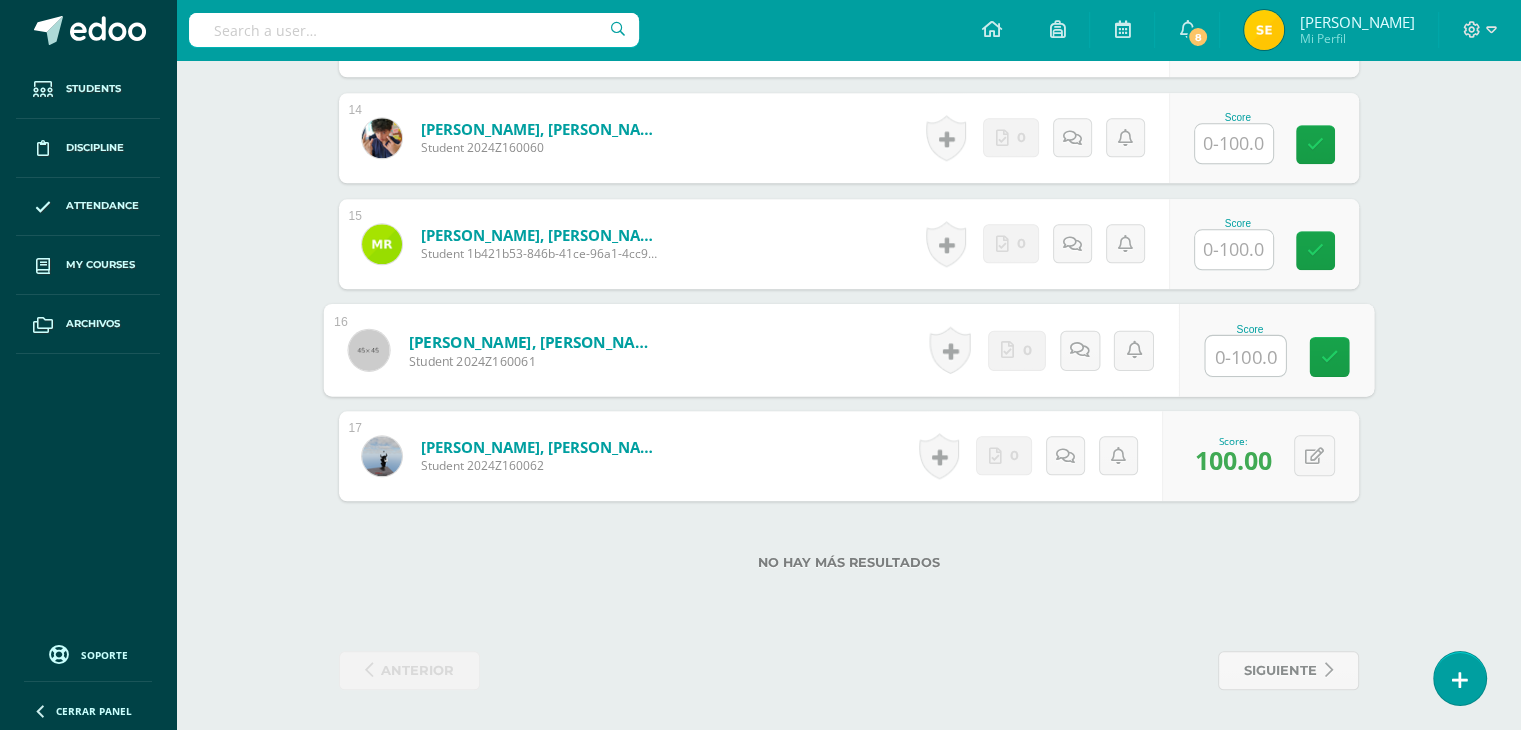 click at bounding box center [1245, 356] 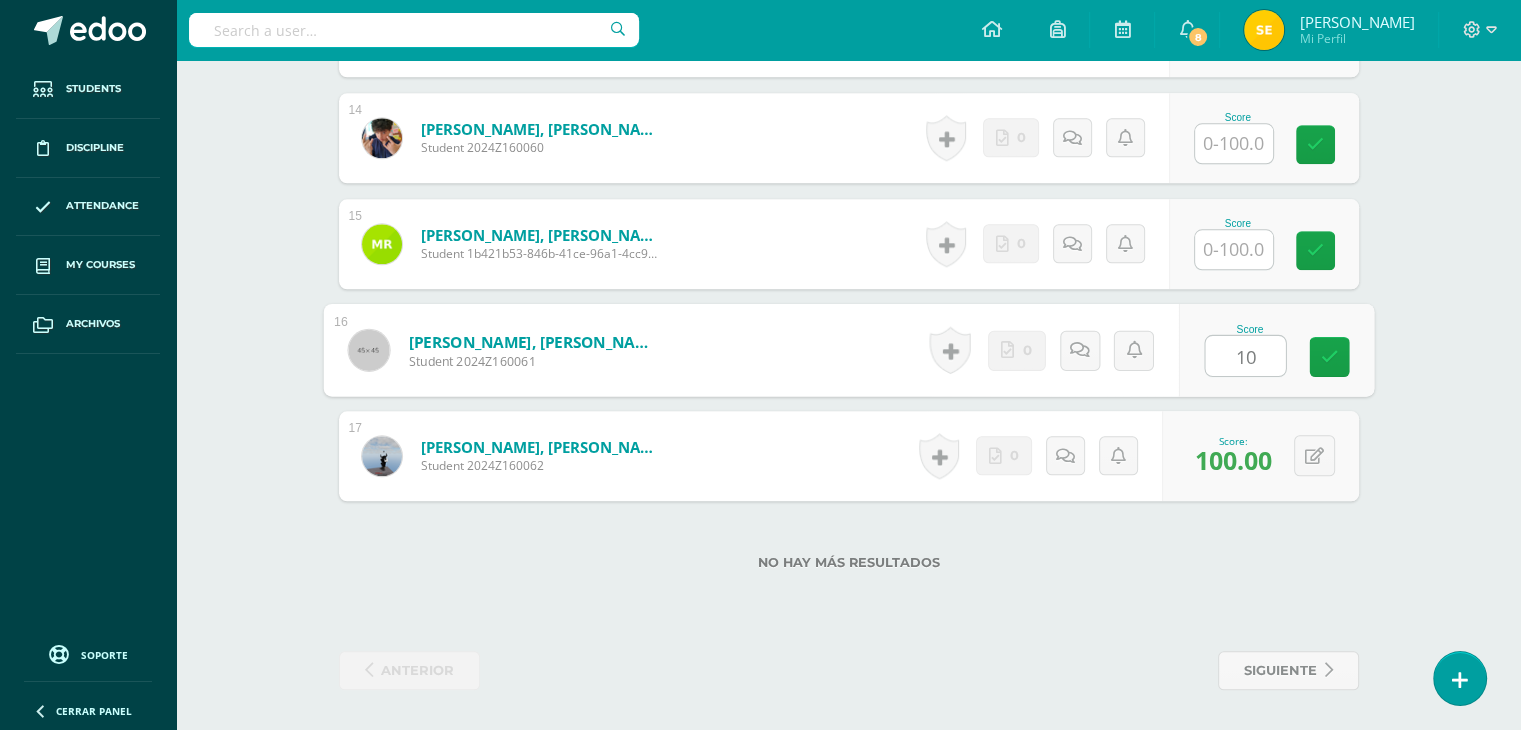 type on "100" 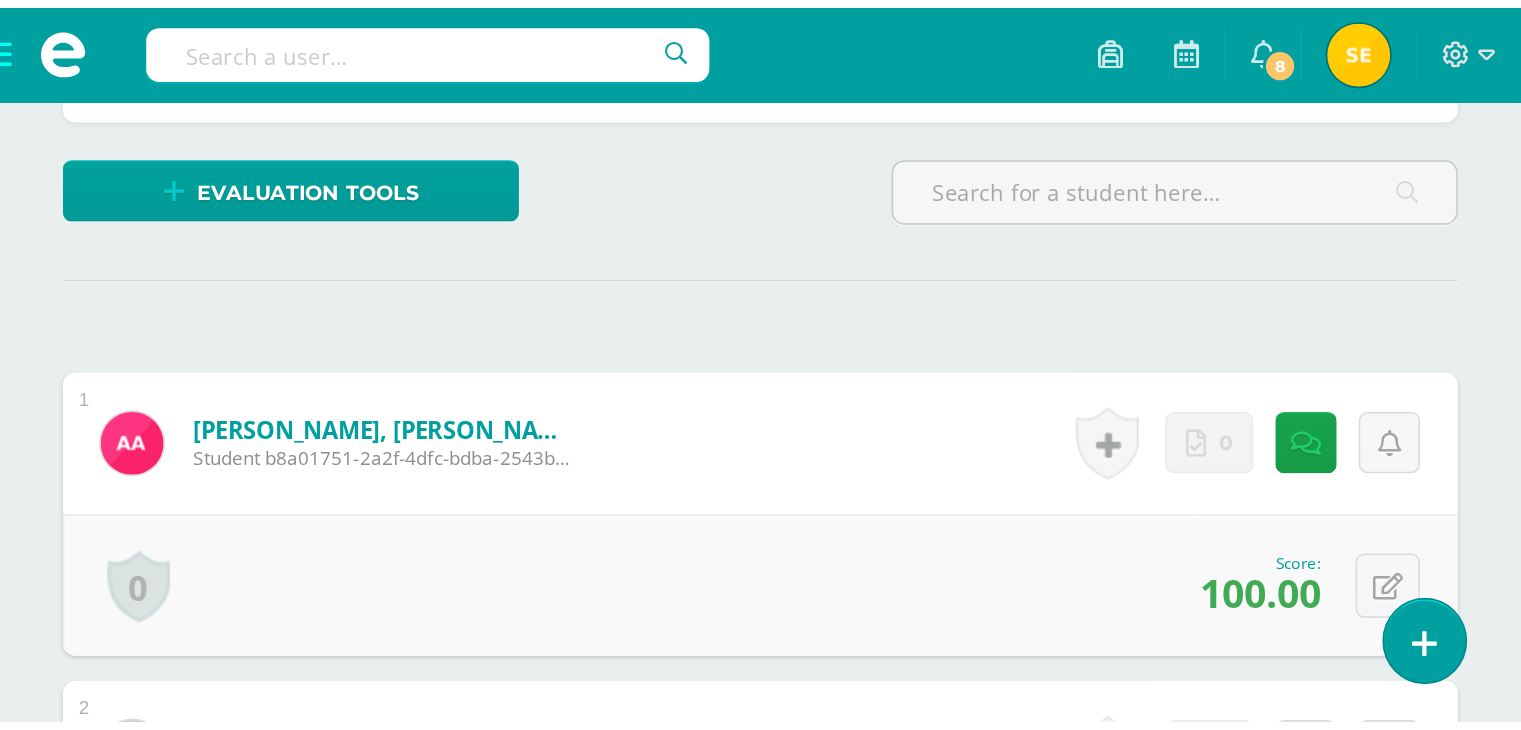 scroll, scrollTop: 487, scrollLeft: 0, axis: vertical 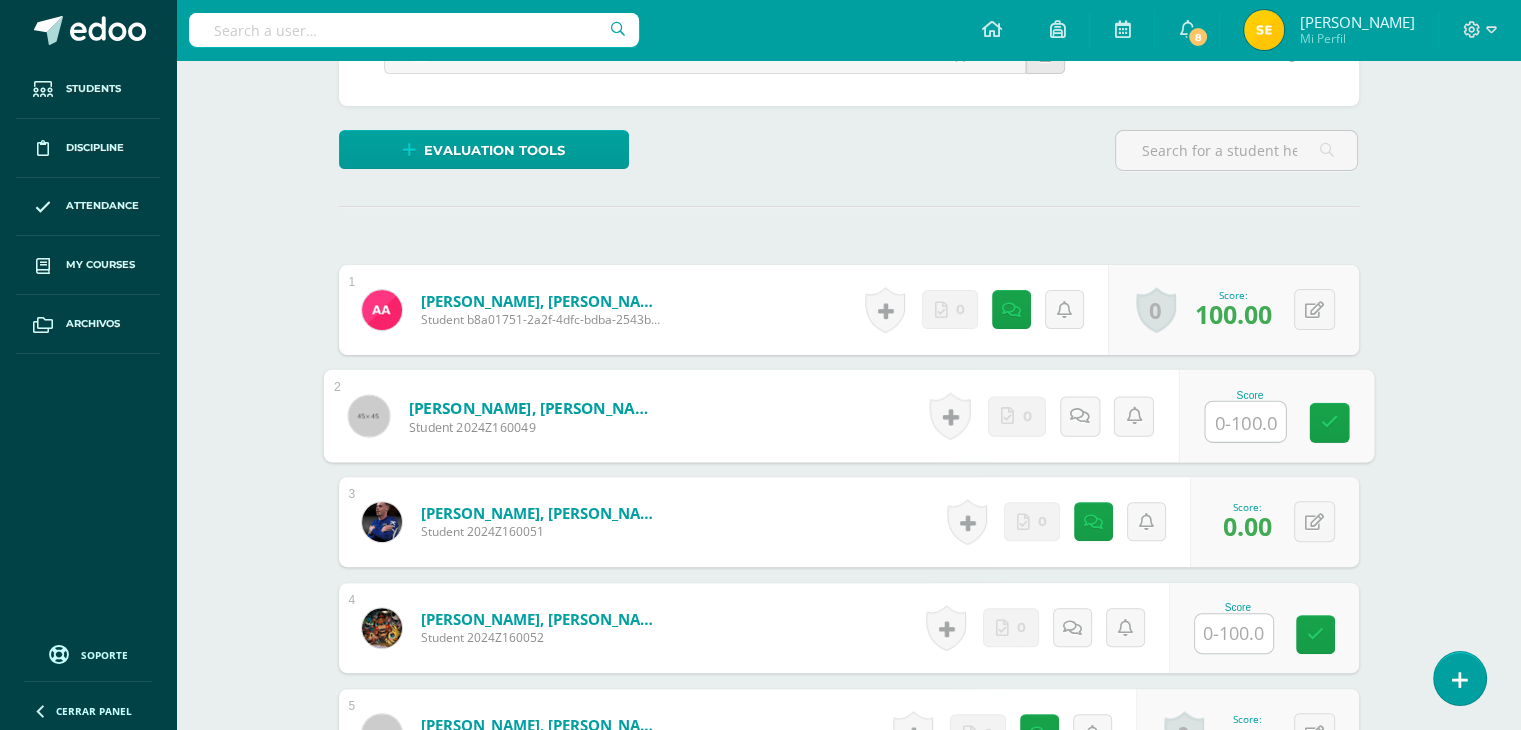 click at bounding box center (1245, 422) 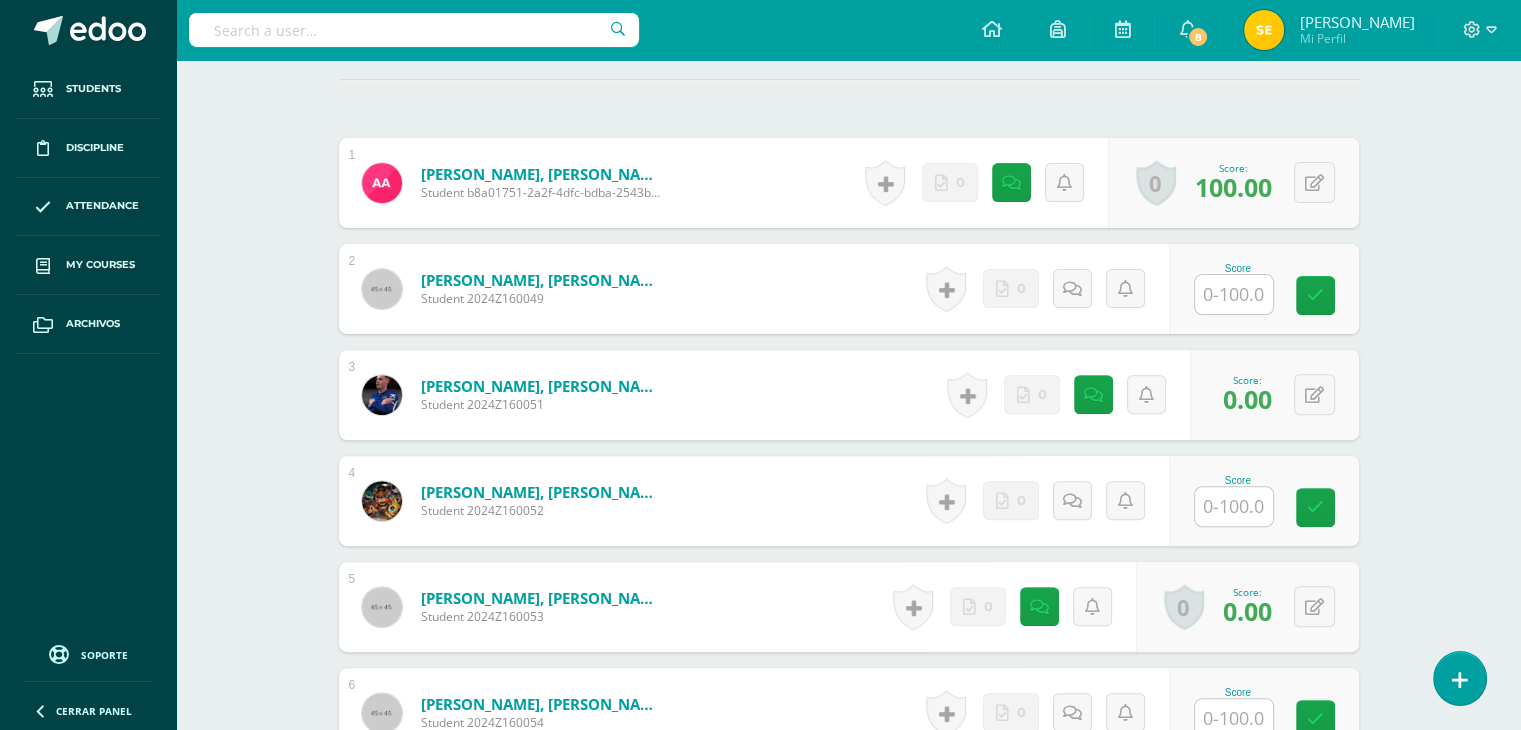 scroll, scrollTop: 620, scrollLeft: 0, axis: vertical 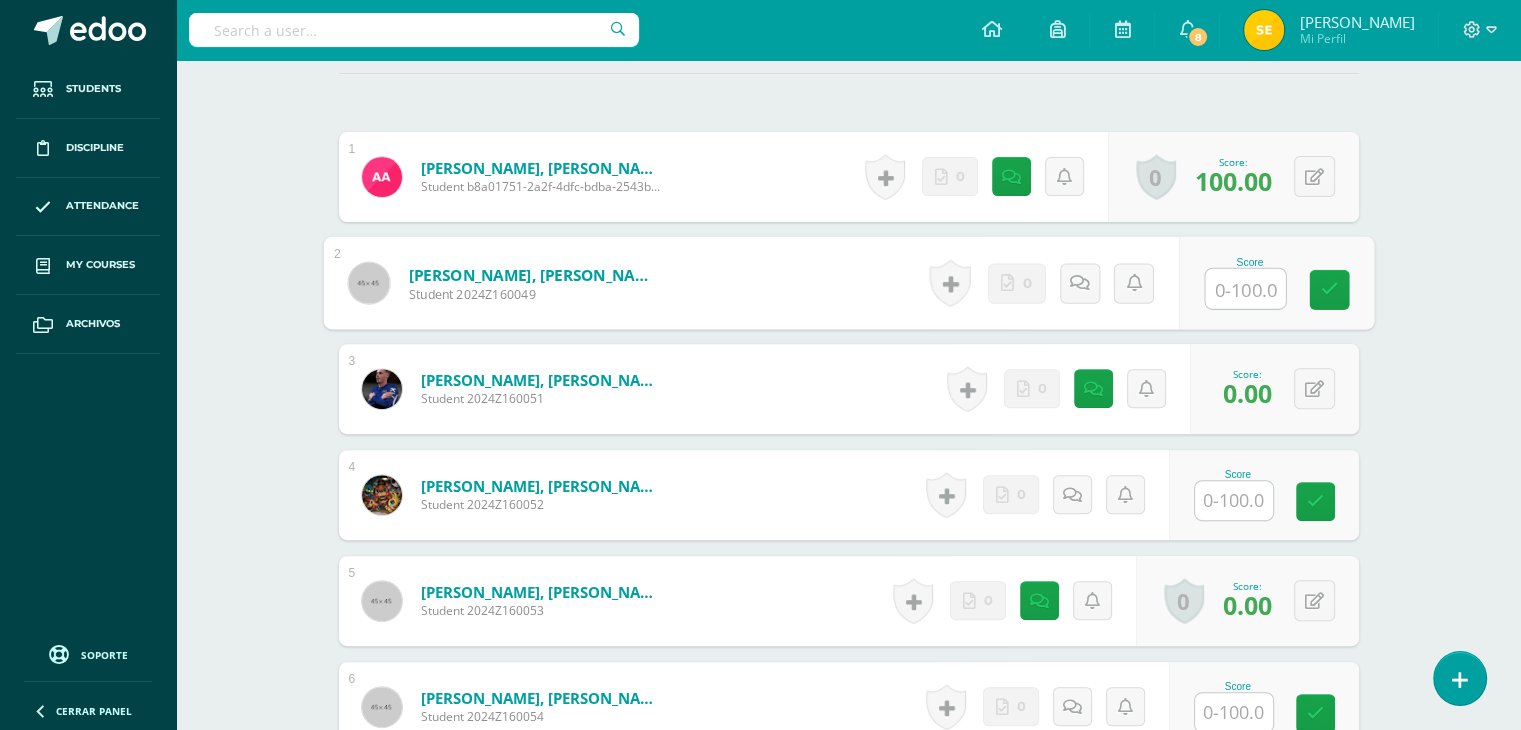 click at bounding box center (1245, 289) 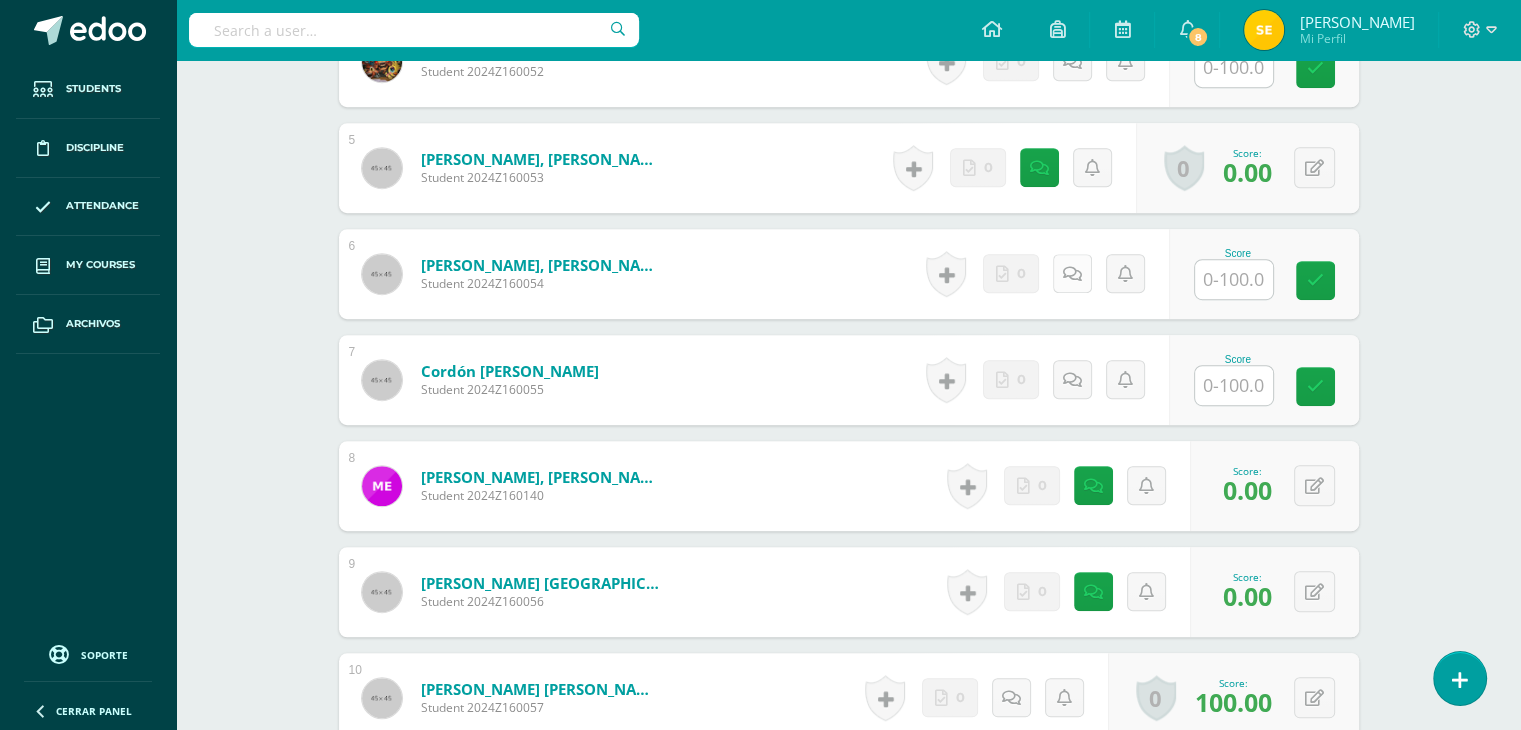 scroll, scrollTop: 1049, scrollLeft: 0, axis: vertical 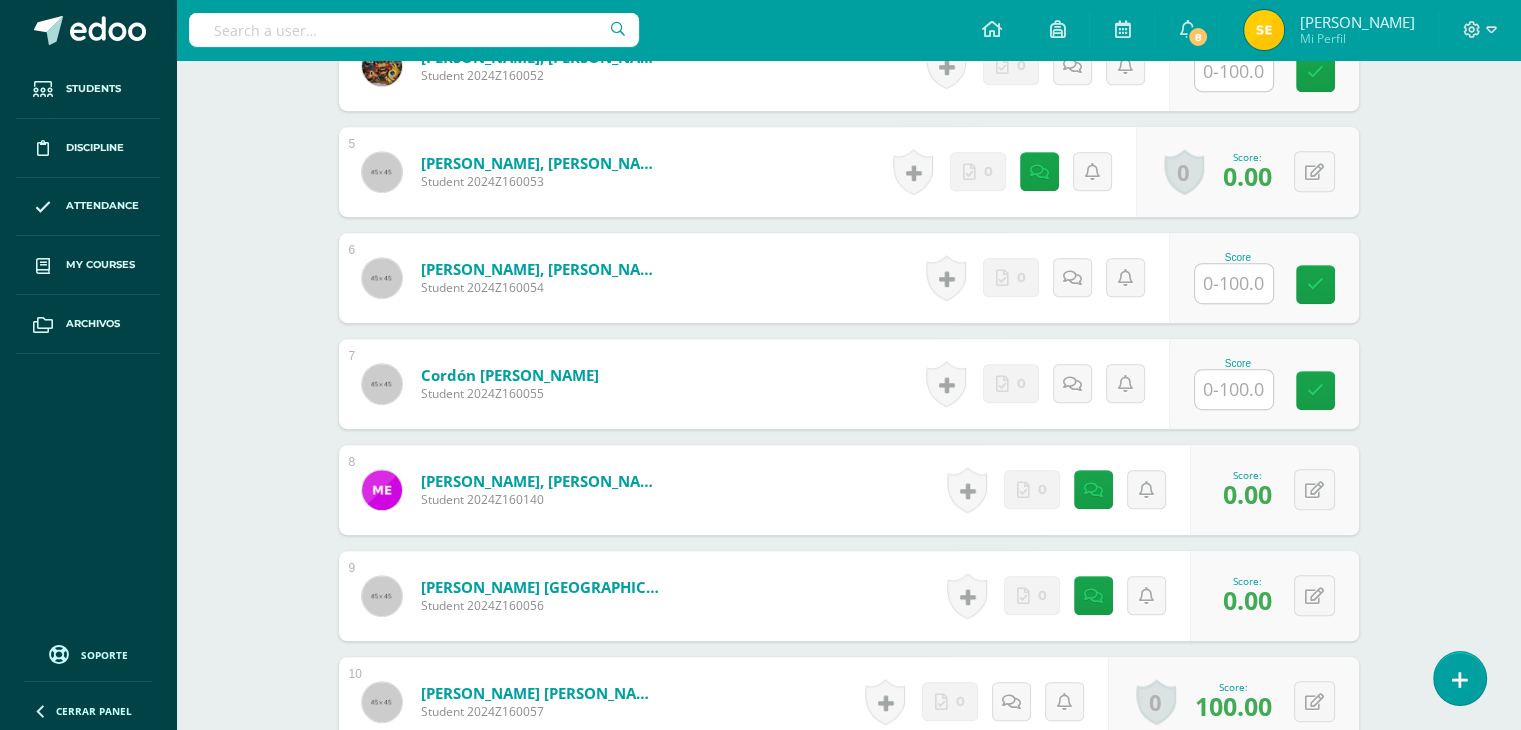 click on "Language Arts  Bas I
Séptimo Básicos "A"
Herramientas
Detalle de asistencias
Activity
Anuncios
Activities
Students
Planning
Grading structure
Conferencias
¿Estás seguro que quieres  eliminar  esta actividad?
Esto borrará la actividad y cualquier nota que hayas registrado
permanentemente. Esta acción no se puede revertir. Cancel Delete
Administración de escalas de valoración
escala de valoración
Rubric for the Brief Analysis of a Social or Cultural Problem
Cancel Save Cancel     1" at bounding box center [848, 364] 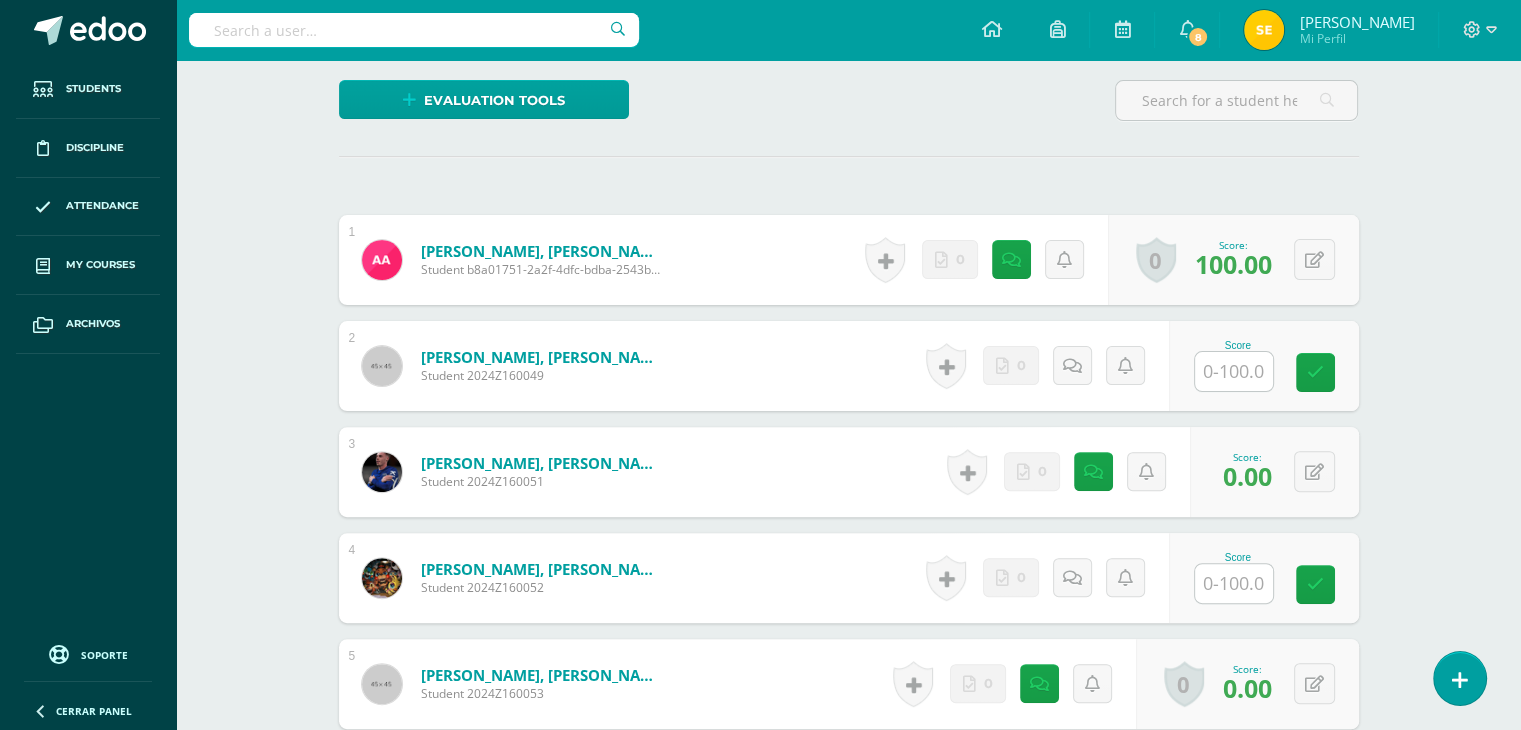scroll, scrollTop: 540, scrollLeft: 0, axis: vertical 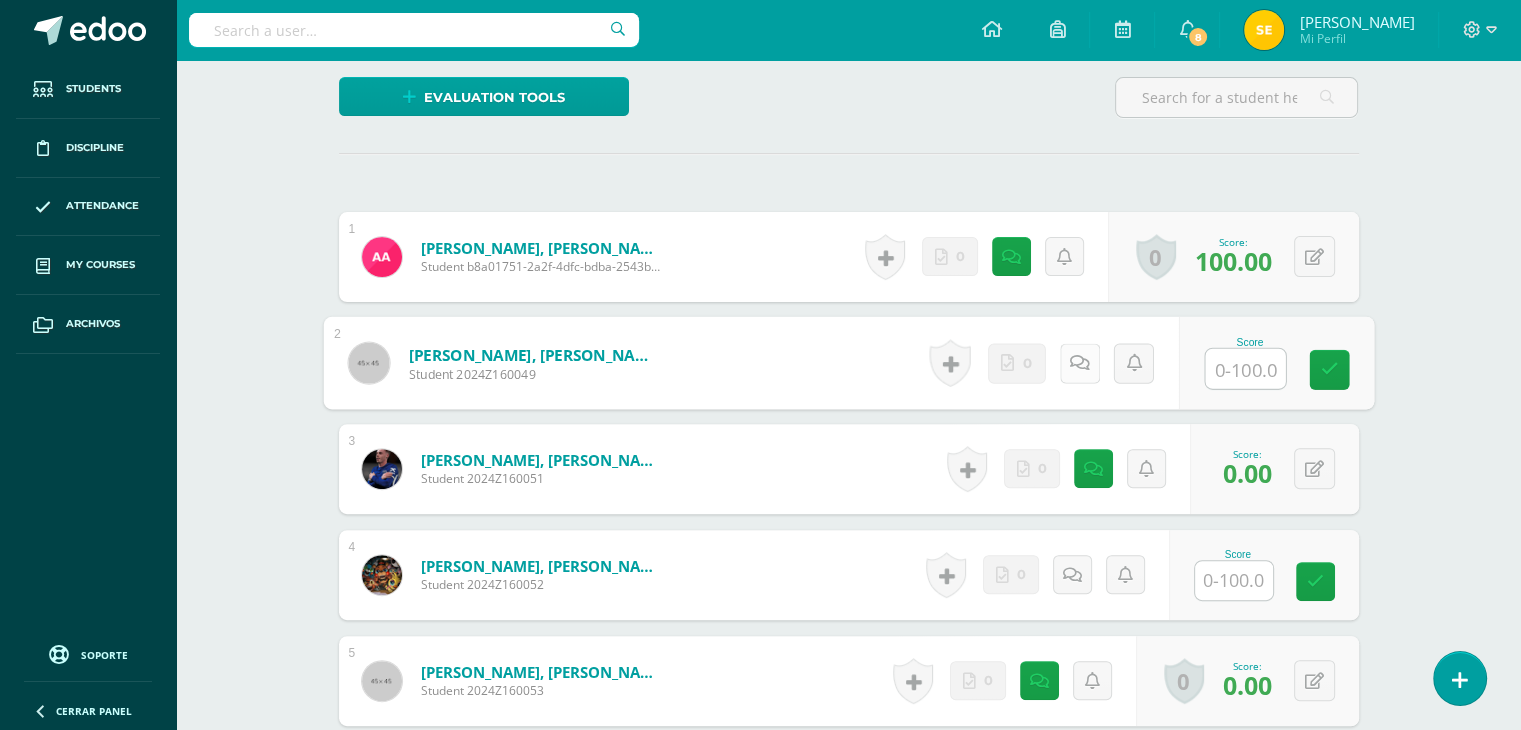 click at bounding box center (1079, 363) 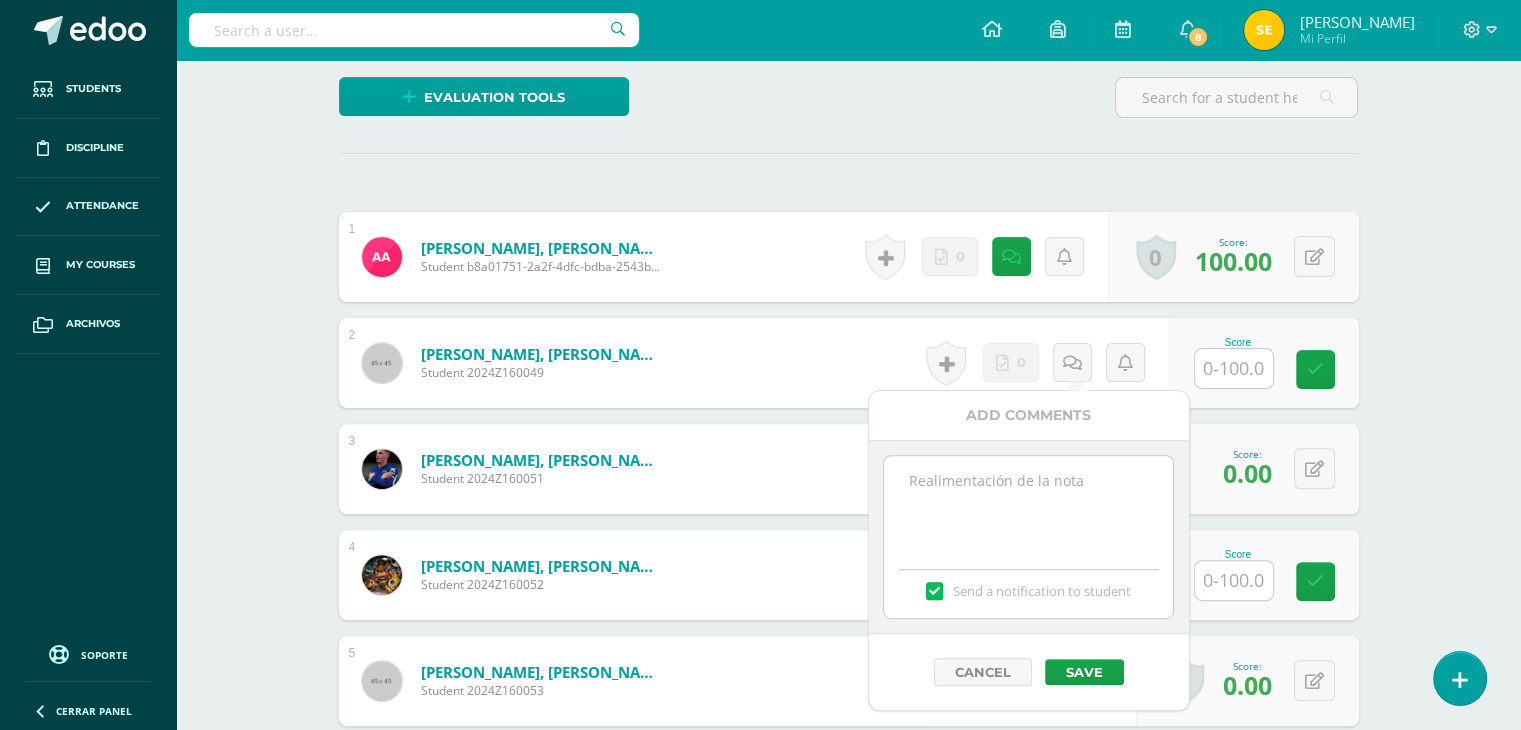 click at bounding box center (1028, 506) 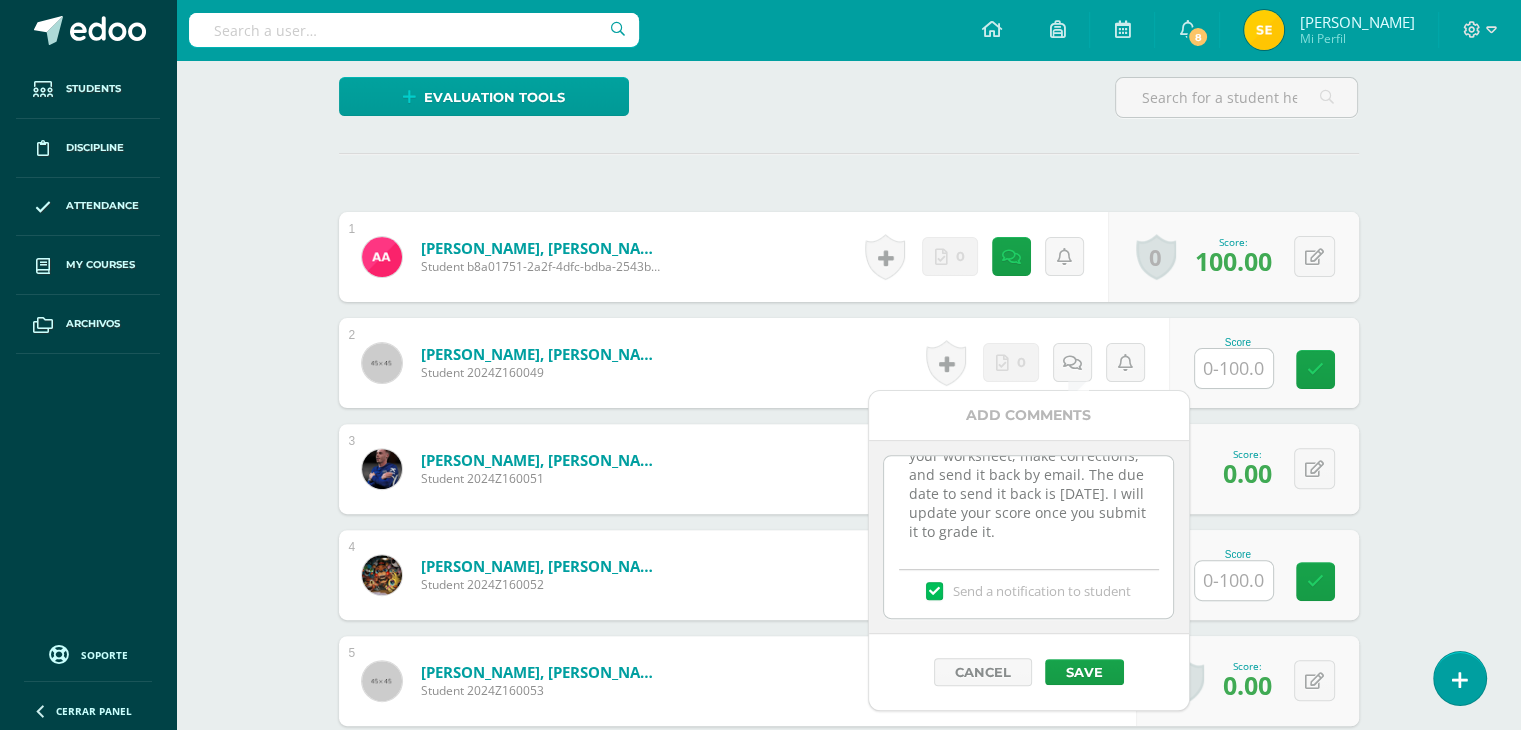 scroll, scrollTop: 0, scrollLeft: 0, axis: both 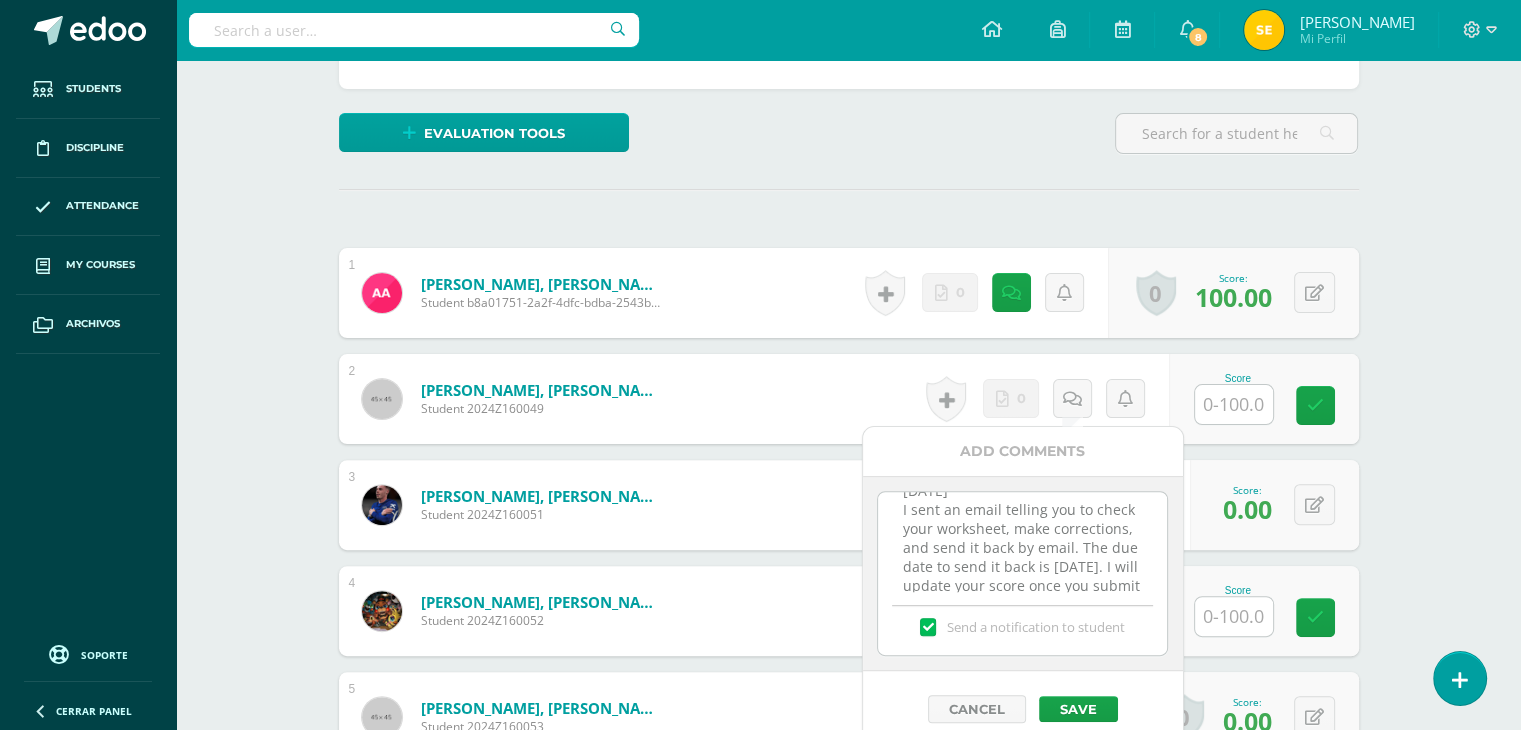 click on "14-7-25
I sent an email telling you to check your worksheet, make corrections, and send it back by email. The due date to send it back is July 15th. I will update your score once you submit it to grade it." at bounding box center (1022, 542) 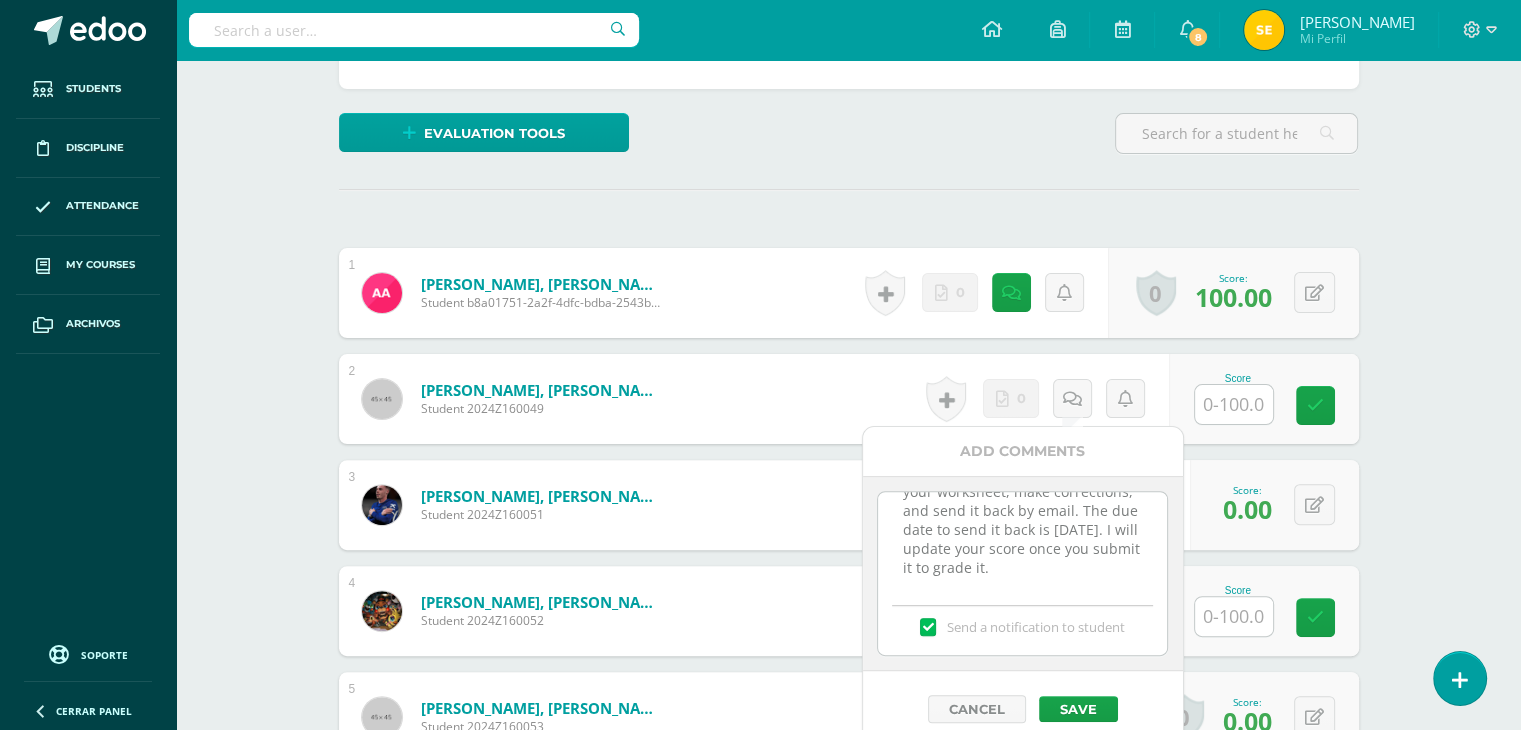 scroll, scrollTop: 102, scrollLeft: 0, axis: vertical 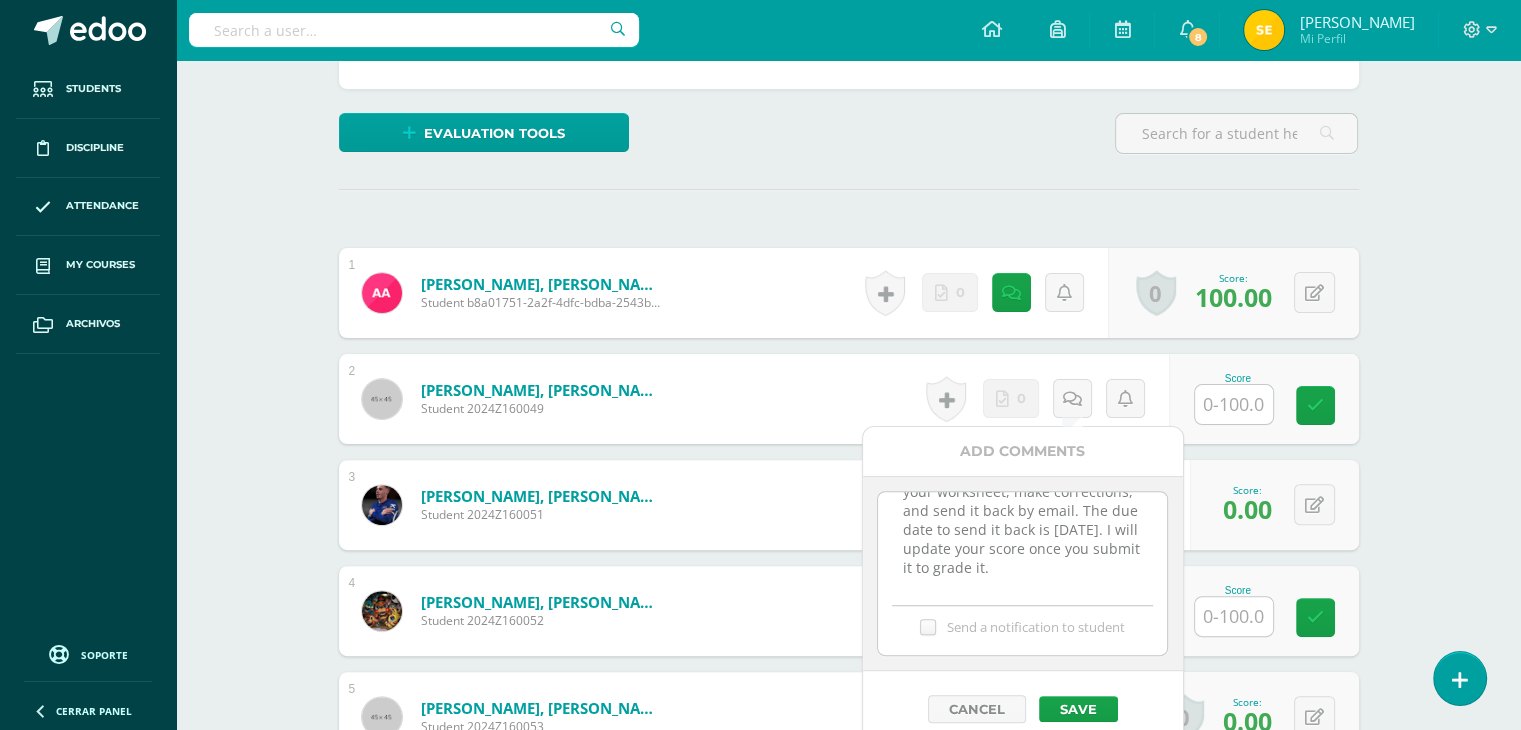 click on "Send a notification to student" at bounding box center (0, 0) 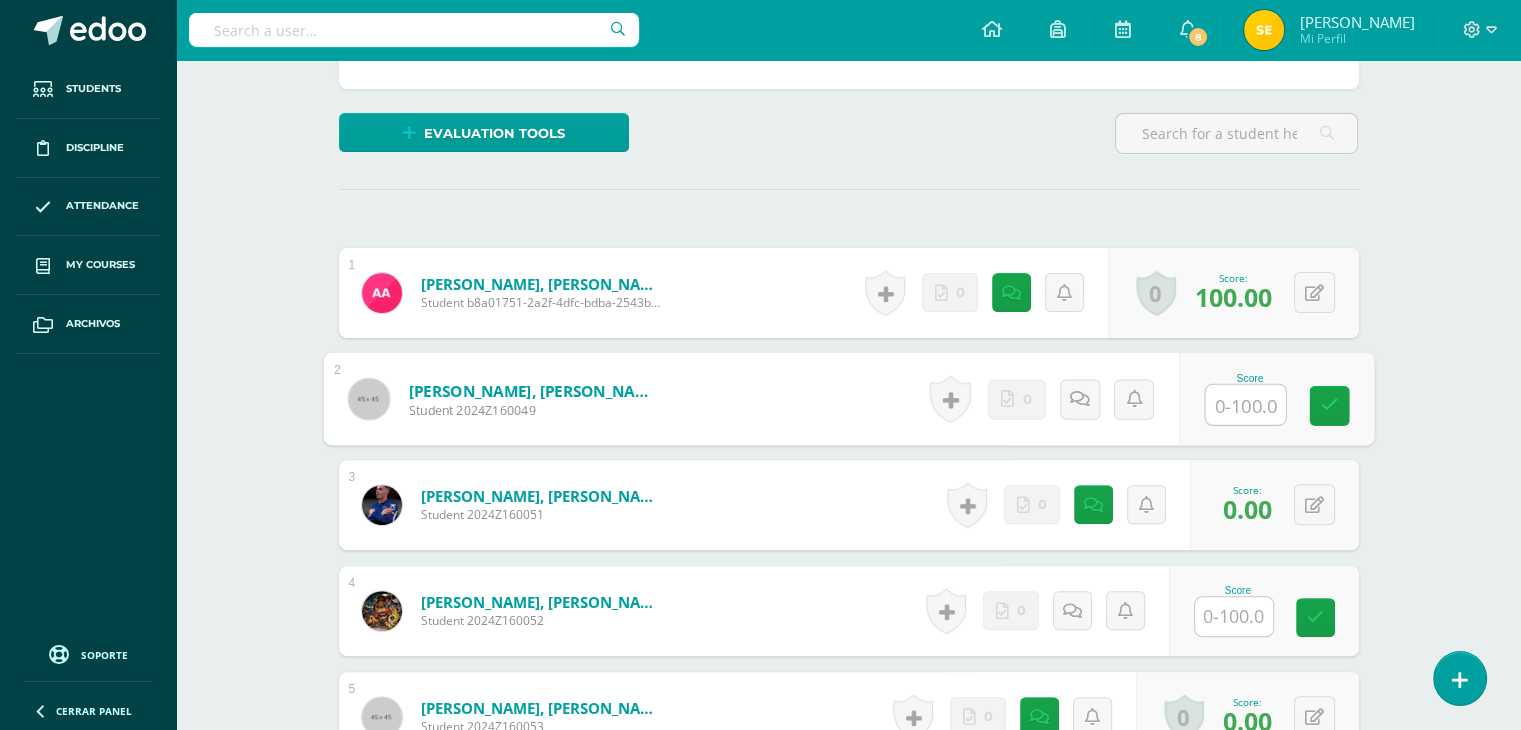 click at bounding box center (1245, 405) 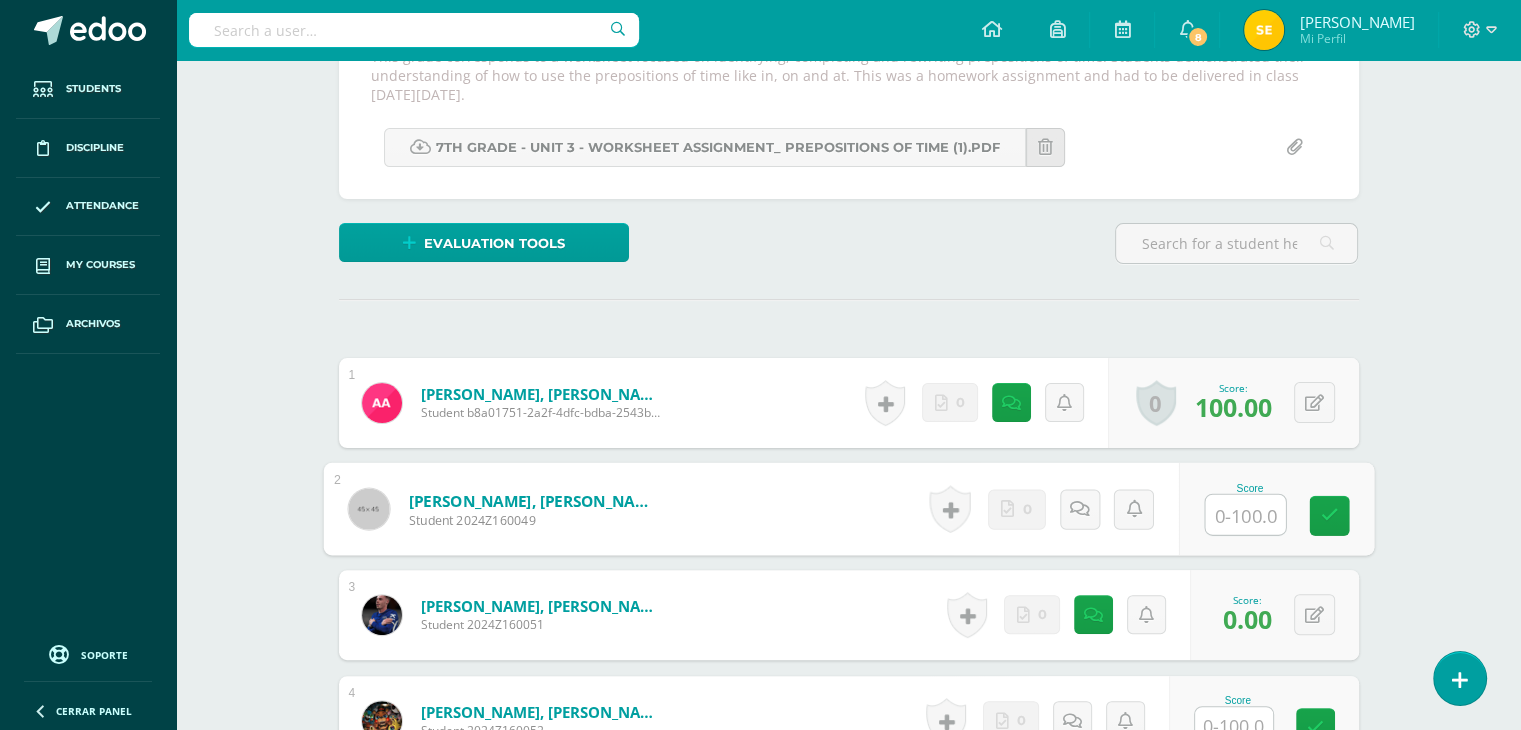 scroll, scrollTop: 392, scrollLeft: 0, axis: vertical 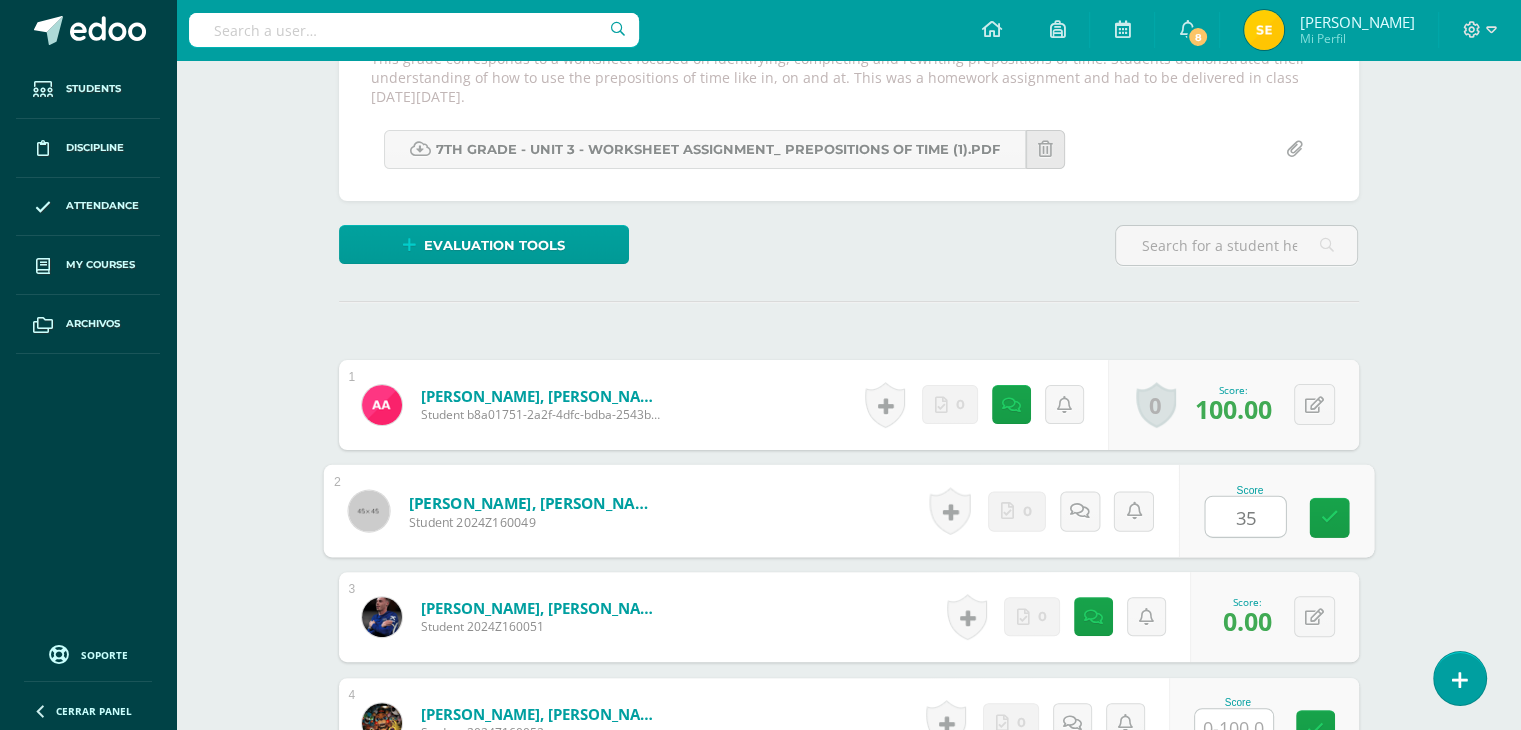 type on "35" 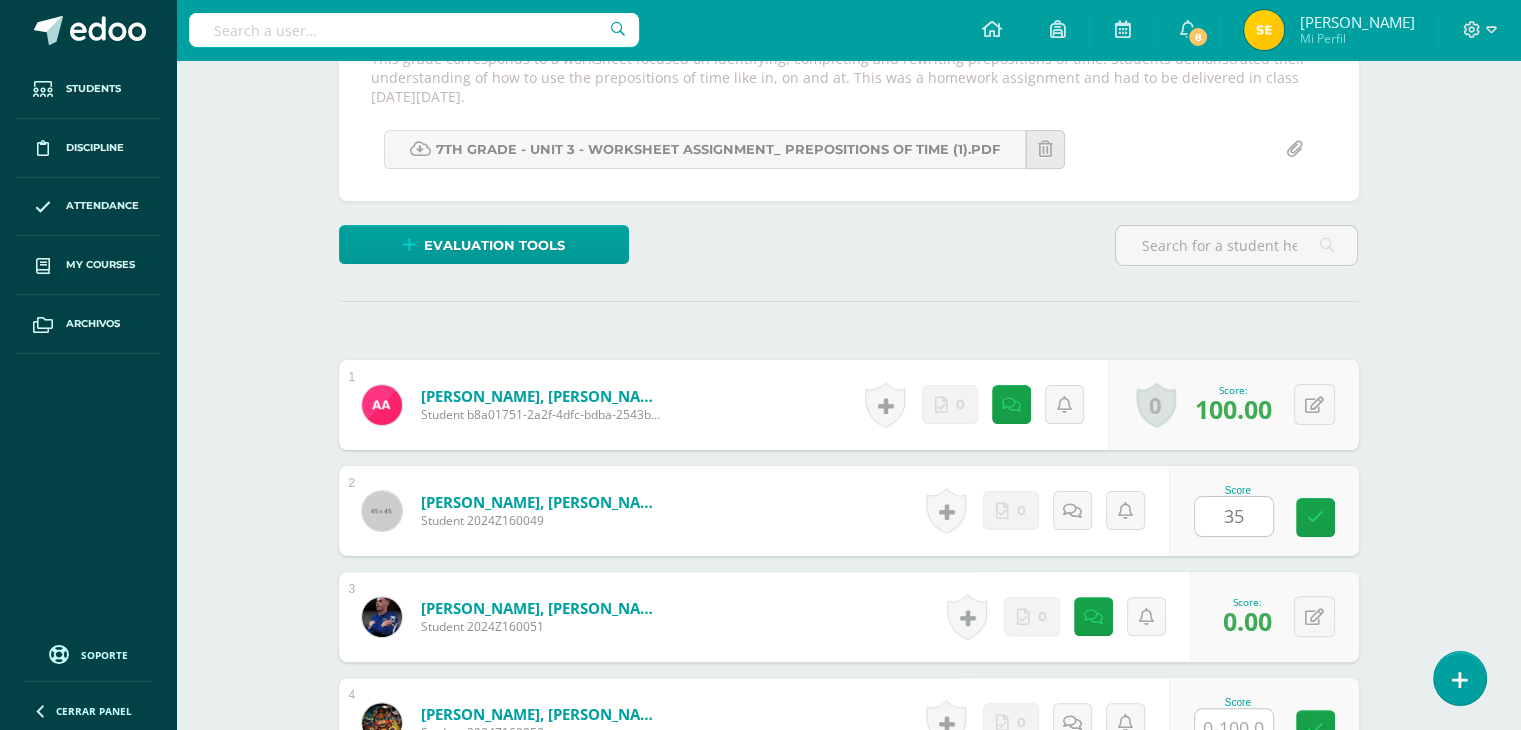 click on "Language Arts  Bas I
Séptimo Básicos "A"
Herramientas
Detalle de asistencias
Activity
Anuncios
Activities
Students
Planning
Grading structure
Conferencias
¿Estás seguro que quieres  eliminar  esta actividad?
Esto borrará la actividad y cualquier nota que hayas registrado
permanentemente. Esta acción no se puede revertir. Cancel Delete
Administración de escalas de valoración
escala de valoración
Rubric for the Brief Analysis of a Social or Cultural Problem
Cancel Save Cancel     1" at bounding box center [848, 1021] 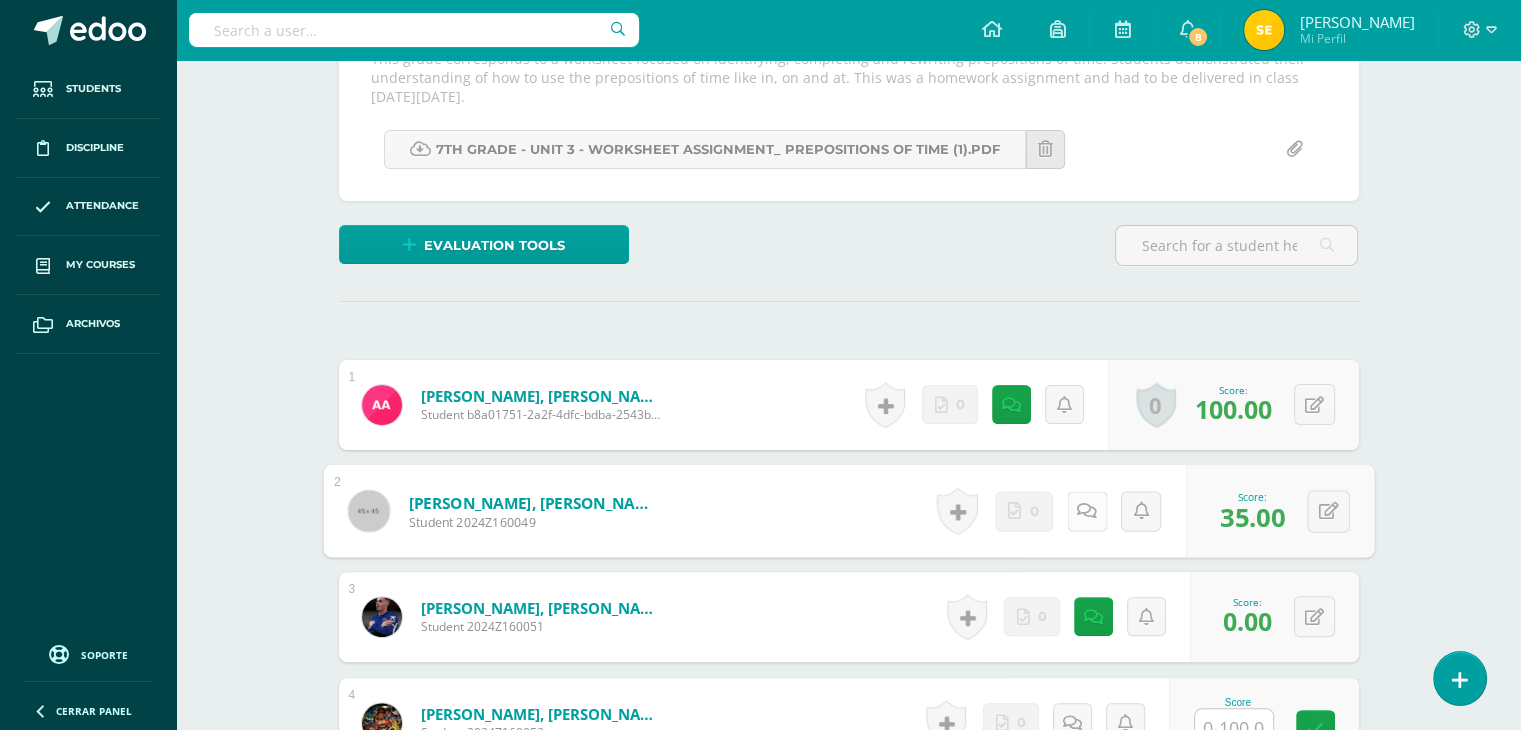 click at bounding box center [1087, 510] 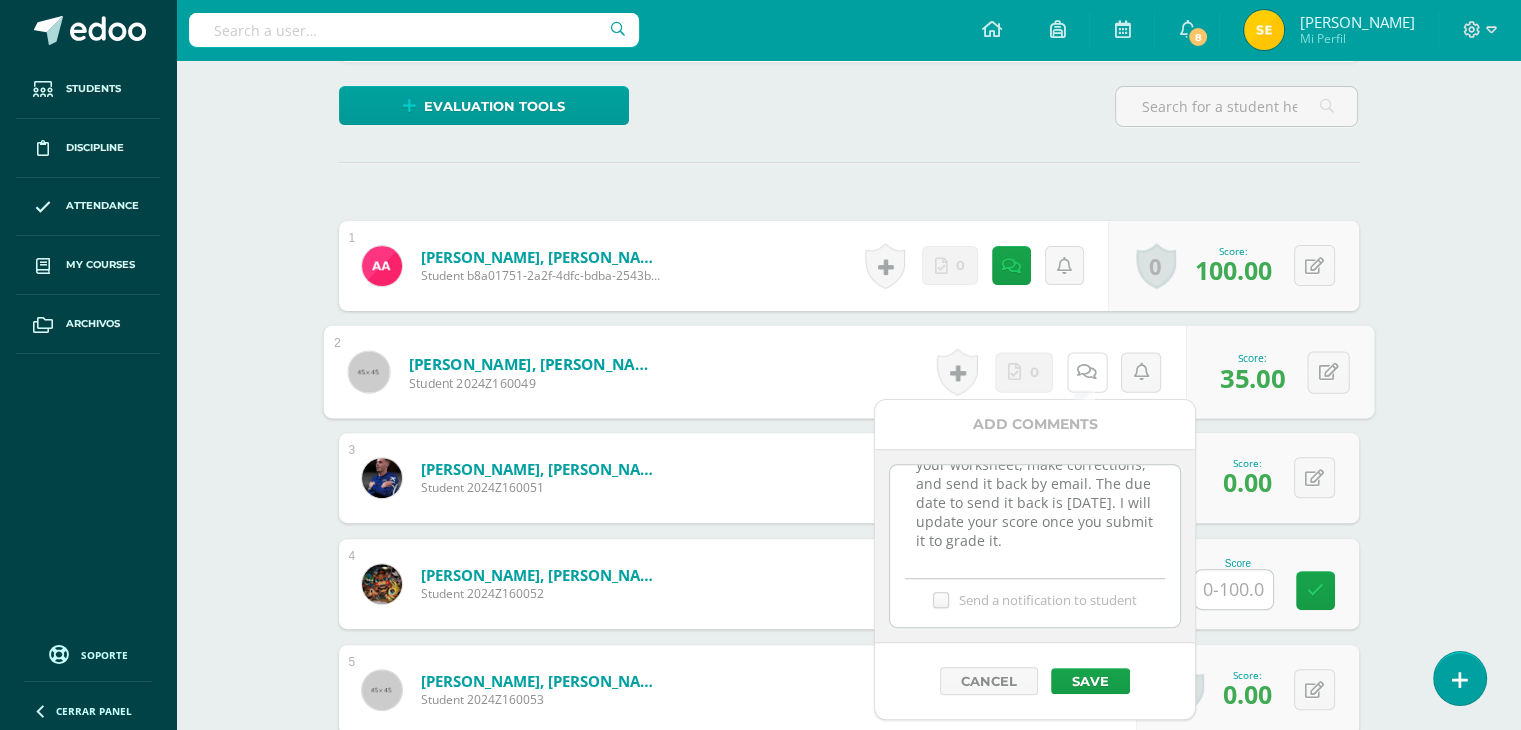 scroll, scrollTop: 540, scrollLeft: 0, axis: vertical 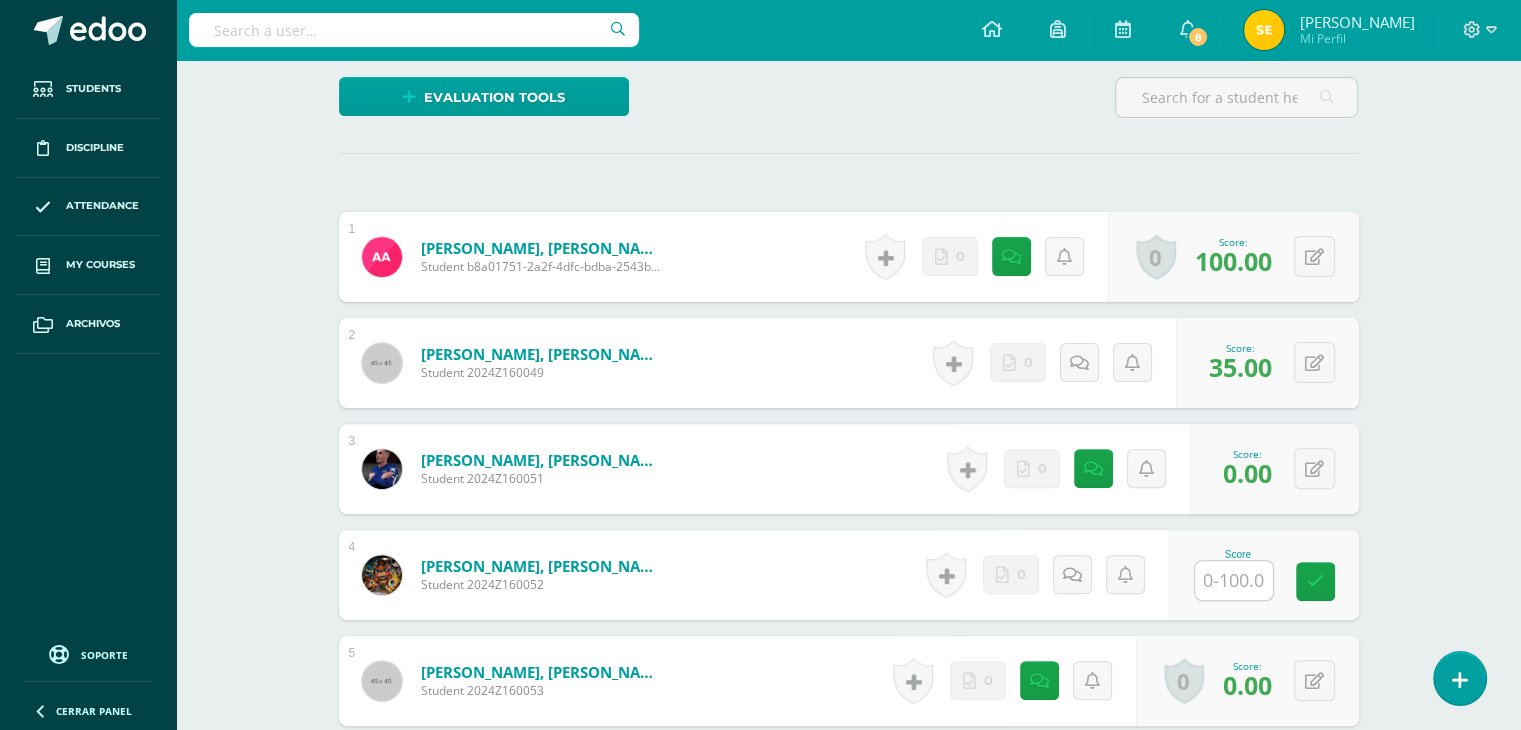 click on "Language Arts  Bas I
Séptimo Básicos "A"
Herramientas
Detalle de asistencias
Activity
Anuncios
Activities
Students
Planning
Grading structure
Conferencias
¿Estás seguro que quieres  eliminar  esta actividad?
Esto borrará la actividad y cualquier nota que hayas registrado
permanentemente. Esta acción no se puede revertir. Cancel Delete
Administración de escalas de valoración
escala de valoración
Rubric for the Brief Analysis of a Social or Cultural Problem
Cancel Save Cancel     1" at bounding box center [848, 873] 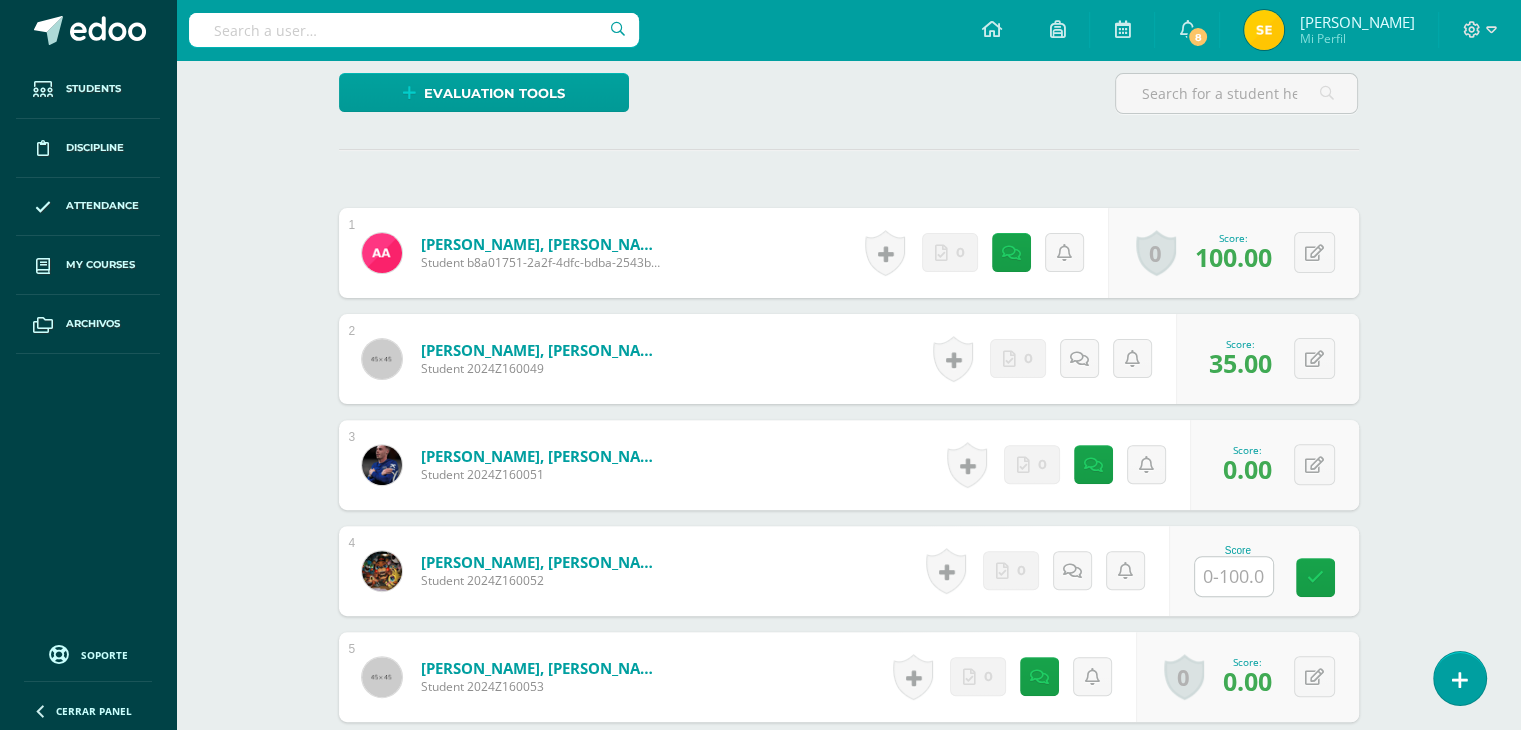 scroll, scrollTop: 542, scrollLeft: 0, axis: vertical 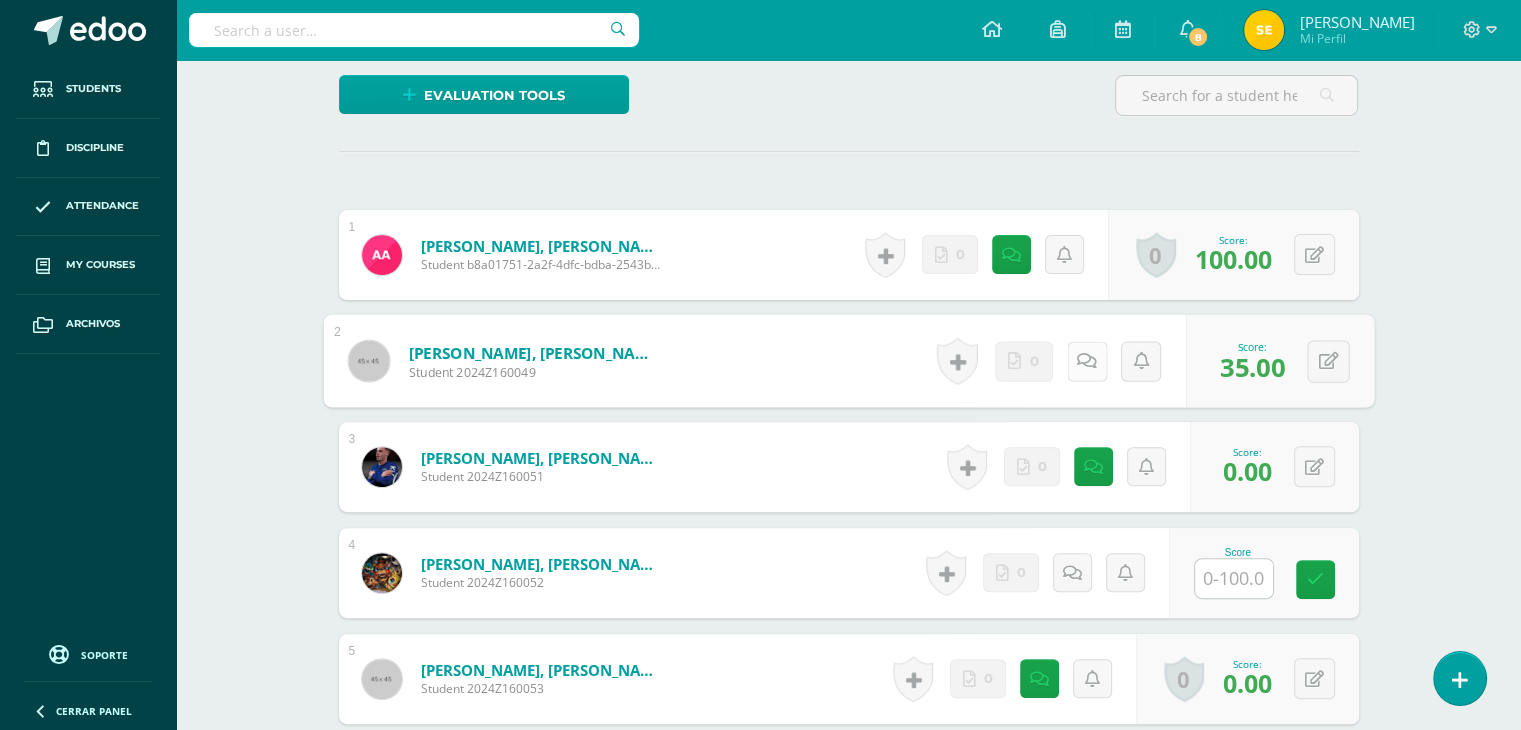 click at bounding box center (1087, 360) 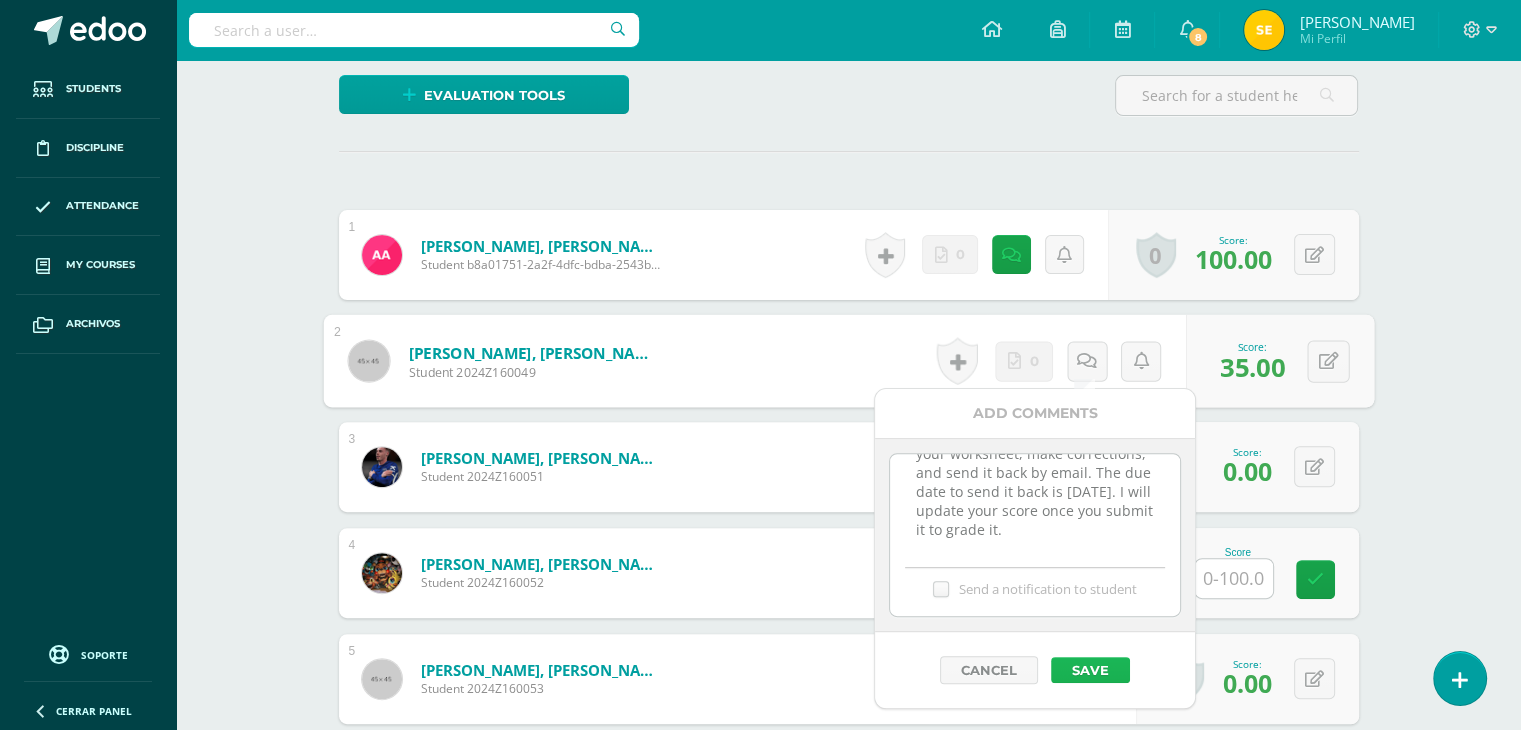 click on "Save" at bounding box center (1090, 670) 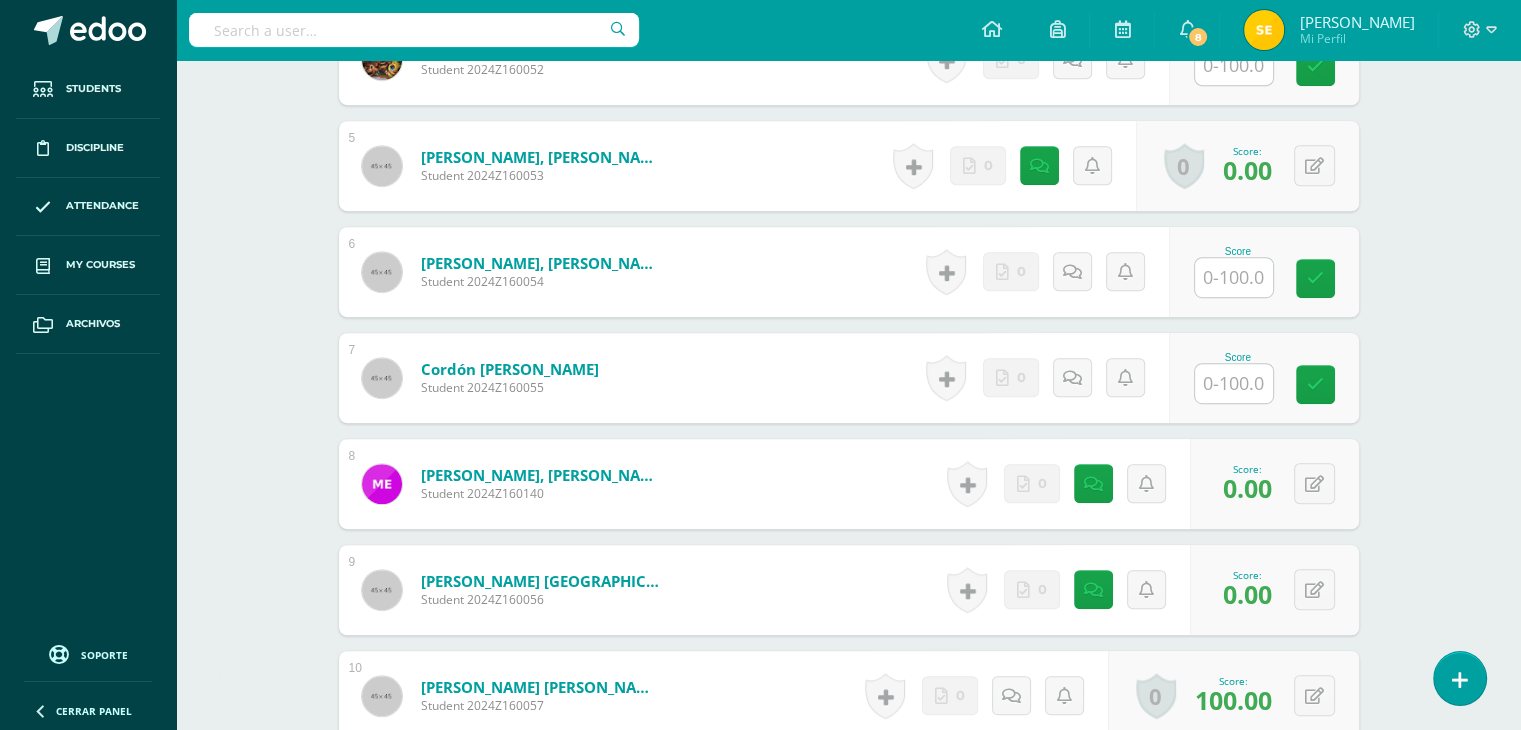 scroll, scrollTop: 1058, scrollLeft: 0, axis: vertical 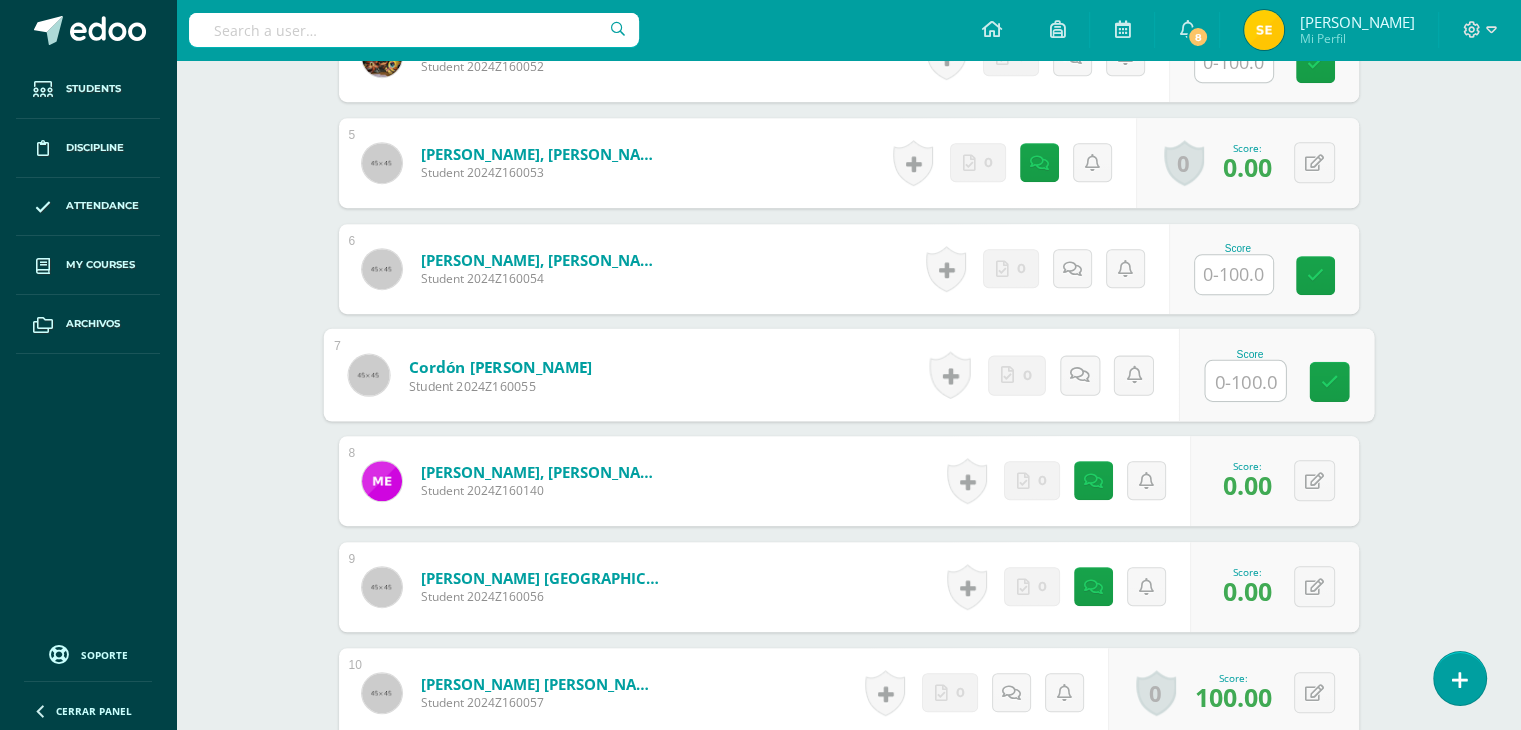 click at bounding box center (1245, 381) 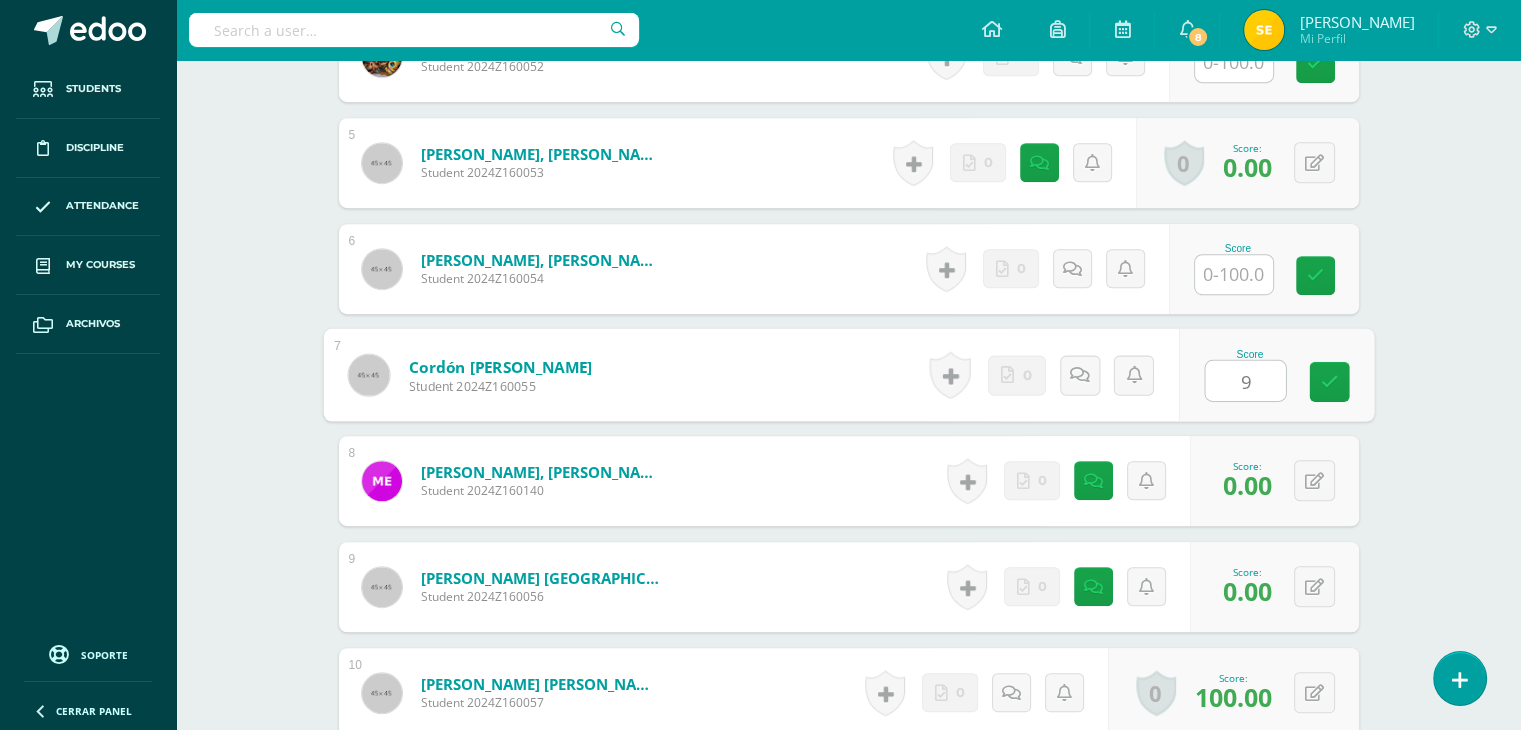 type on "95" 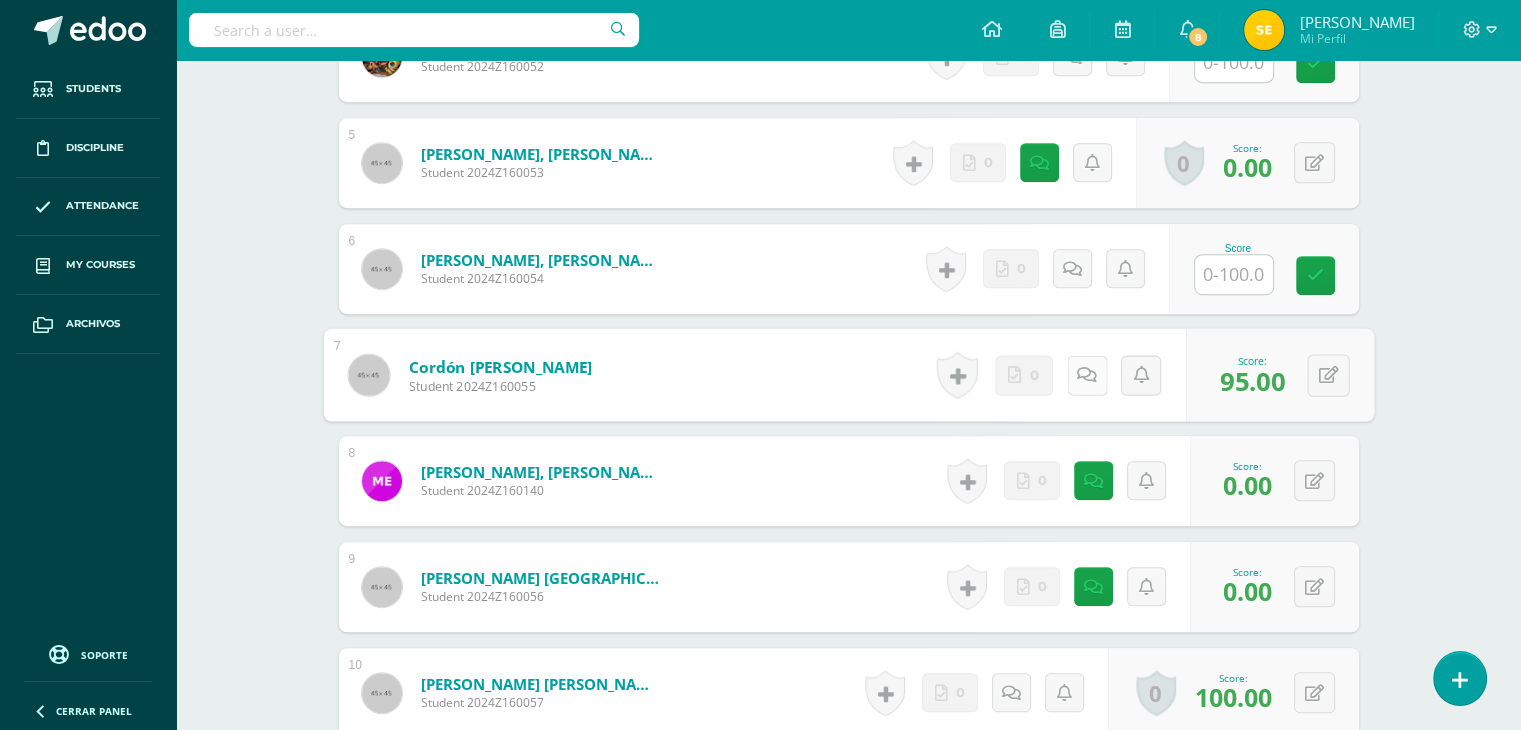 click at bounding box center (1087, 374) 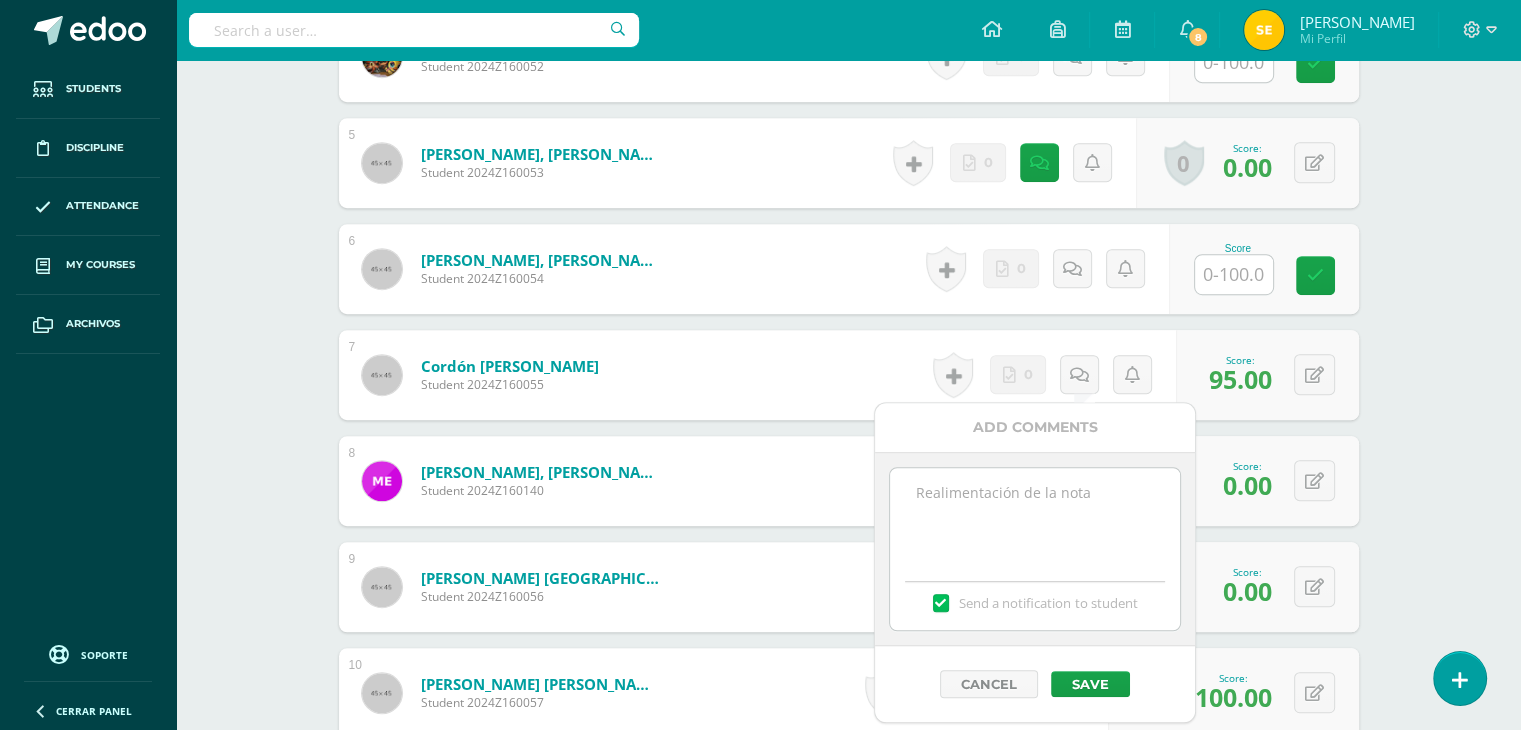 click at bounding box center [1034, 518] 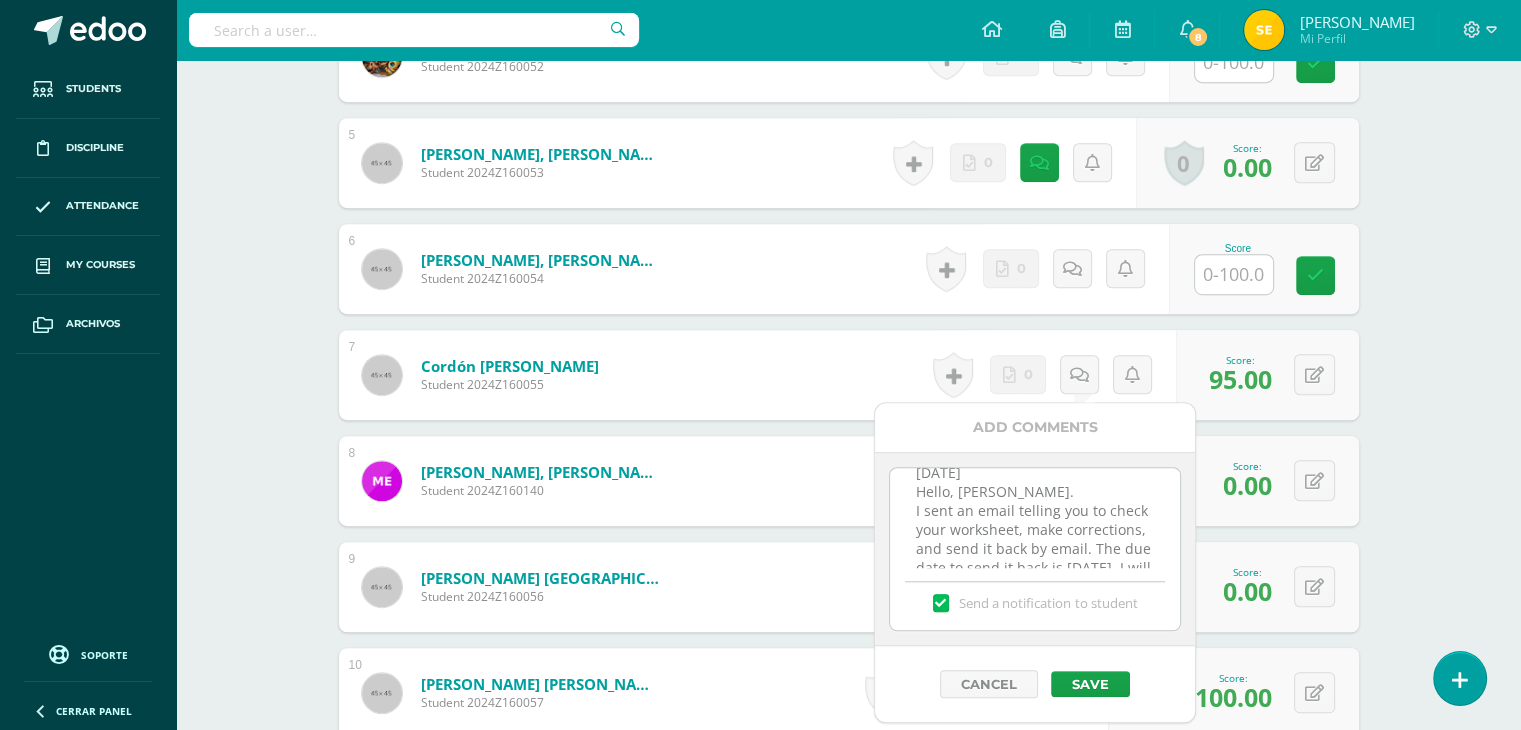 scroll, scrollTop: 0, scrollLeft: 0, axis: both 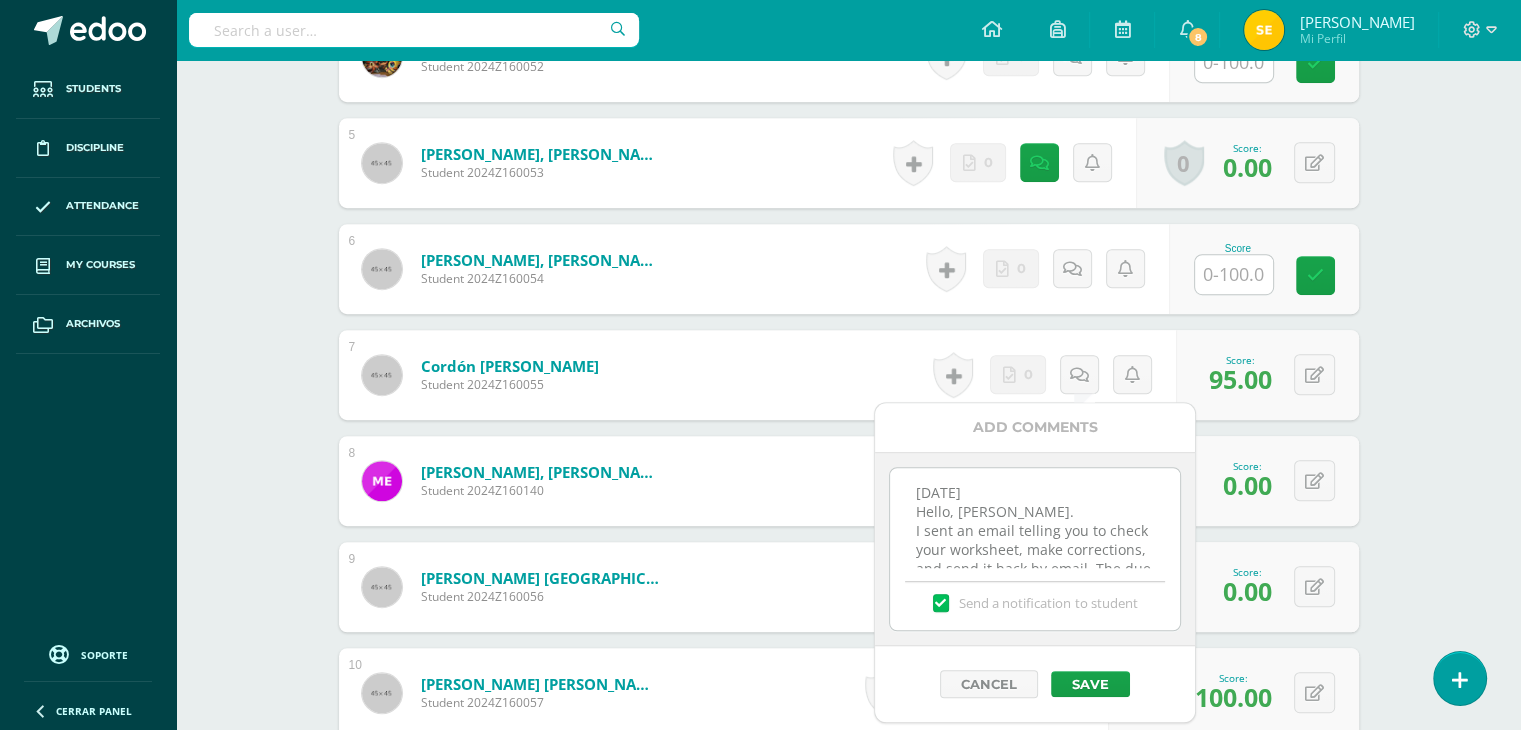 click on "14-7-25
Hello, Sebastian.
I sent an email telling you to check your worksheet, make corrections, and send it back by email. The due date to send it back is July 15th. I will update your score once you submit it to grade it." at bounding box center (1034, 518) 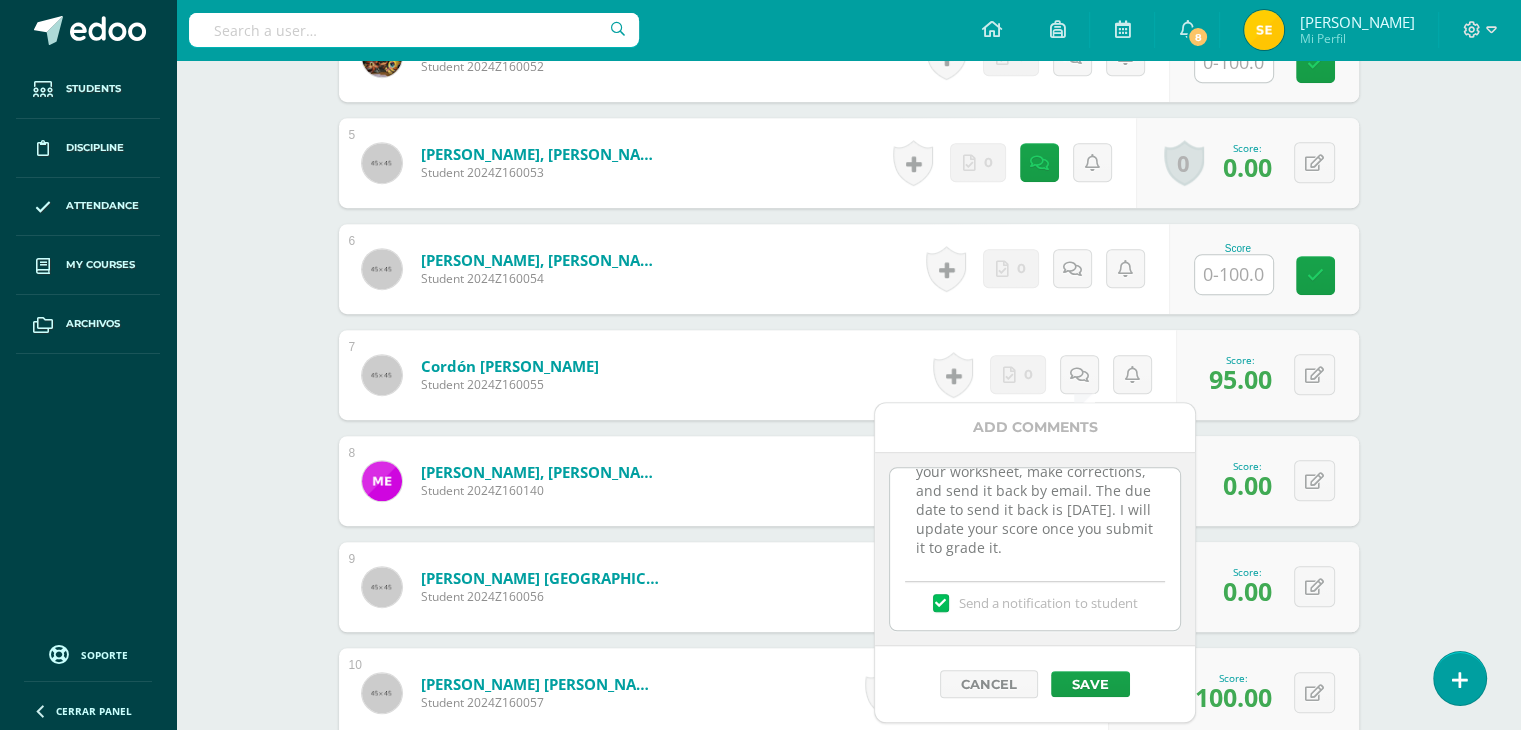 scroll, scrollTop: 102, scrollLeft: 0, axis: vertical 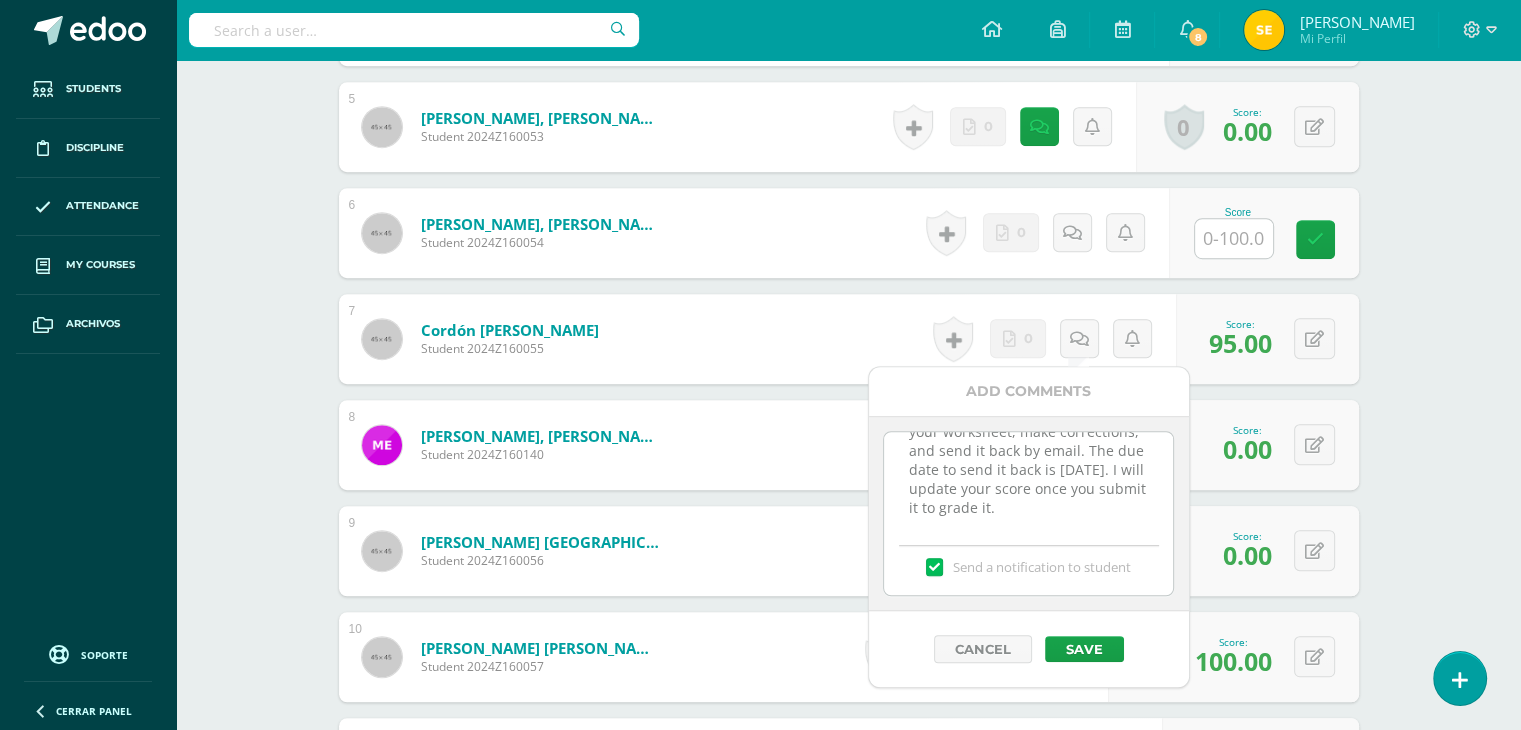 type on "14-7-25
Hello, Eduardo.
I sent an email telling you to check your worksheet, make corrections, and send it back by email. The due date to send it back is July 15th. I will update your score once you submit it to grade it." 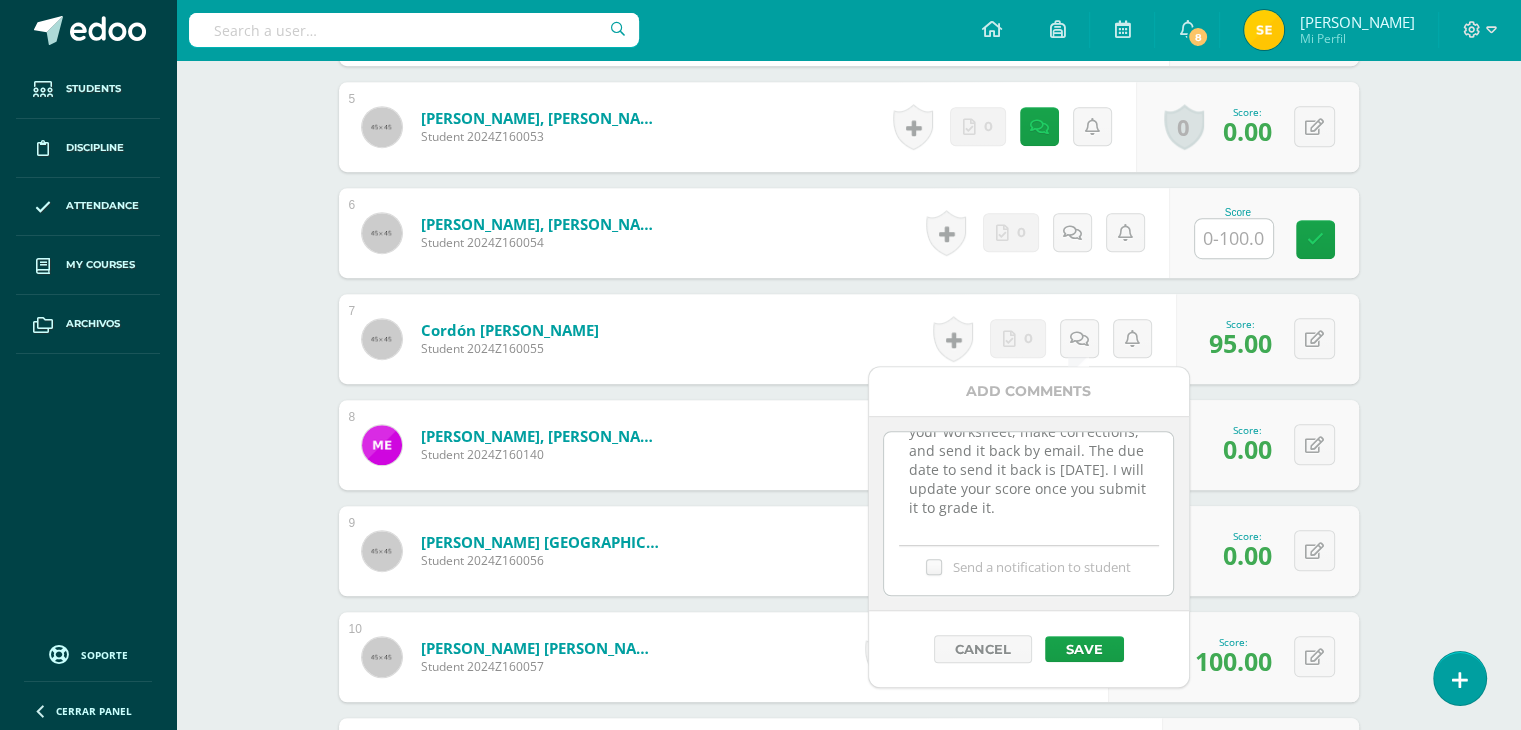 click on "Send a notification to student" at bounding box center [0, 0] 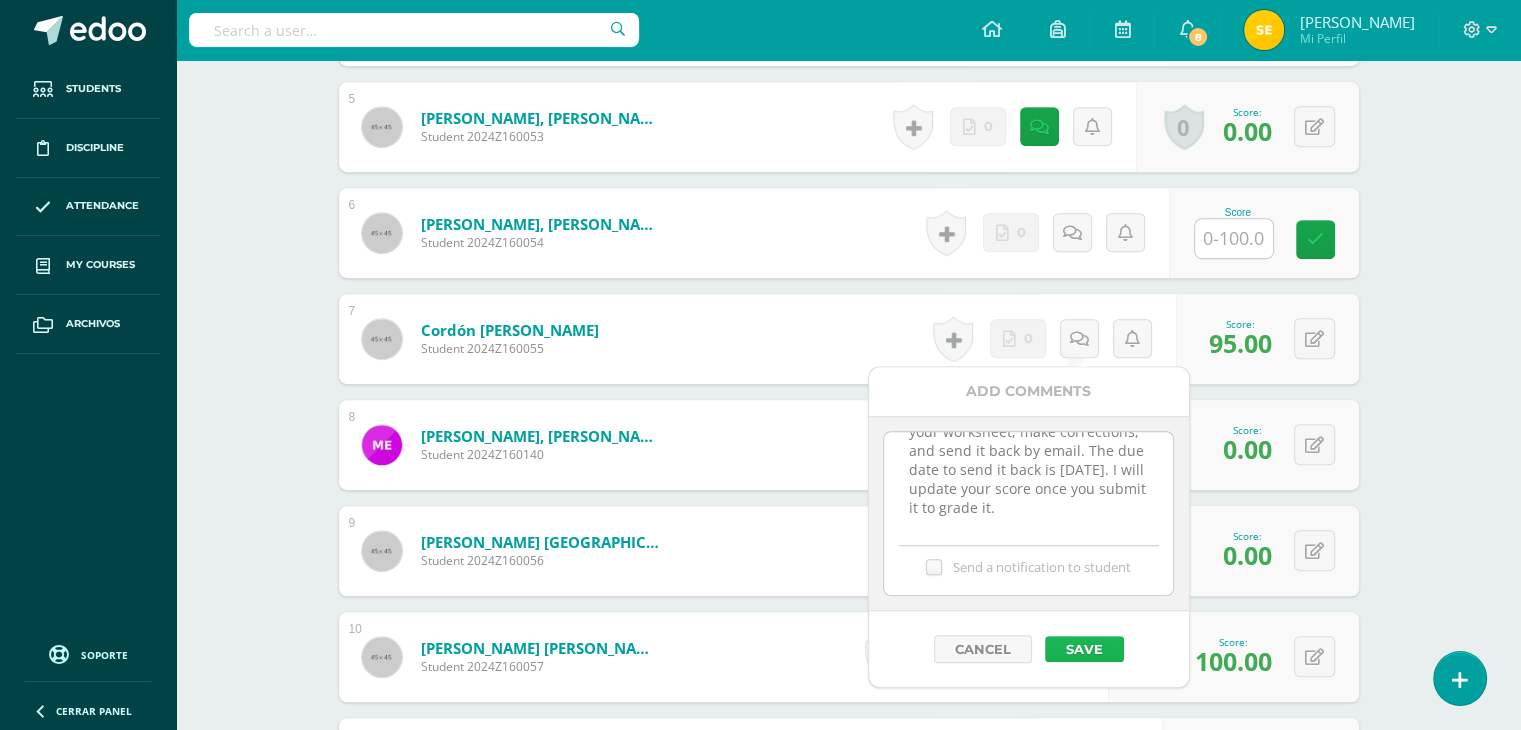 click on "Save" at bounding box center [1084, 649] 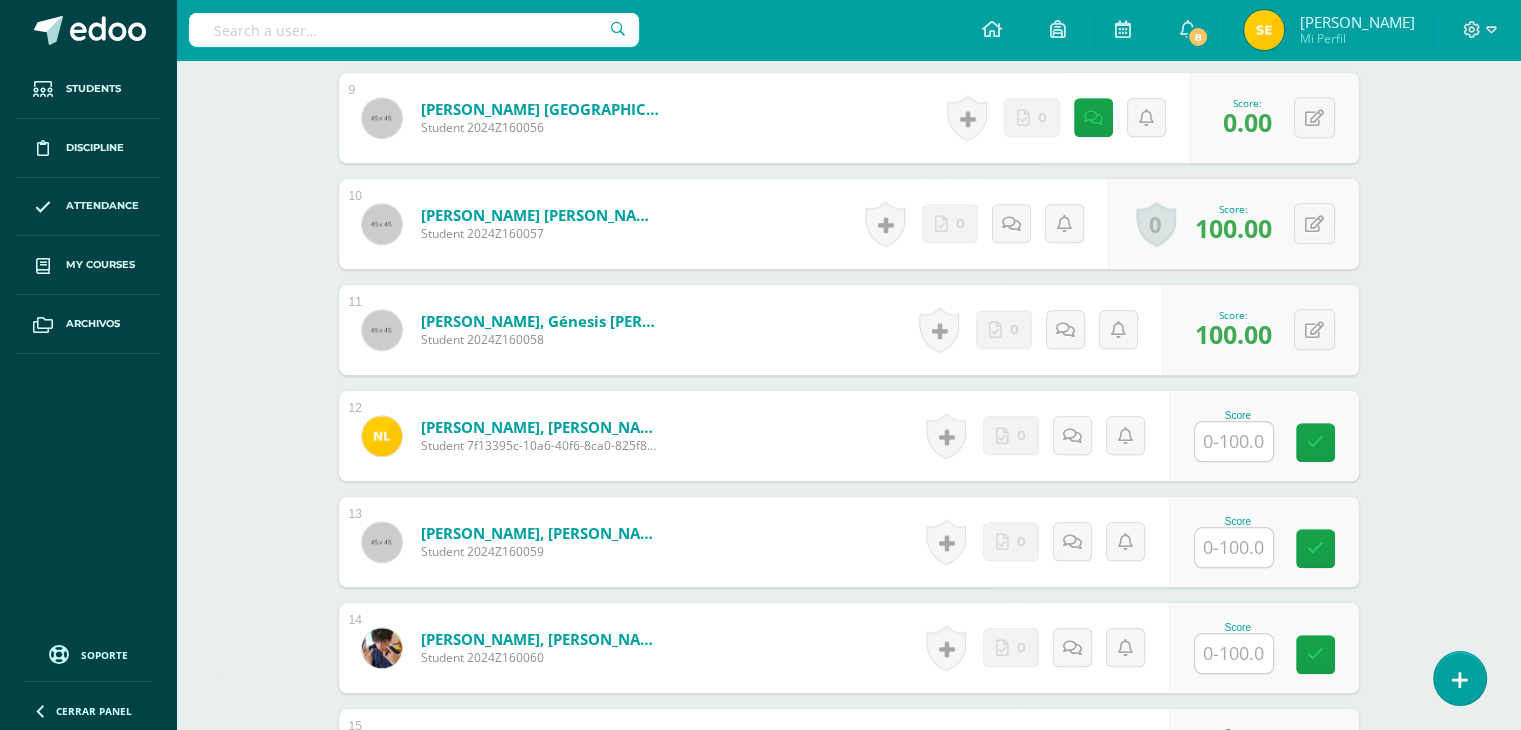 scroll, scrollTop: 1530, scrollLeft: 0, axis: vertical 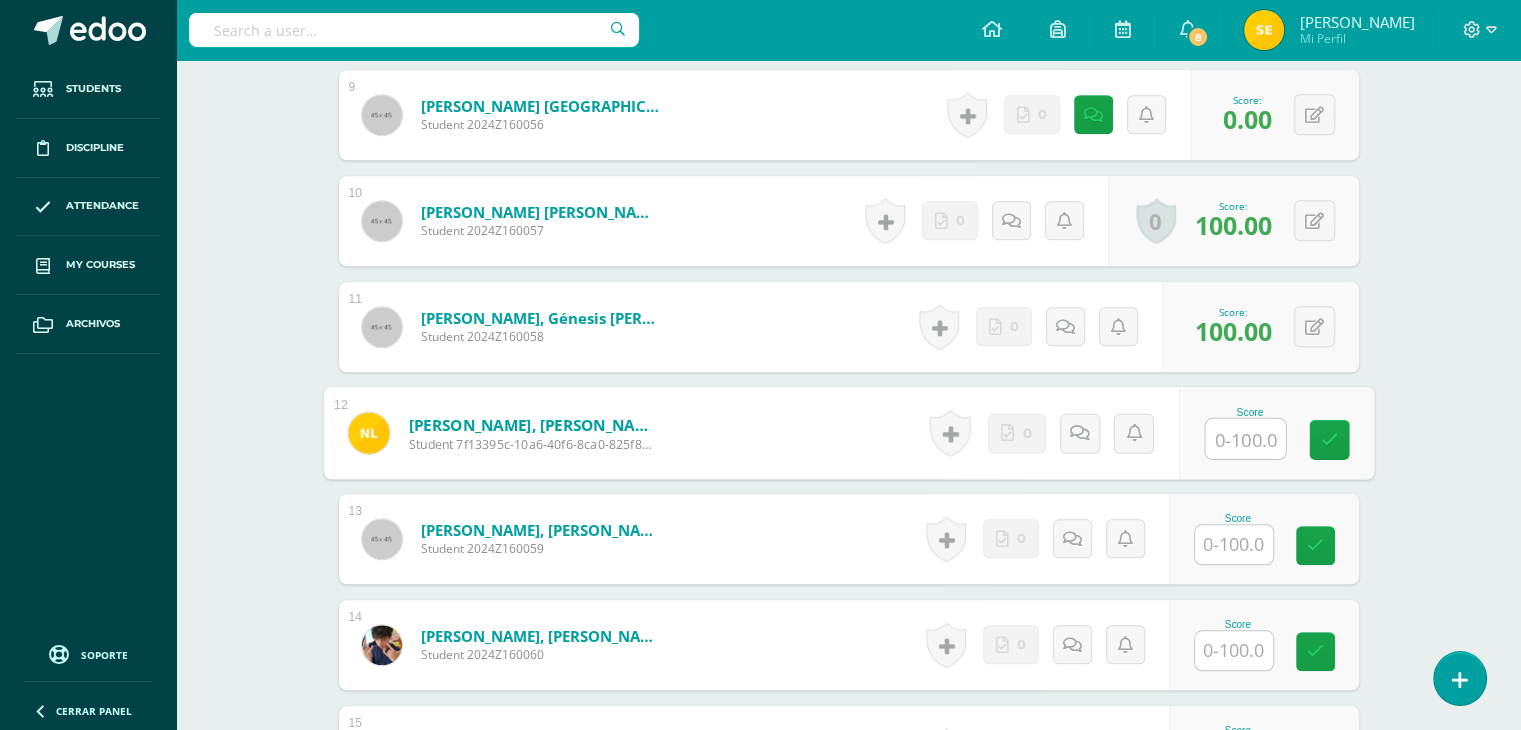 click at bounding box center [1245, 439] 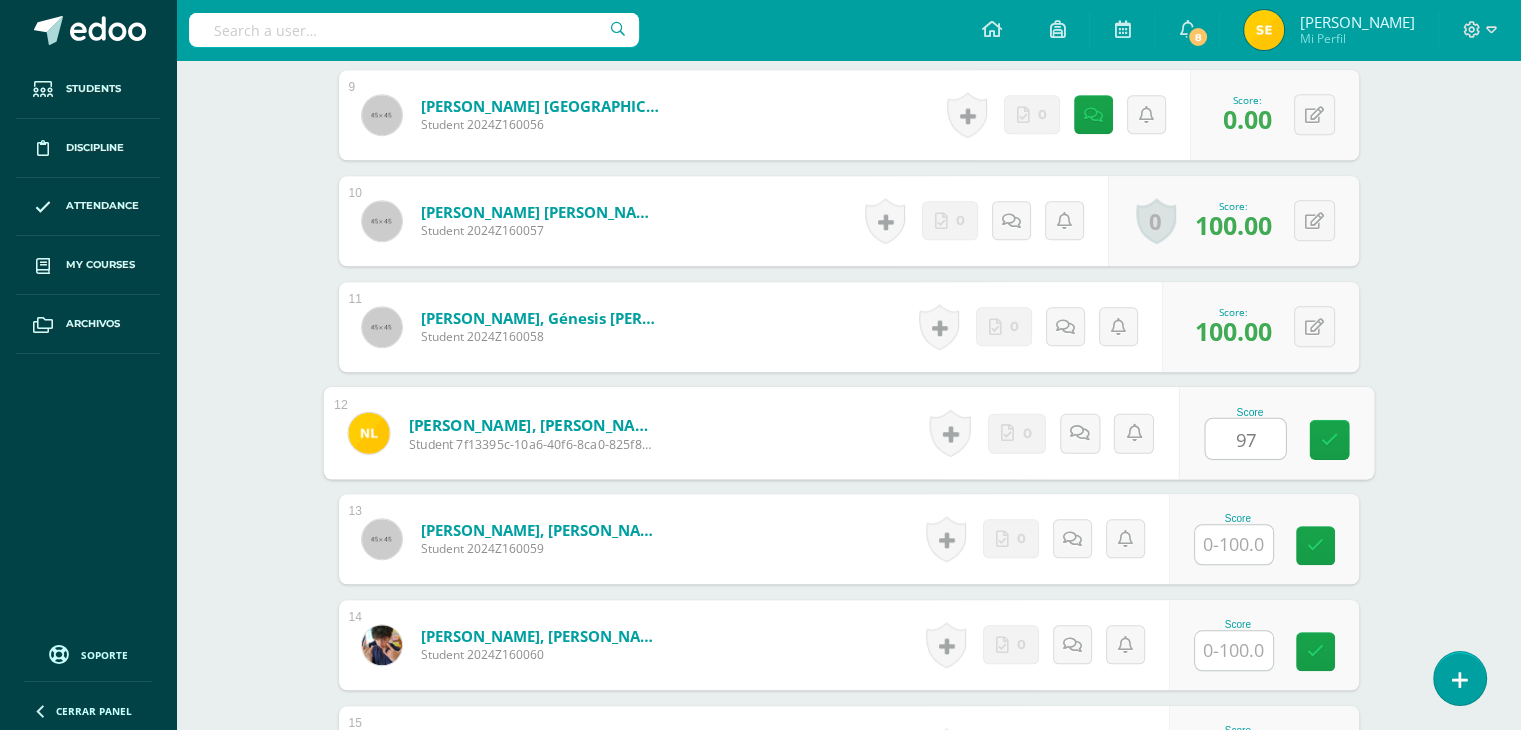 type on "97" 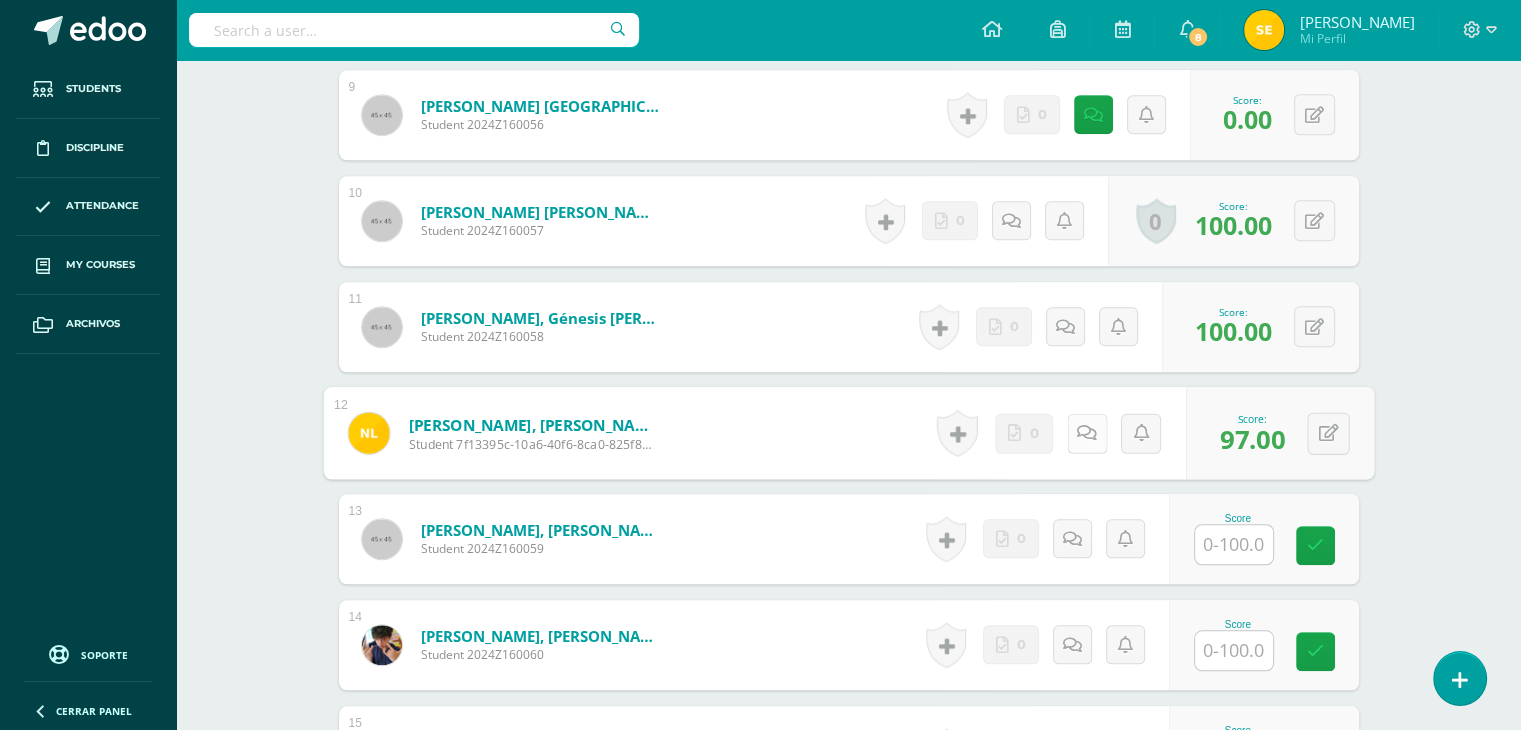 click at bounding box center (1087, 432) 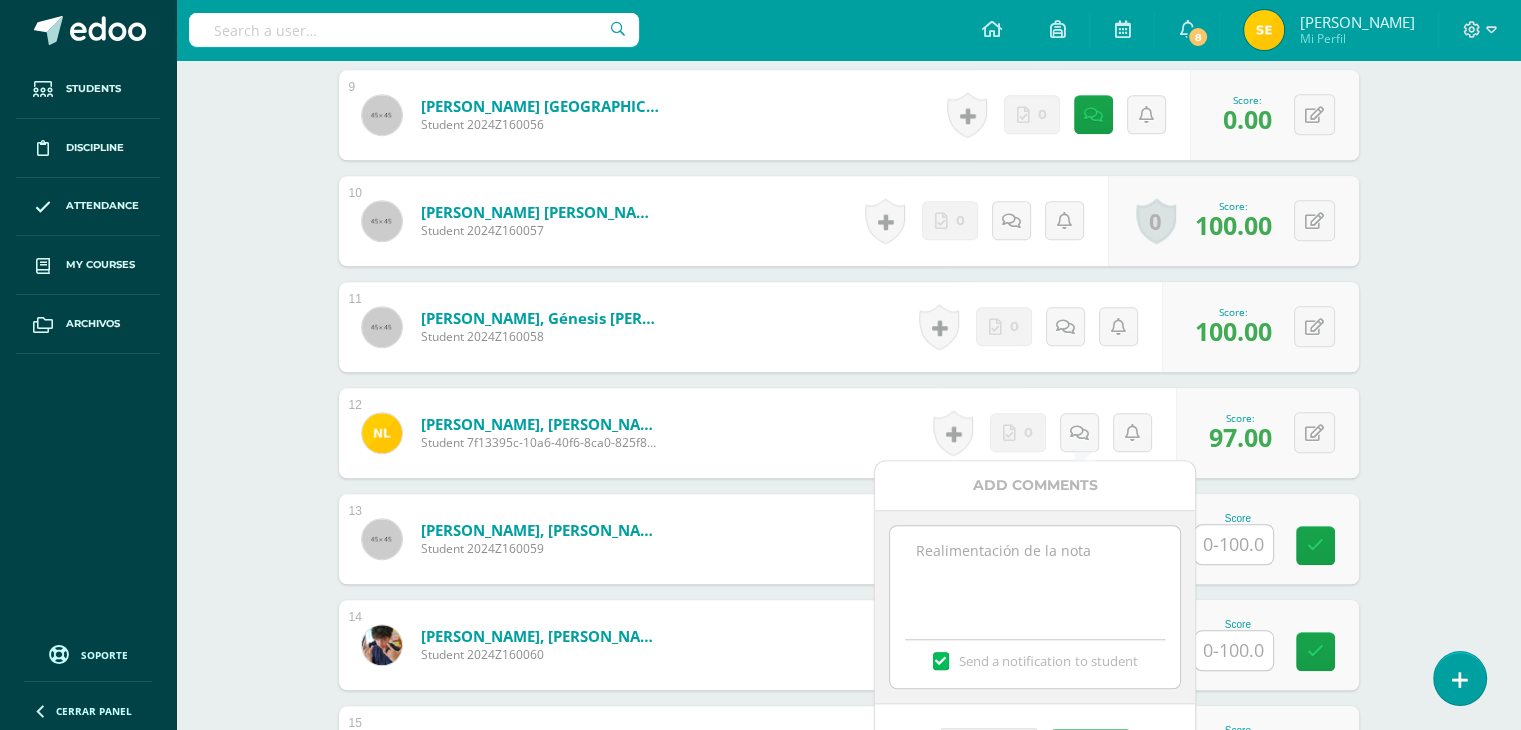 paste on "14-7-25
Hello, Sebastian.
I sent an email telling you to check your worksheet, make corrections, and send it back by email. The due date to send it back is July 15th. I will update your score once you submit it to grade it." 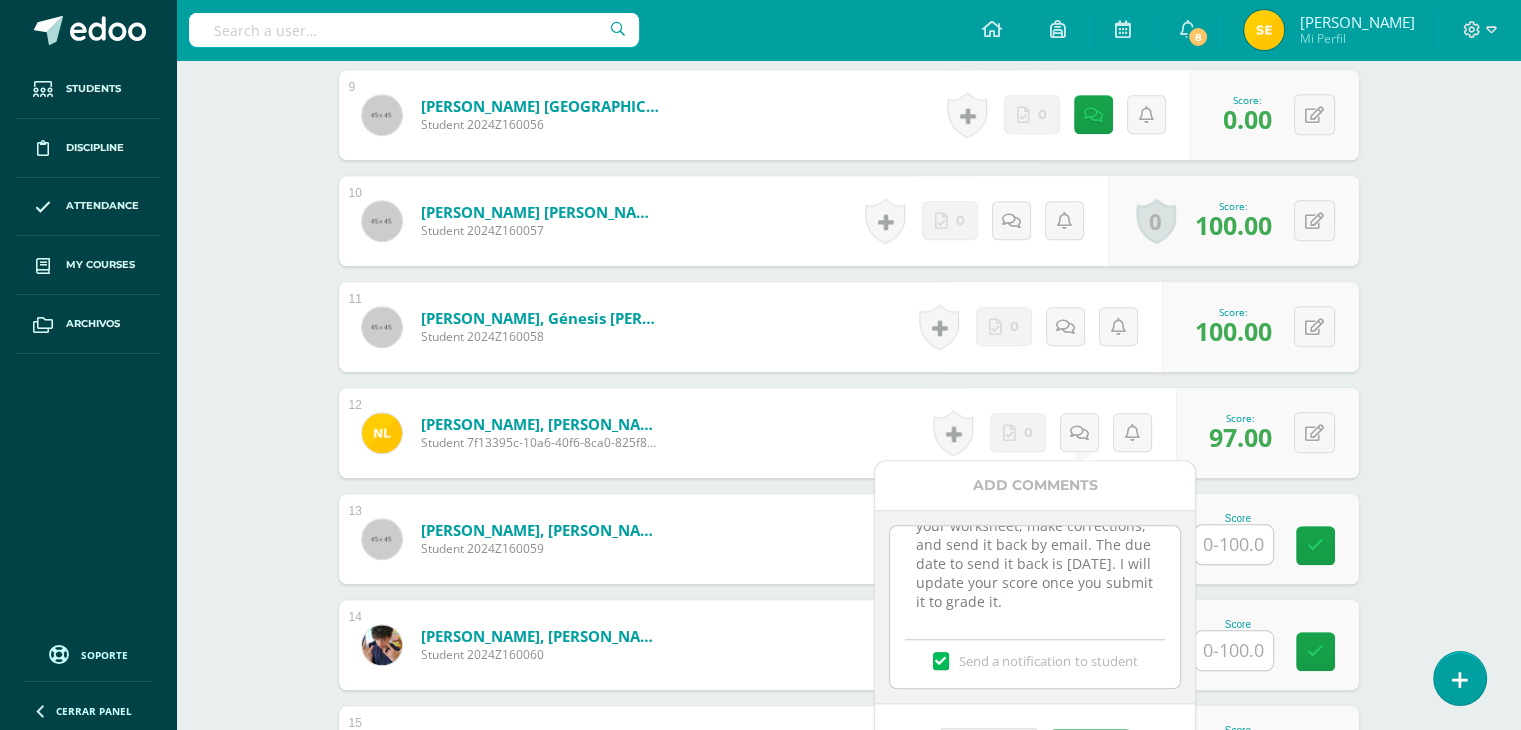 scroll, scrollTop: 0, scrollLeft: 0, axis: both 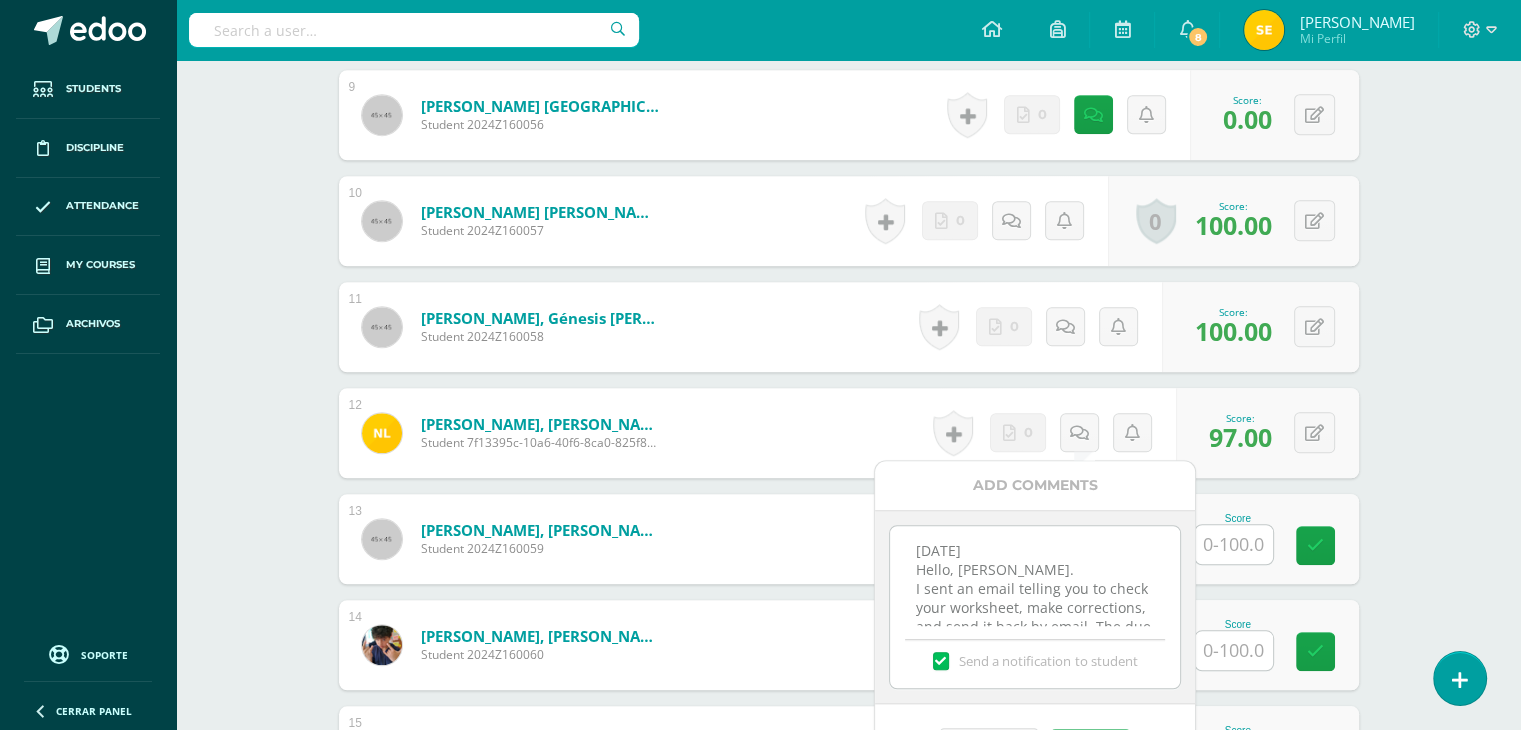 click on "14-7-25
Hello, Sebastian.
I sent an email telling you to check your worksheet, make corrections, and send it back by email. The due date to send it back is July 15th. I will update your score once you submit it to grade it." at bounding box center (1034, 576) 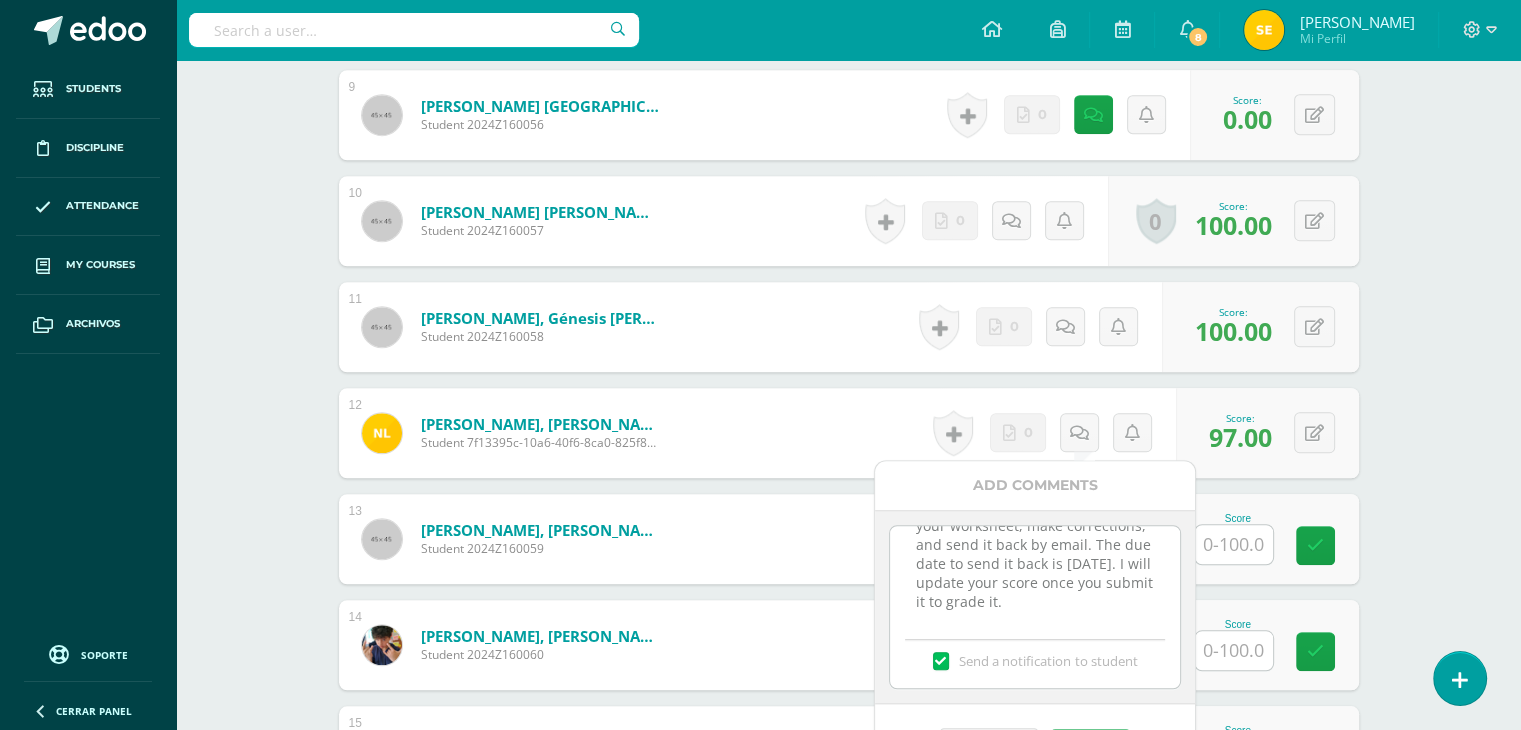 scroll, scrollTop: 103, scrollLeft: 0, axis: vertical 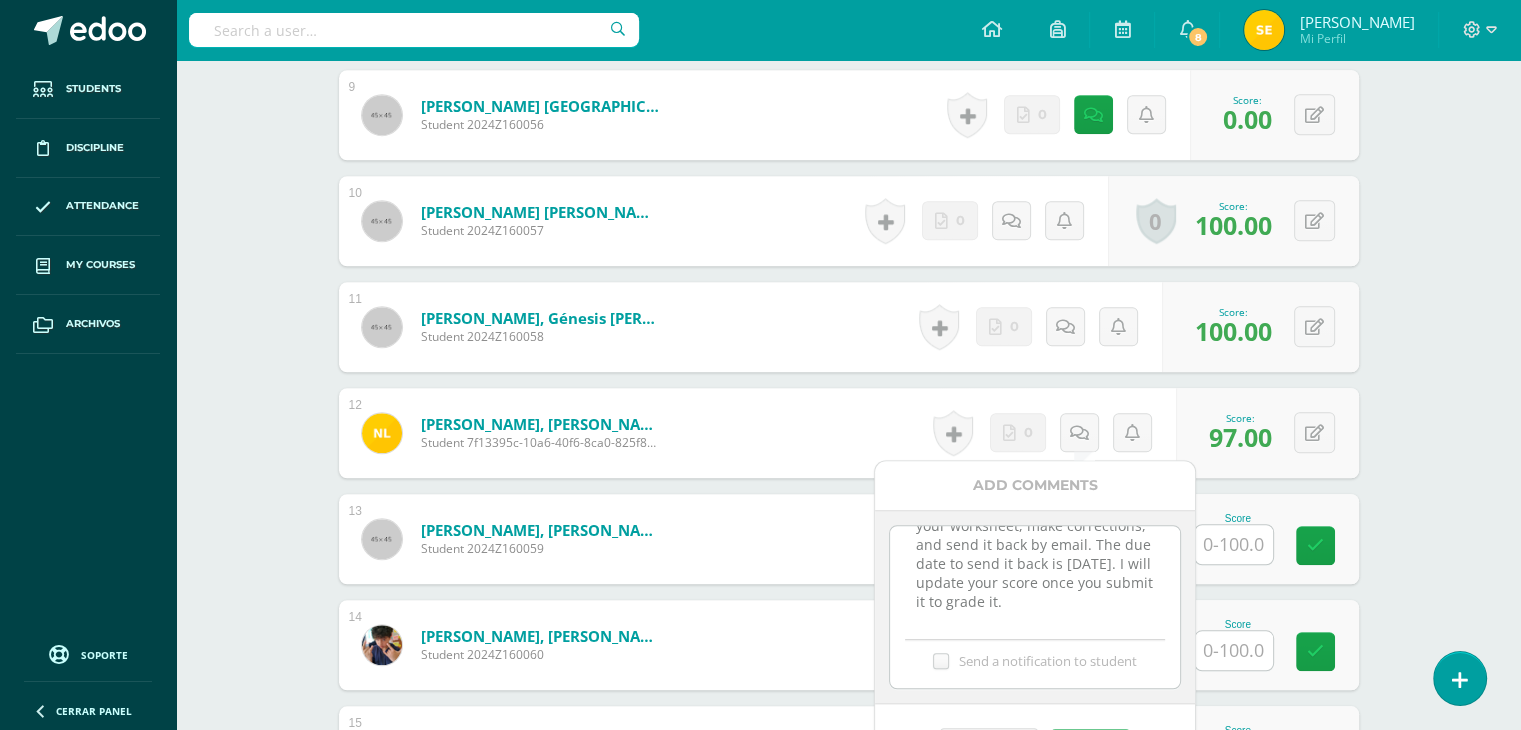 click on "Send a notification to student" at bounding box center (0, 0) 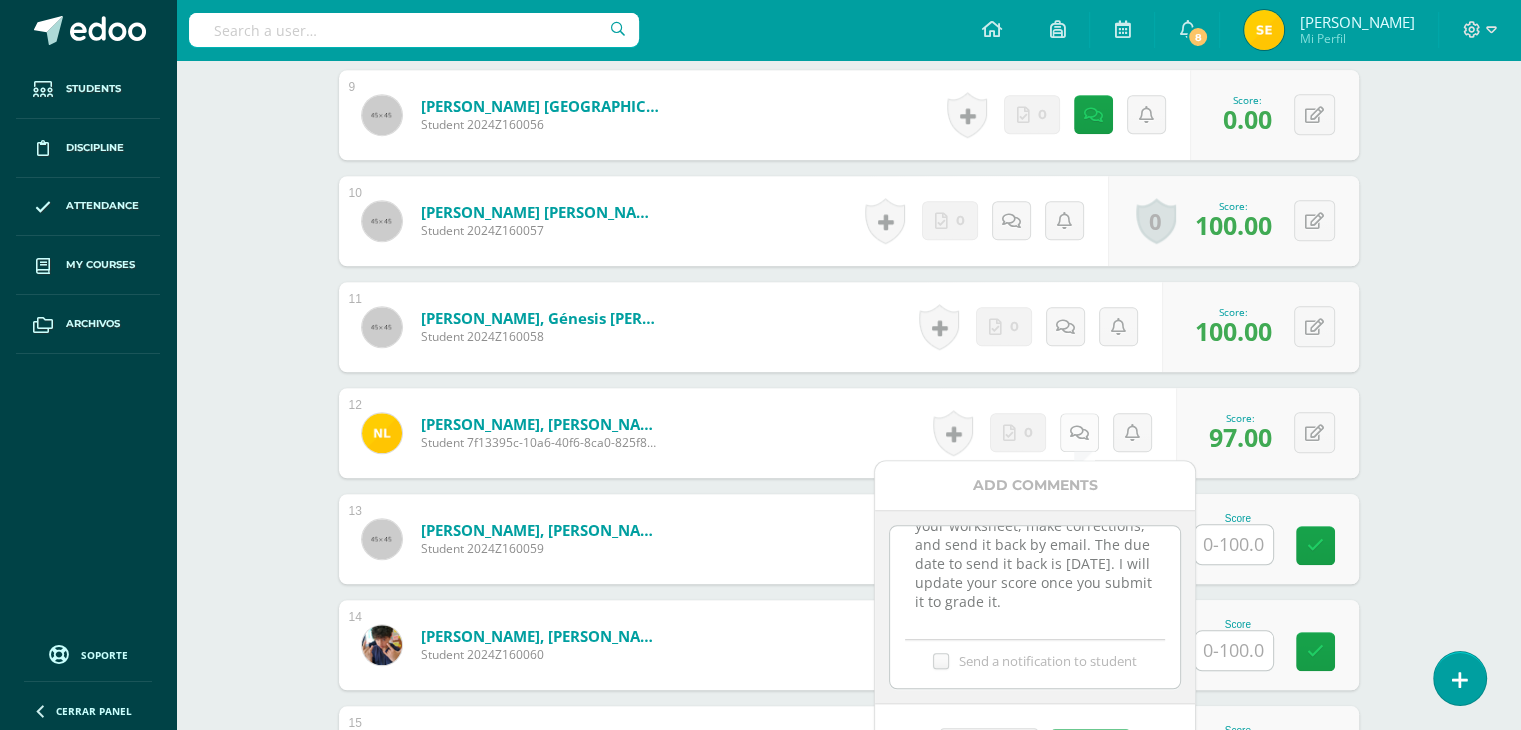 scroll, scrollTop: 1618, scrollLeft: 0, axis: vertical 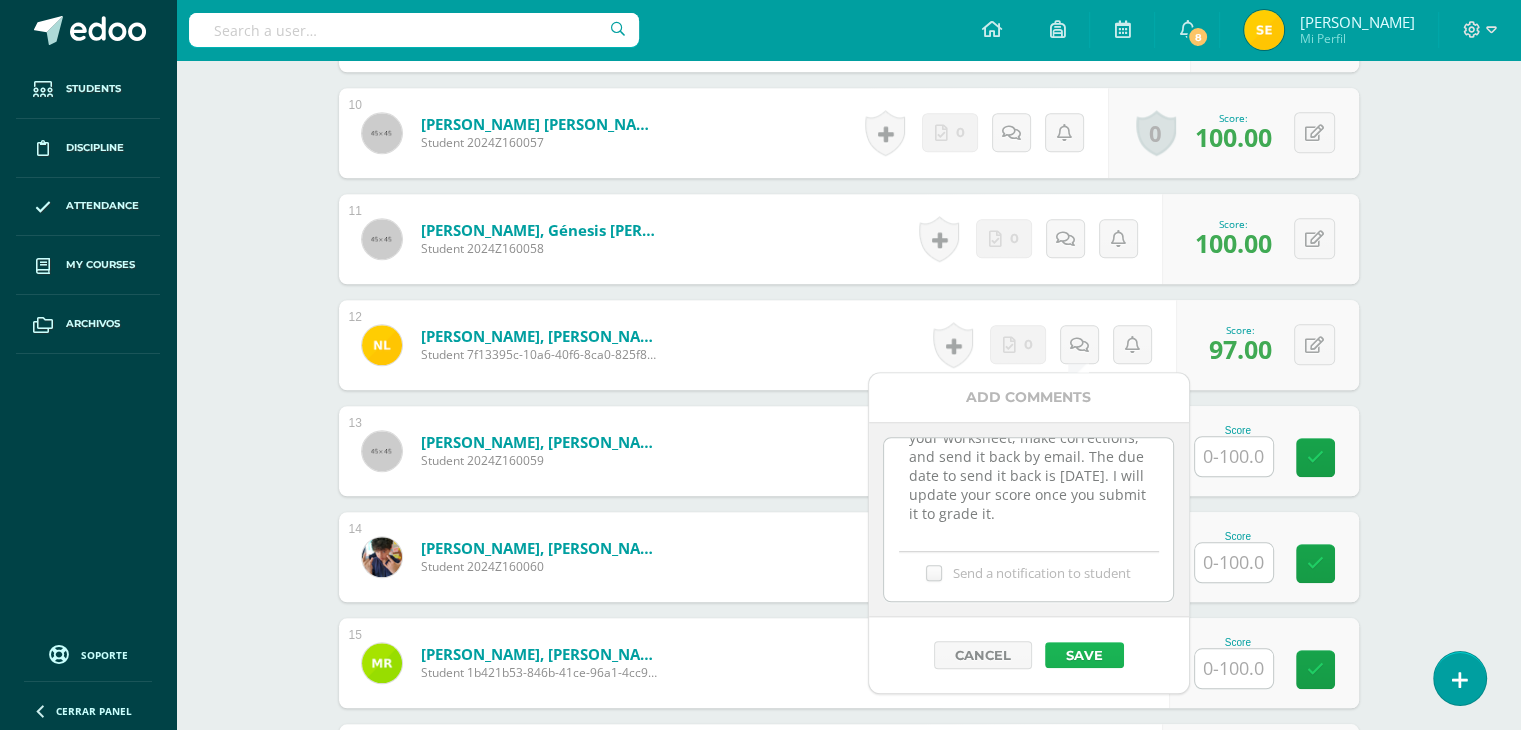 click on "Save" at bounding box center [1084, 655] 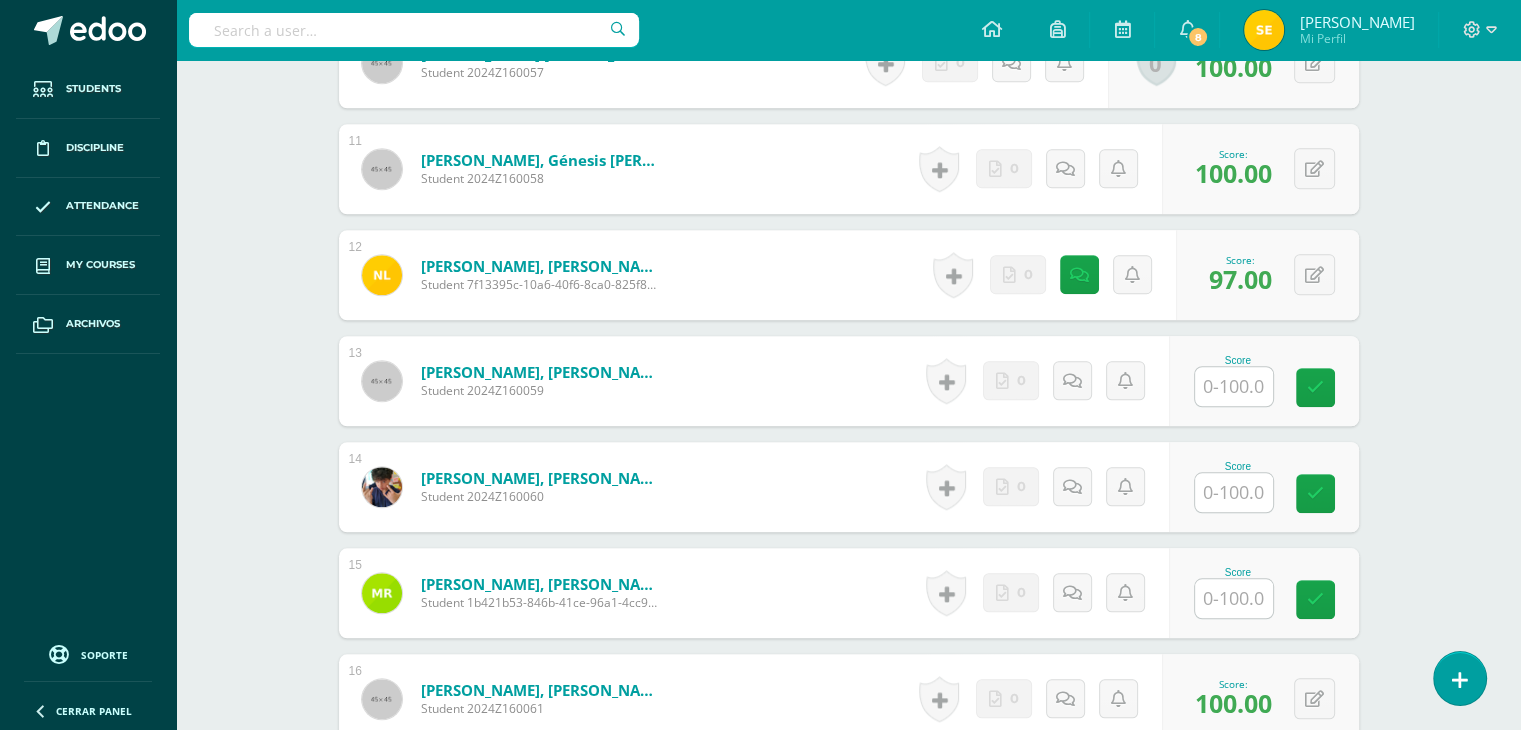 scroll, scrollTop: 1686, scrollLeft: 0, axis: vertical 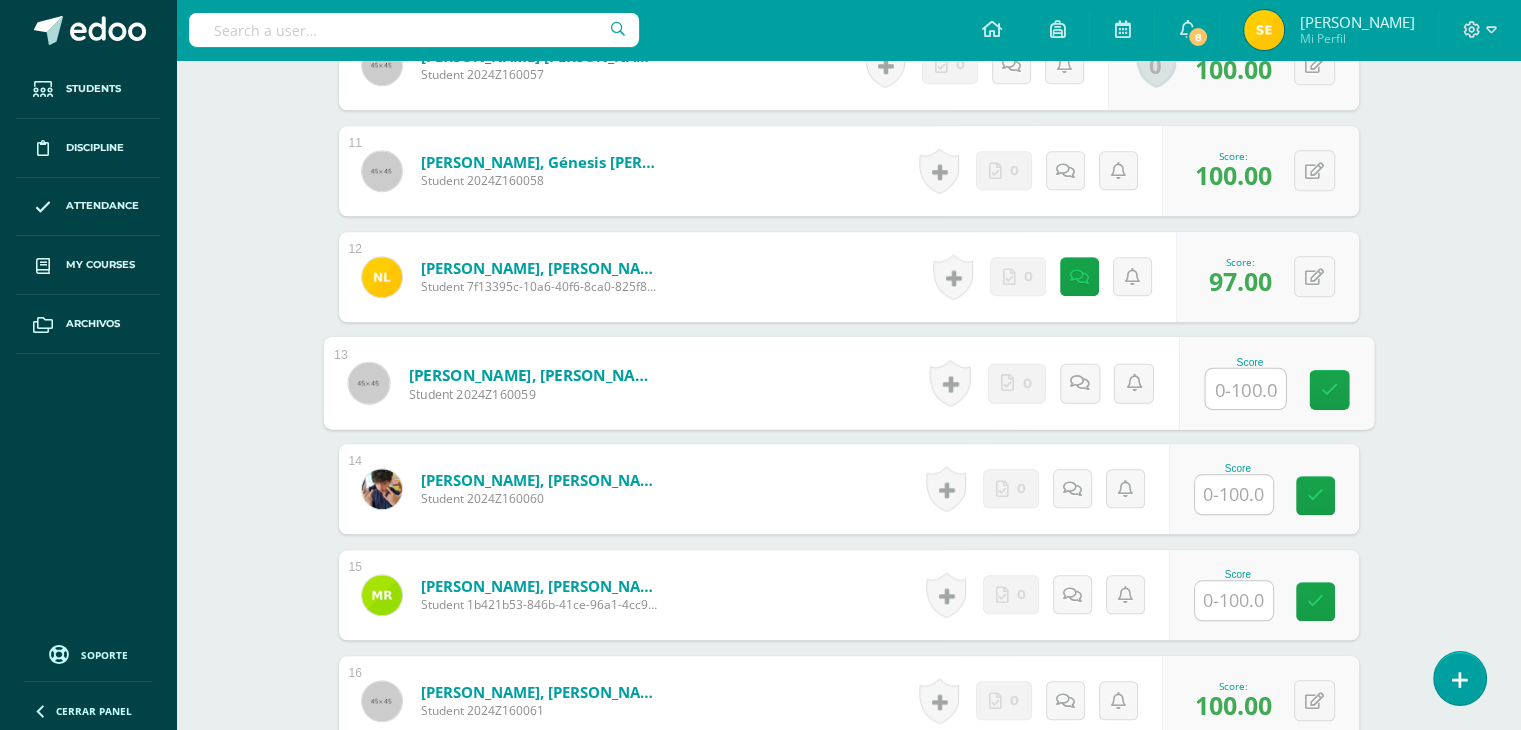 click at bounding box center [1245, 389] 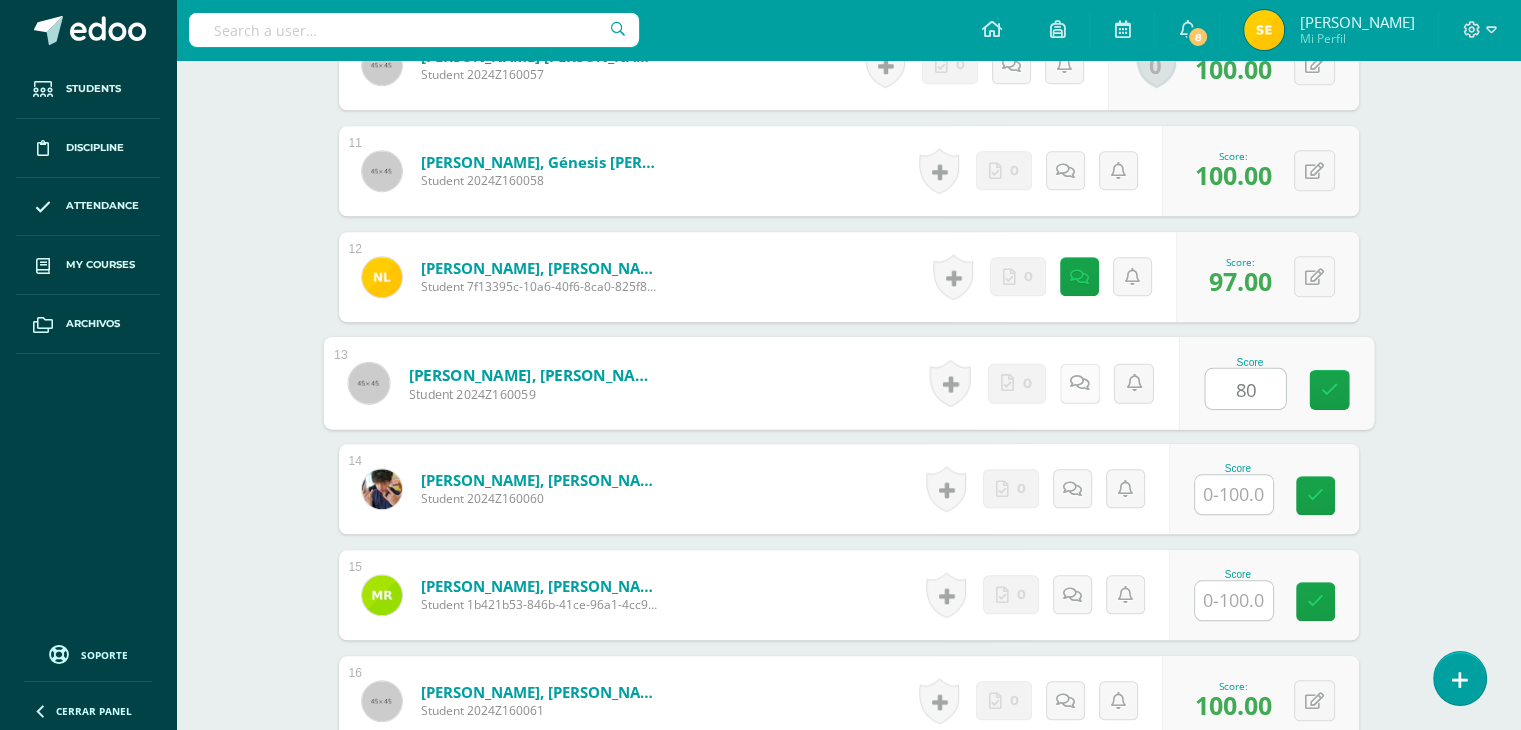 type on "80" 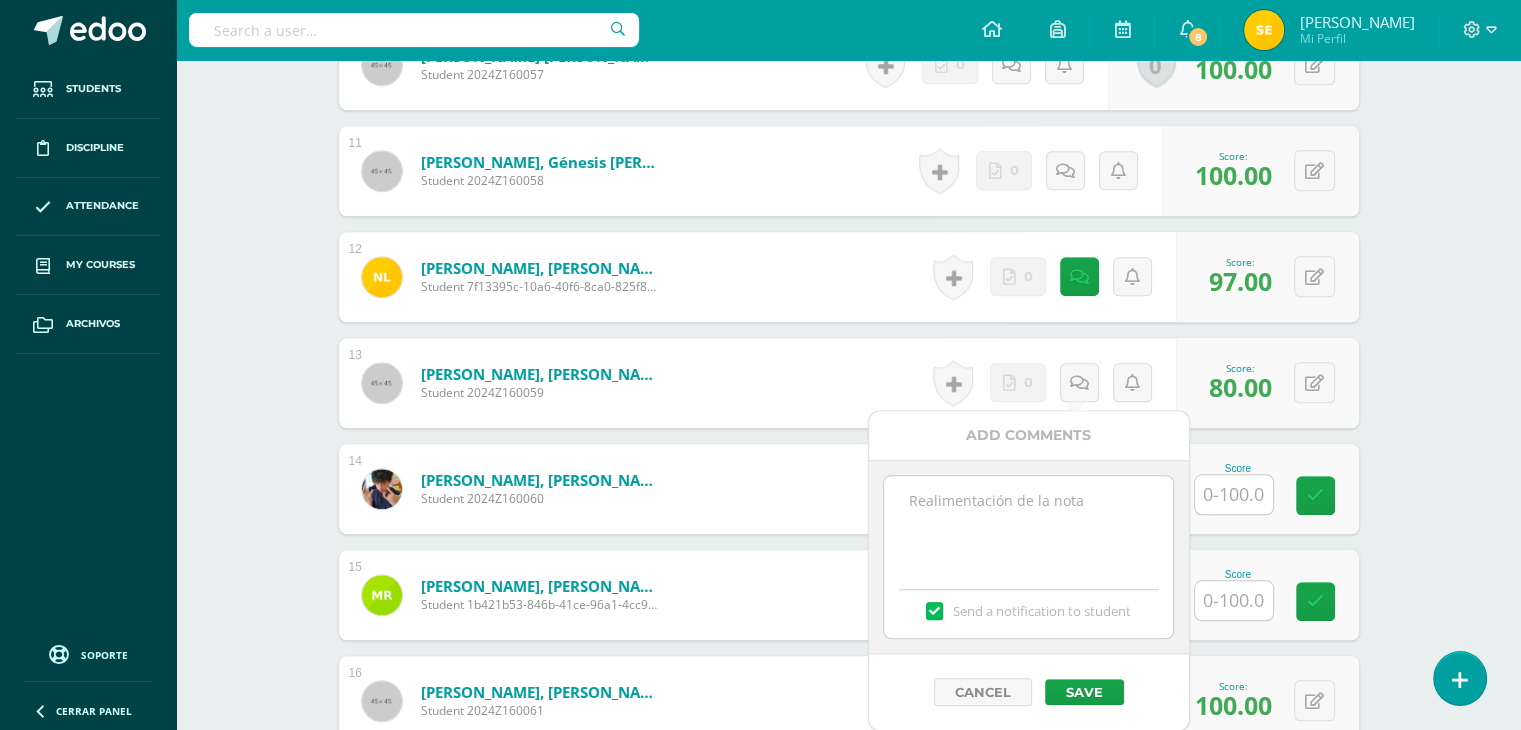drag, startPoint x: 1041, startPoint y: 467, endPoint x: 1039, endPoint y: 486, distance: 19.104973 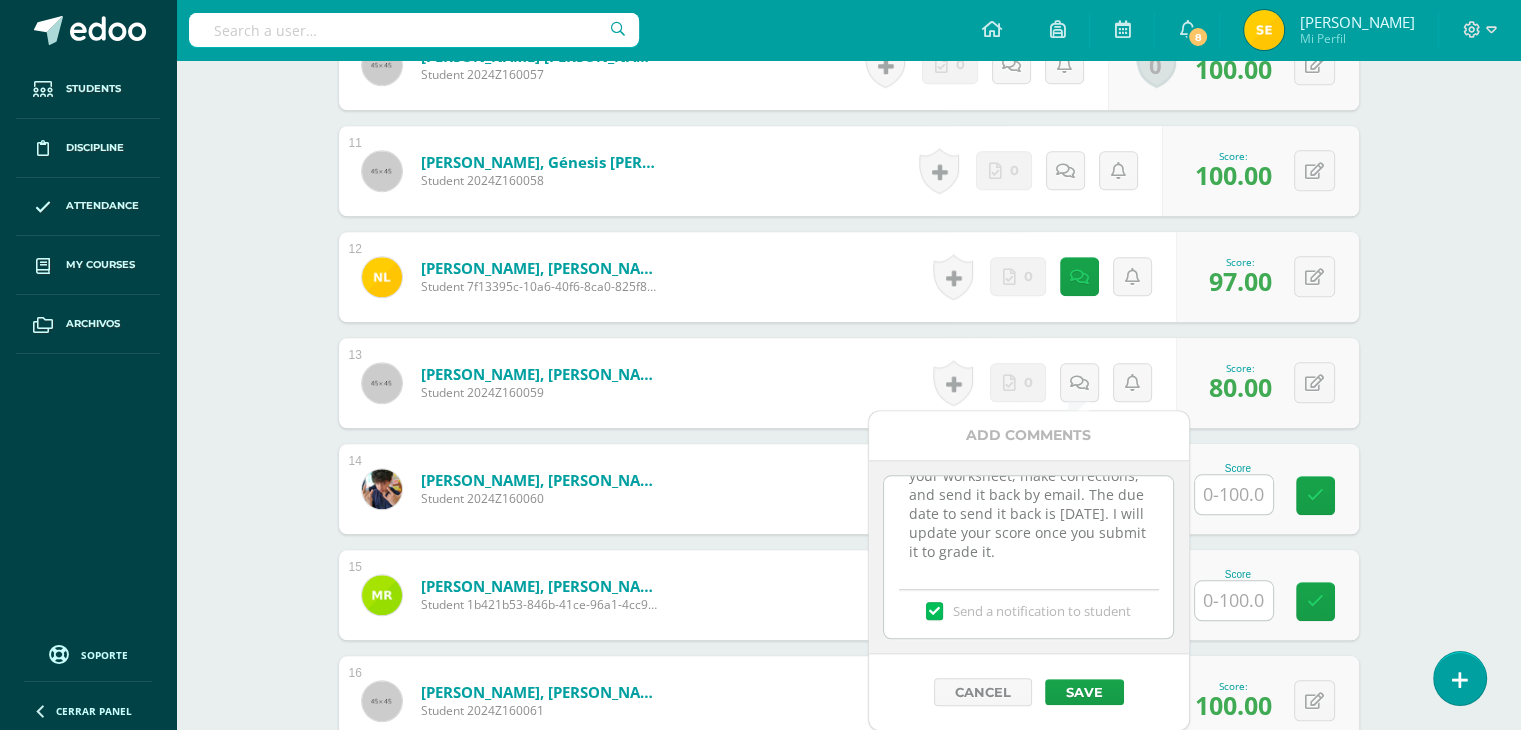 scroll, scrollTop: 0, scrollLeft: 0, axis: both 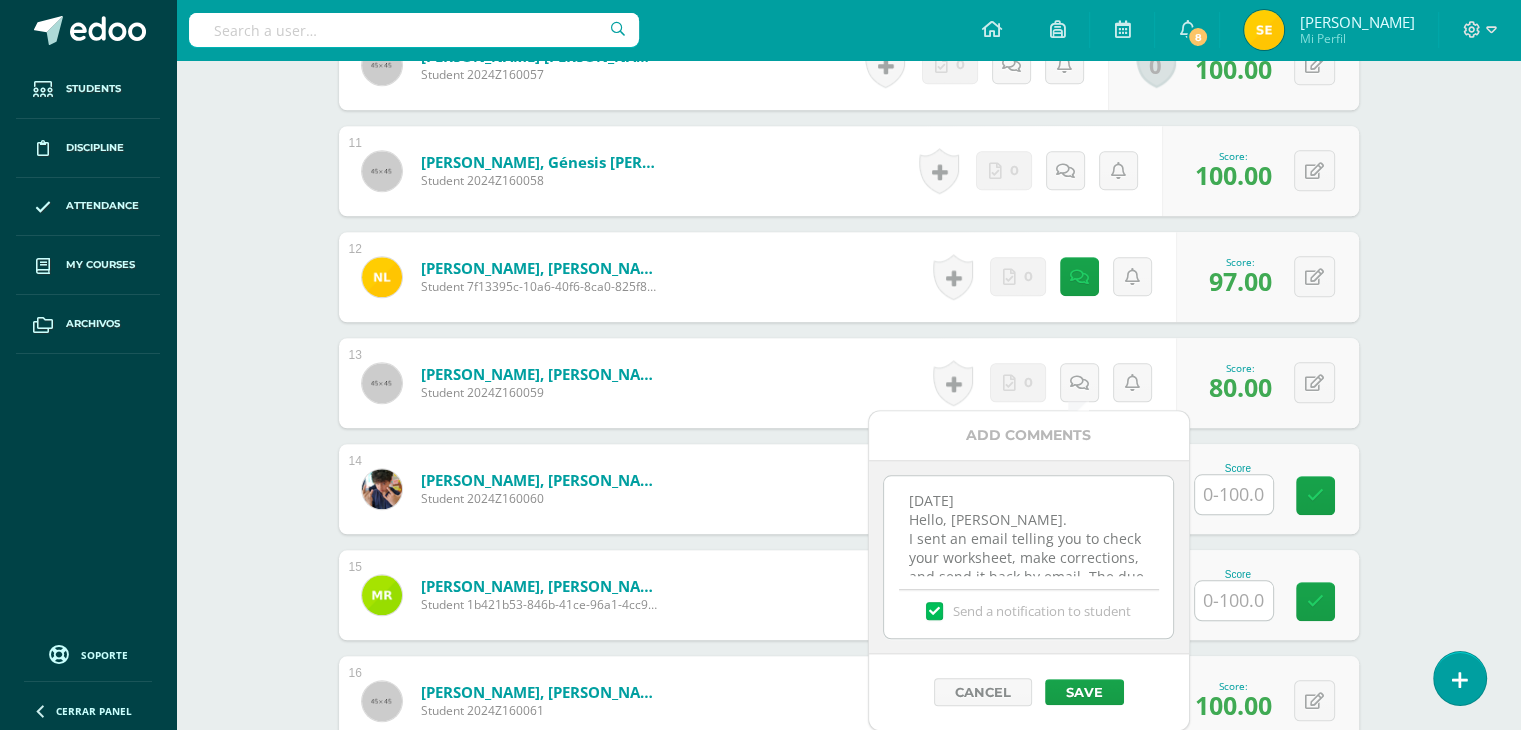 click on "14-7-25
Hello, Sebastian.
I sent an email telling you to check your worksheet, make corrections, and send it back by email. The due date to send it back is July 15th. I will update your score once you submit it to grade it." at bounding box center (1028, 526) 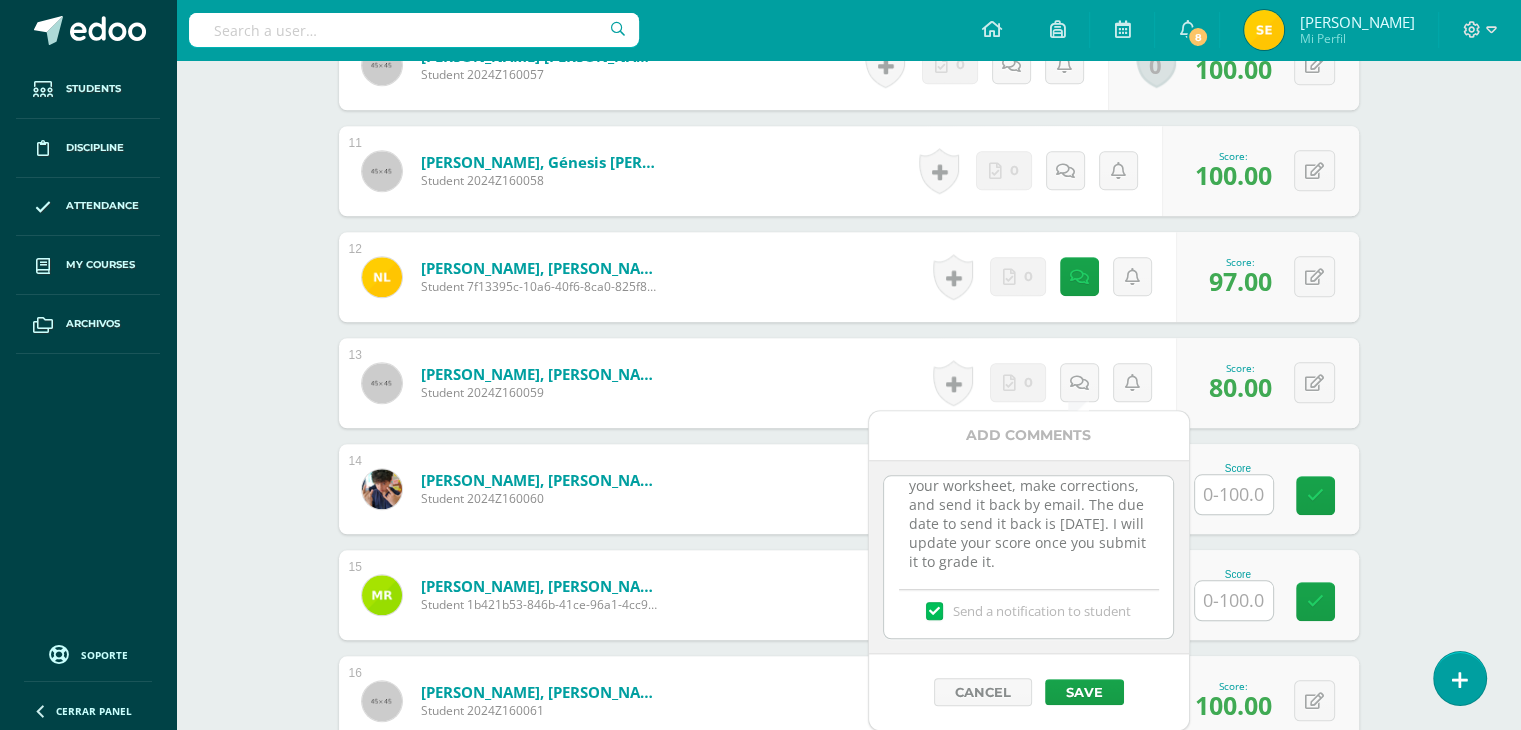 scroll, scrollTop: 102, scrollLeft: 0, axis: vertical 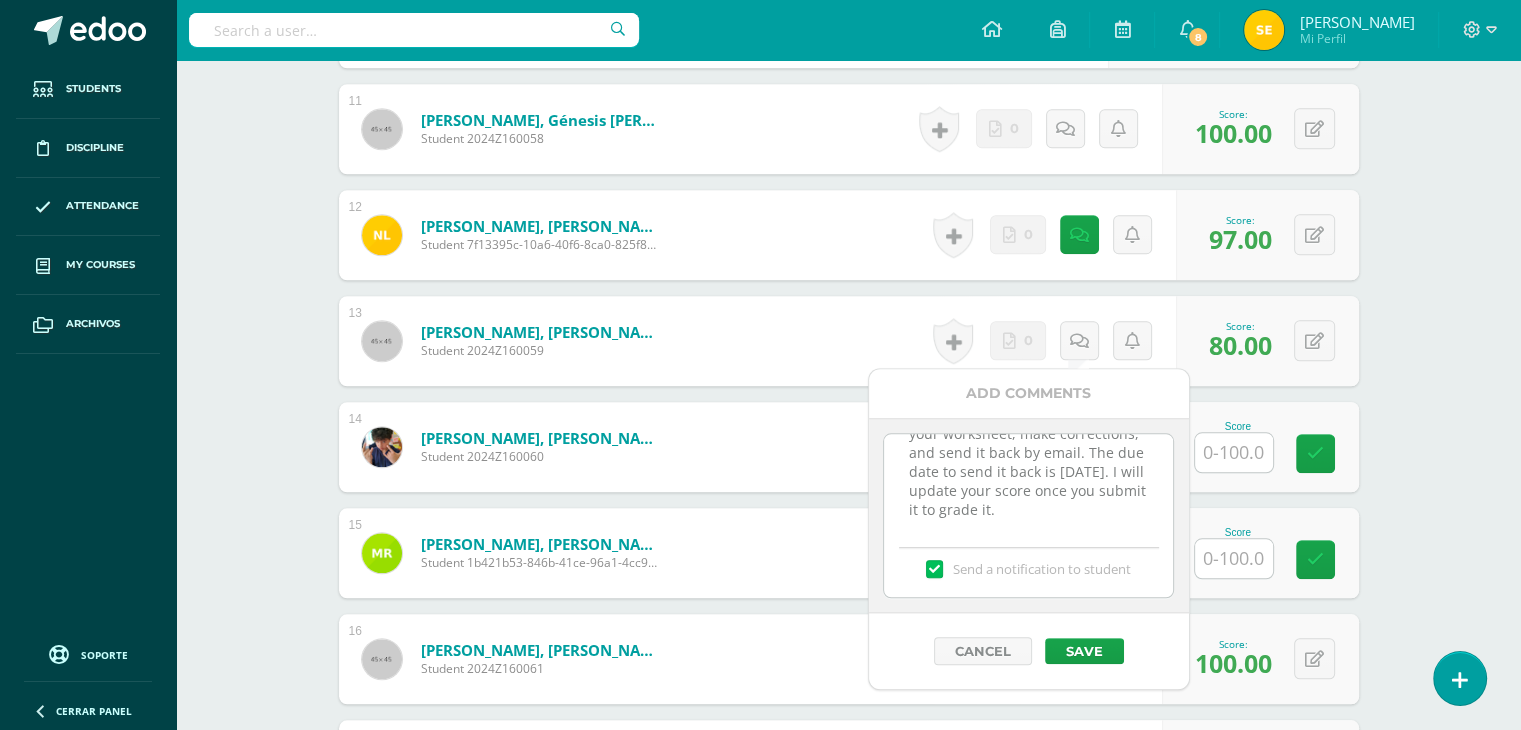 type on "14-7-25
Hello, Paolo.
I sent an email telling you to check your worksheet, make corrections, and send it back by email. The due date to send it back is July 15th. I will update your score once you submit it to grade it." 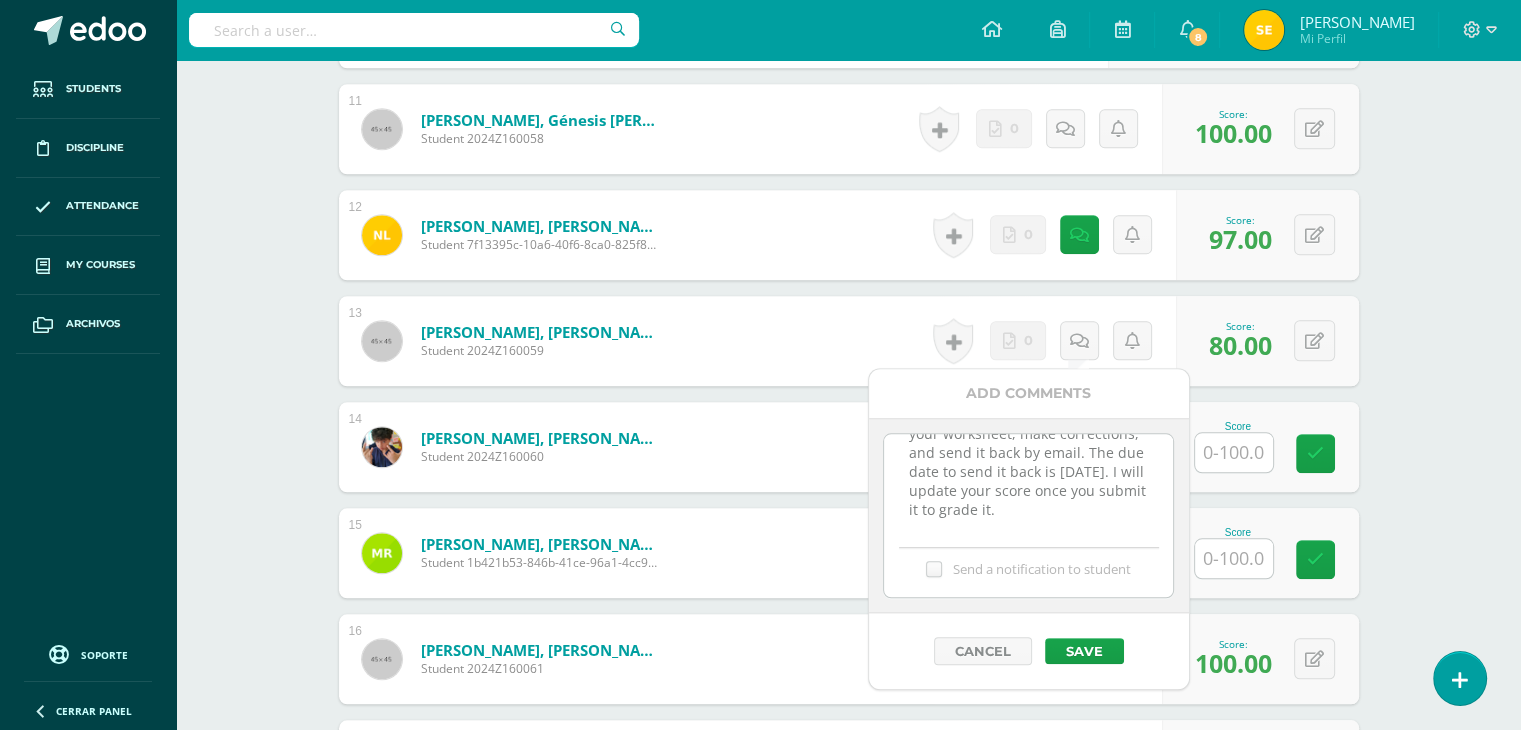 click on "Send a notification to student" at bounding box center [0, 0] 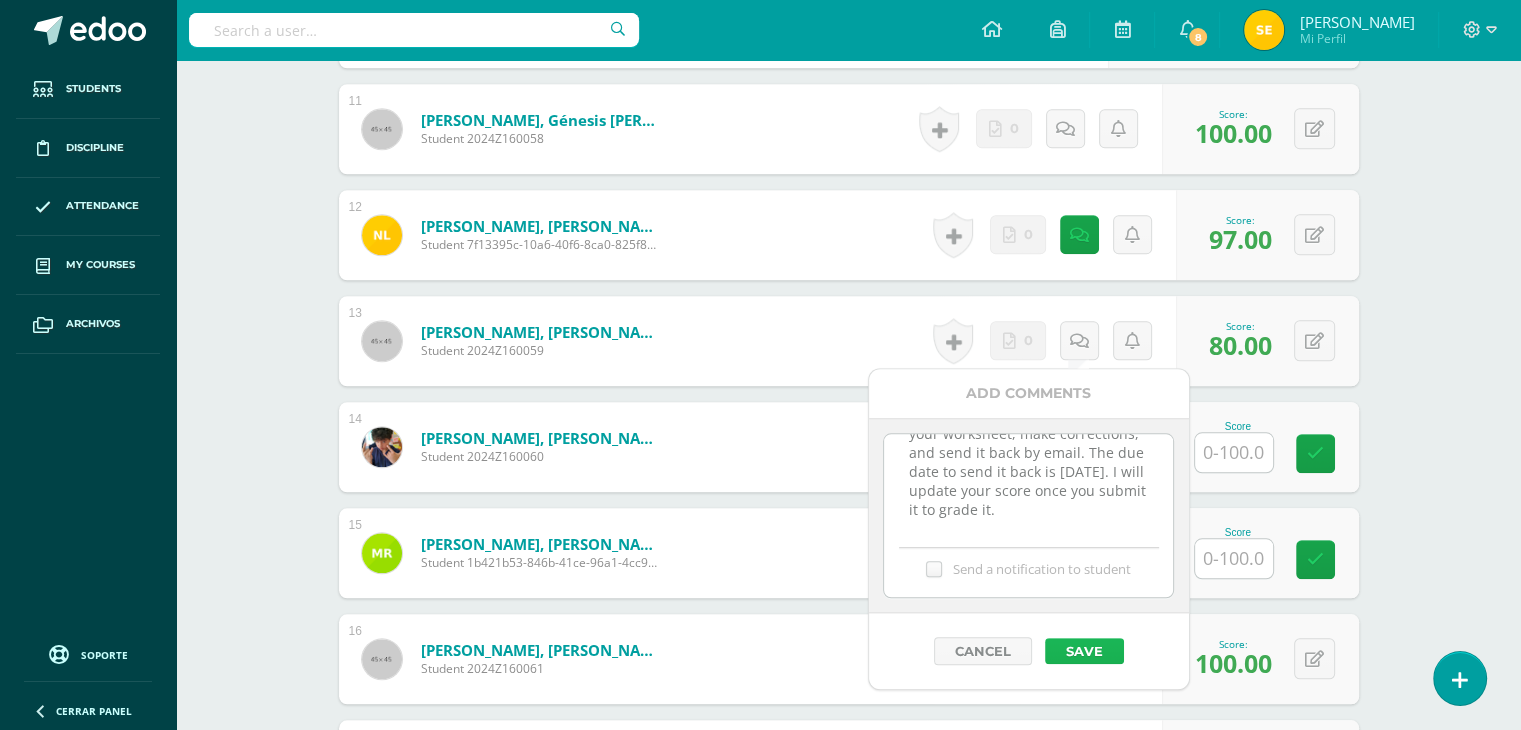 click on "Save" at bounding box center (1084, 651) 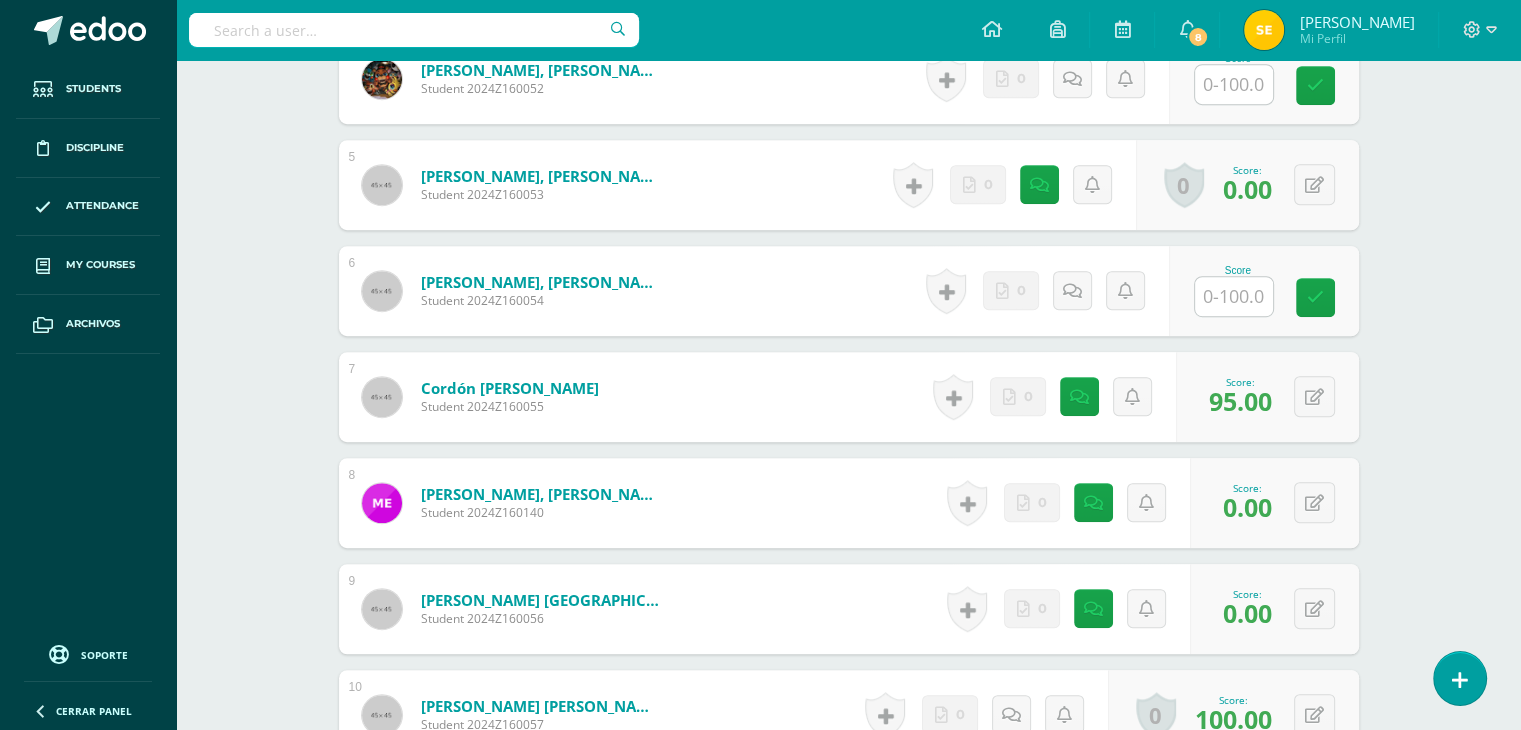 scroll, scrollTop: 1036, scrollLeft: 0, axis: vertical 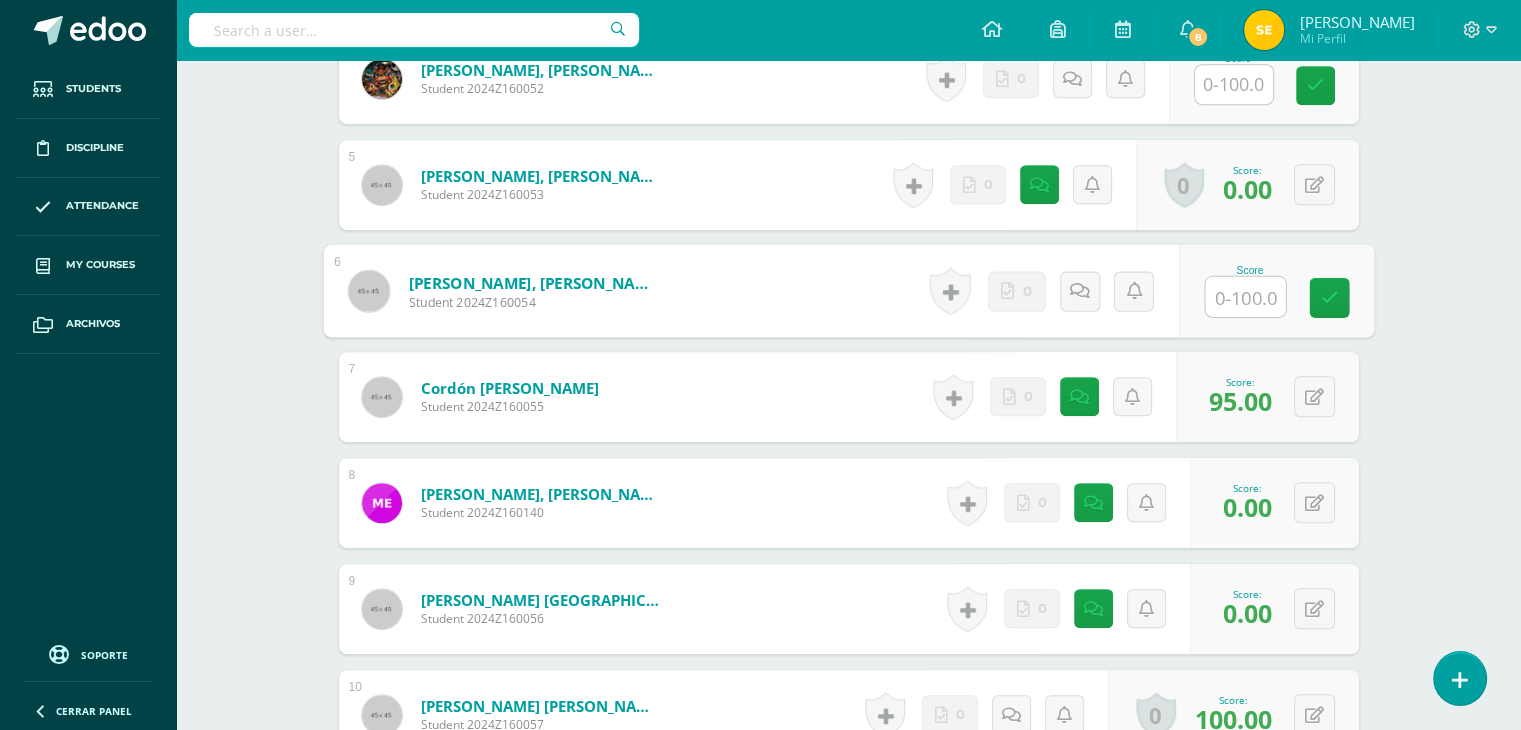 click at bounding box center [1245, 297] 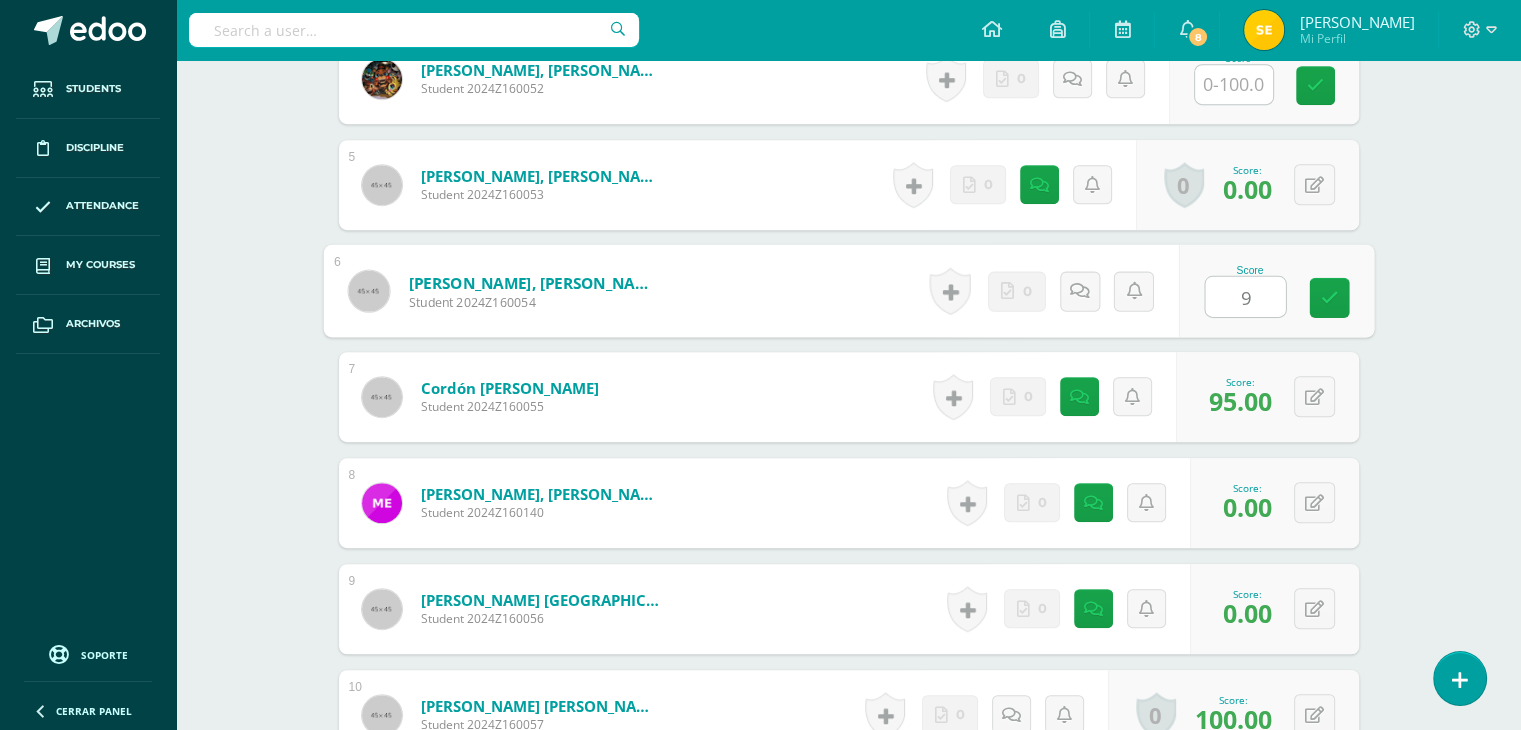 type on "94" 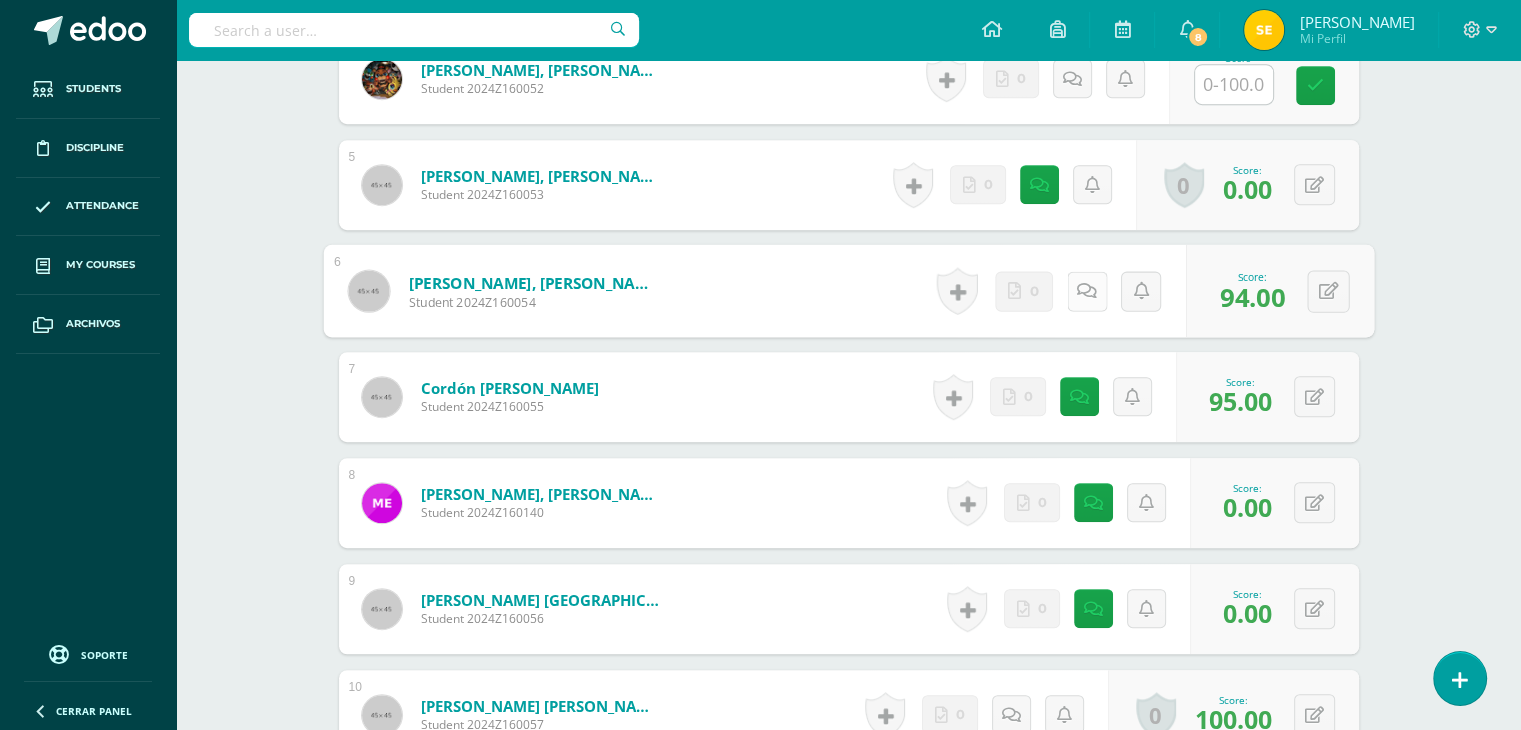 click at bounding box center (1086, 291) 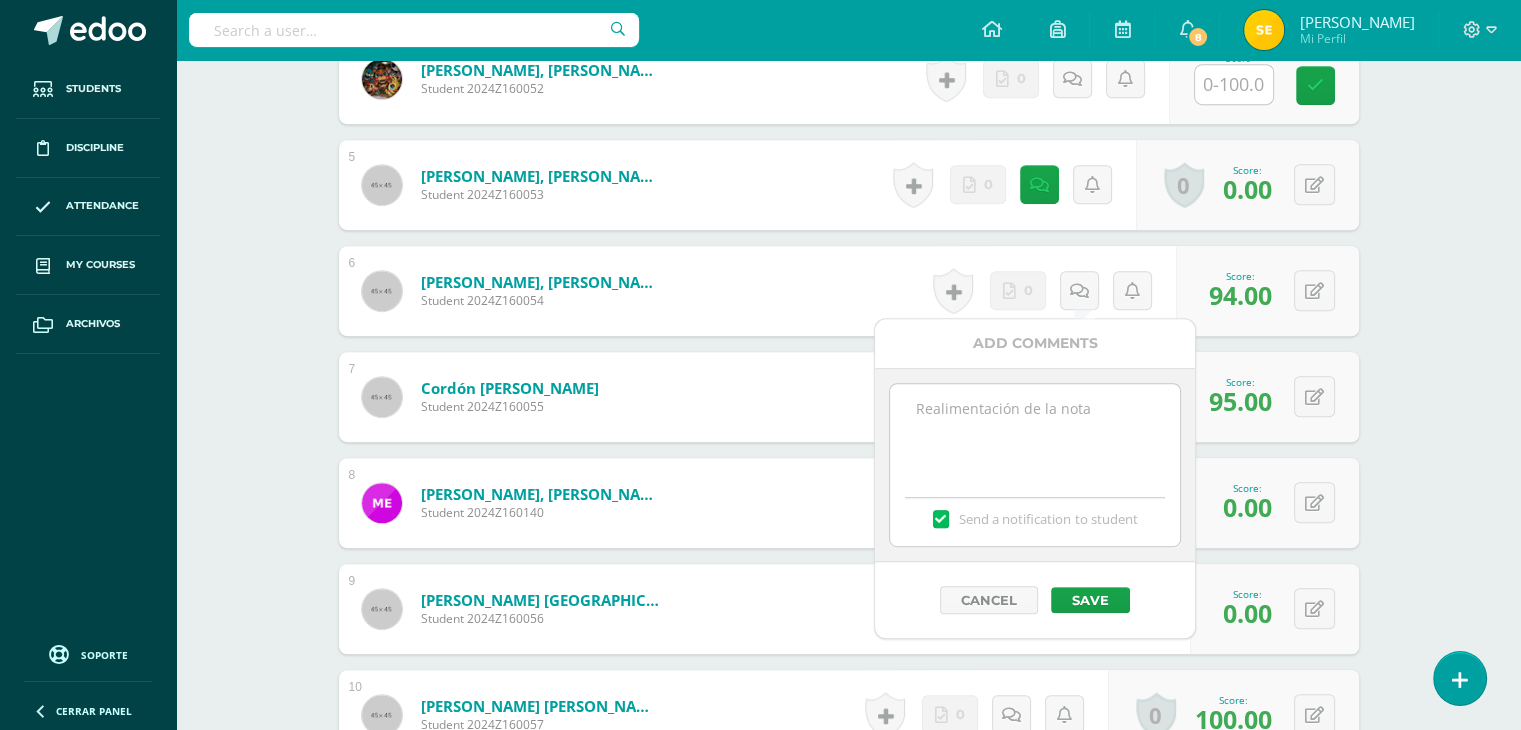 paste on "14-7-25
Hello, Sebastian.
I sent an email telling you to check your worksheet, make corrections, and send it back by email. The due date to send it back is July 15th. I will update your score once you submit it to grade it." 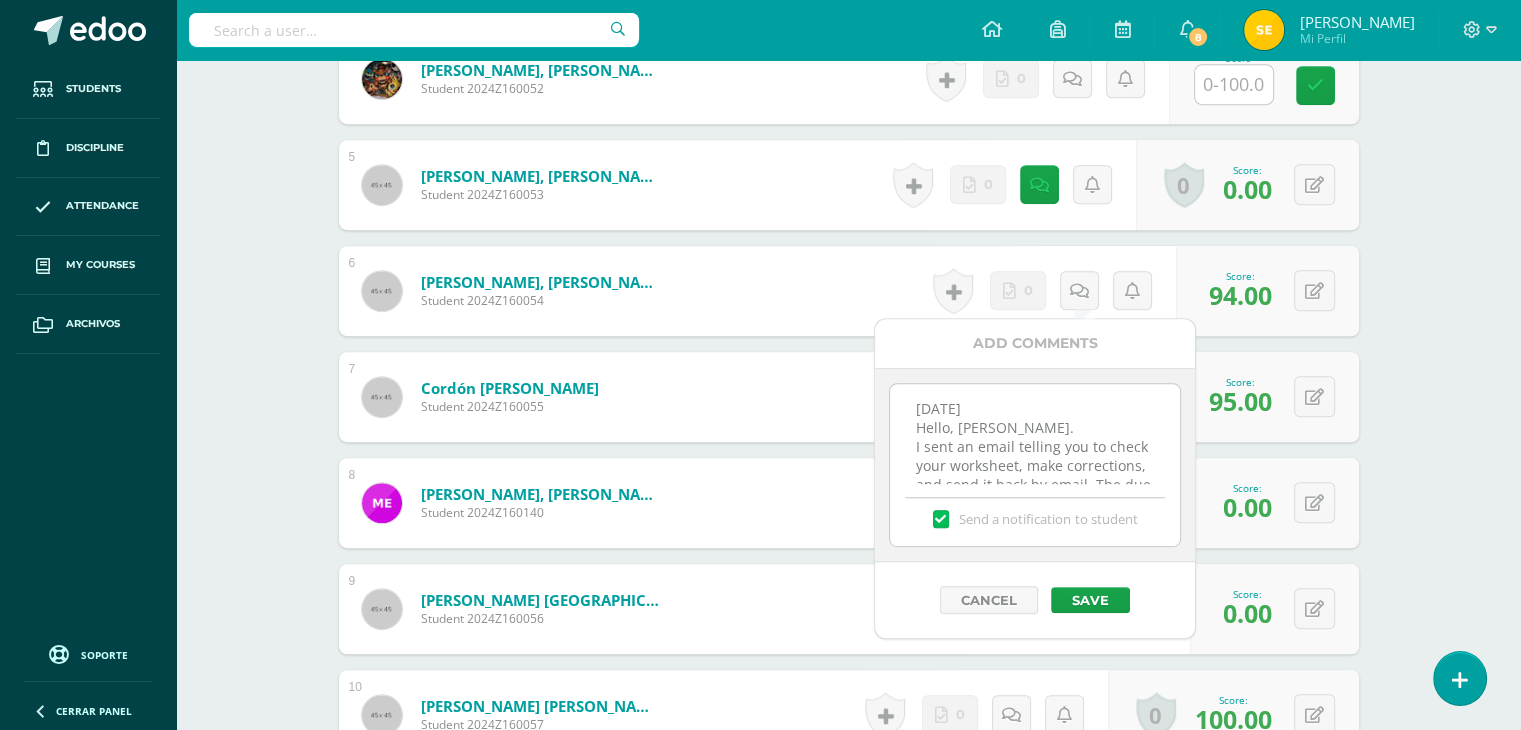 click on "14-7-25
Hello, Sebastian.
I sent an email telling you to check your worksheet, make corrections, and send it back by email. The due date to send it back is July 15th. I will update your score once you submit it to grade it." at bounding box center (1034, 434) 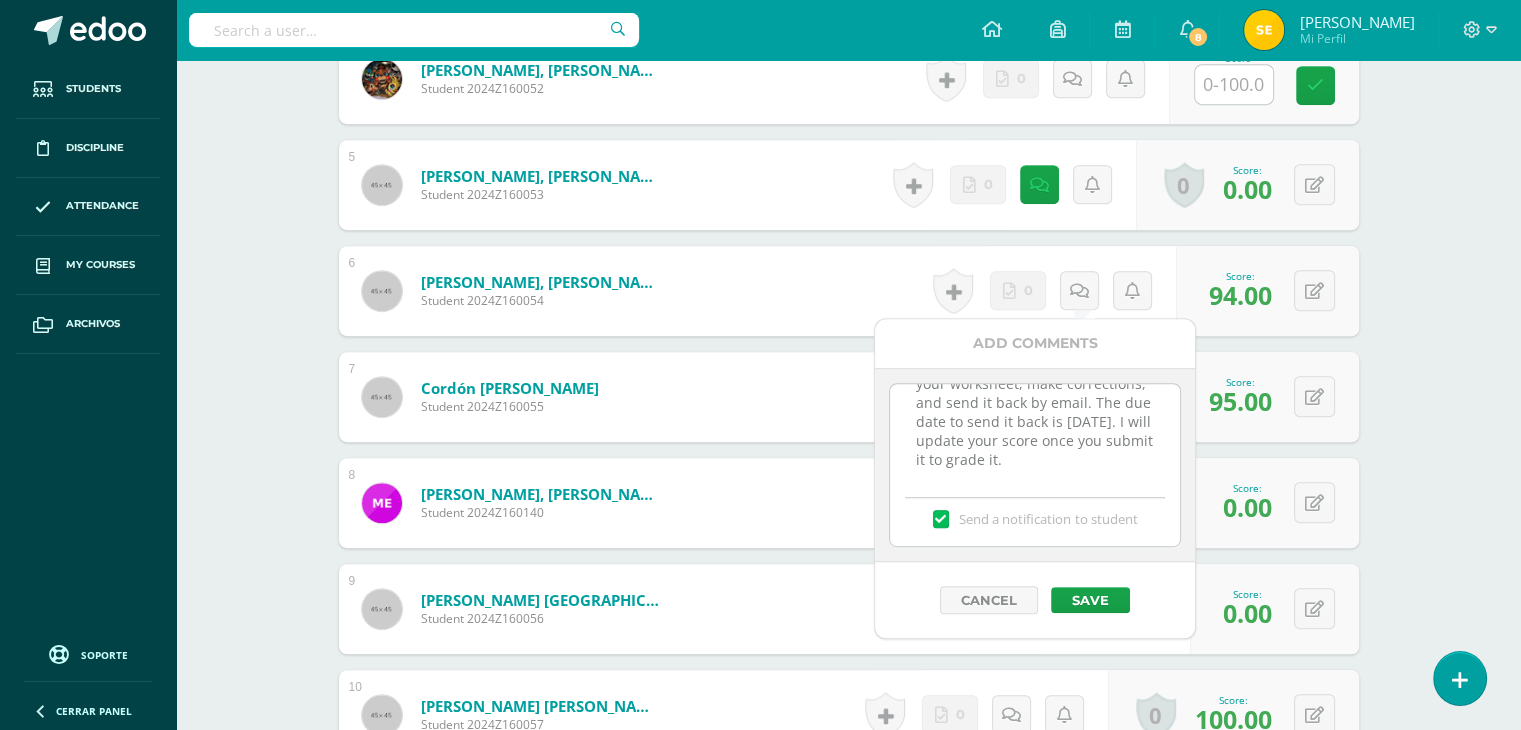 scroll, scrollTop: 0, scrollLeft: 0, axis: both 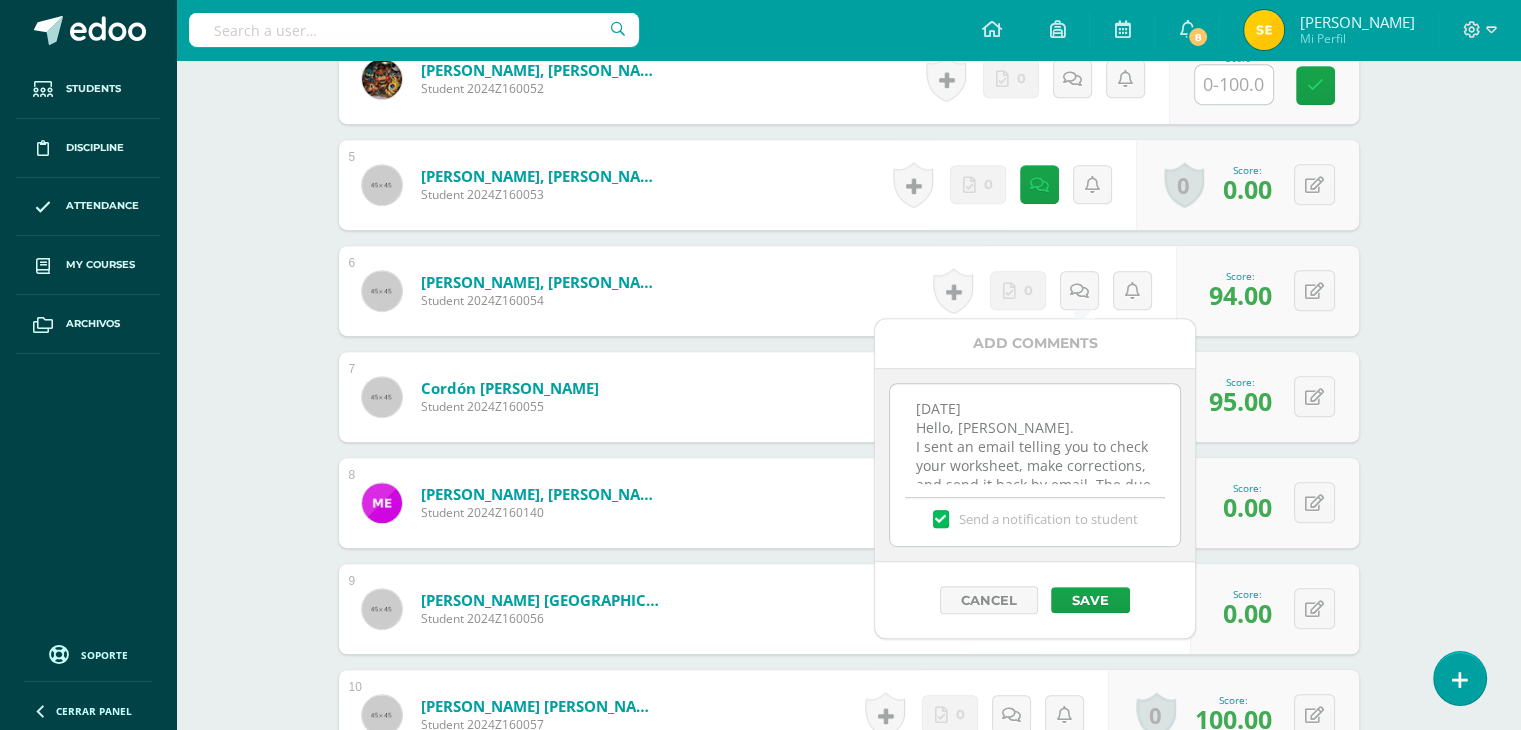 click on "14-7-25
Hello, Sebastian.
I sent an email telling you to check your worksheet, make corrections, and send it back by email. The due date to send it back is July 15th. I will update your score once you submit it to grade it." at bounding box center [1034, 434] 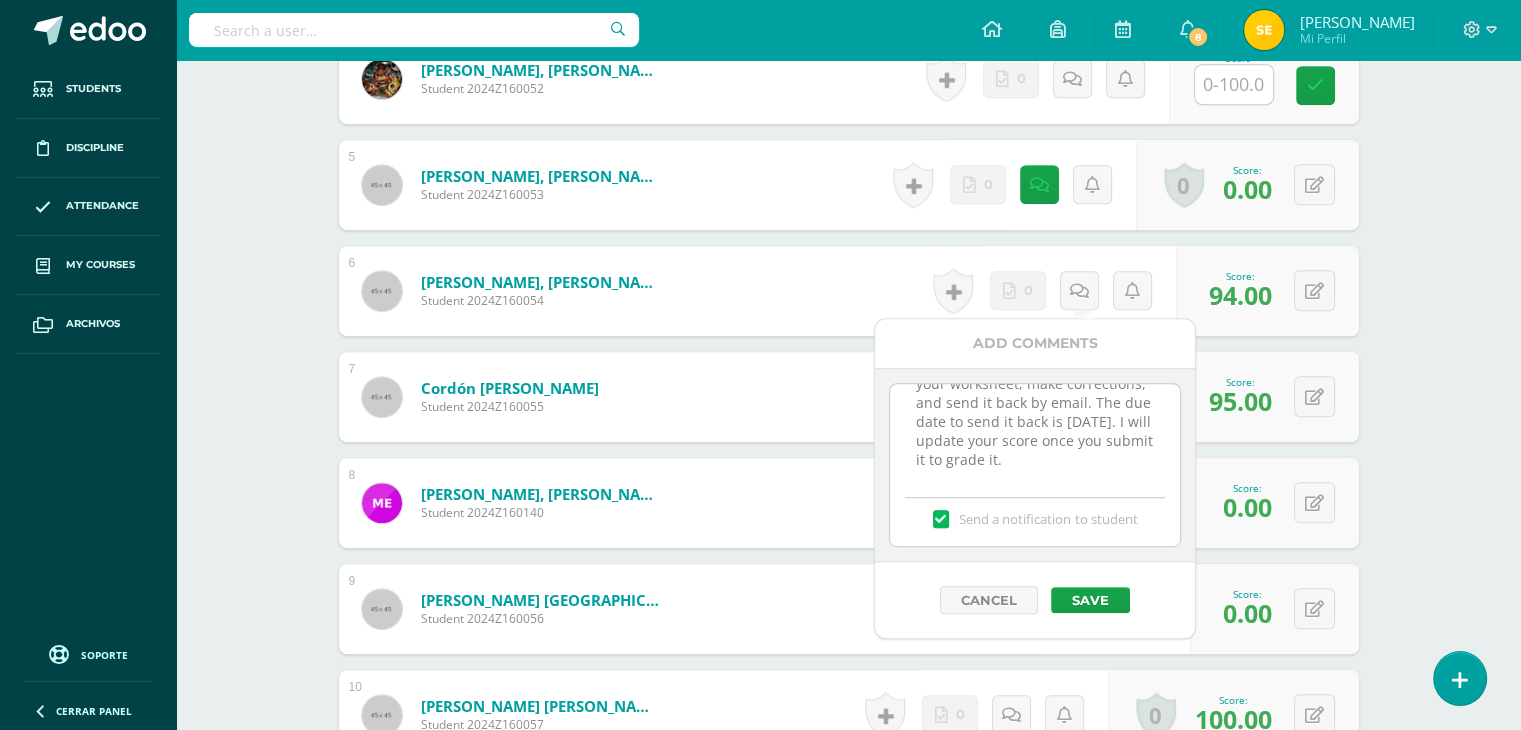 scroll, scrollTop: 103, scrollLeft: 0, axis: vertical 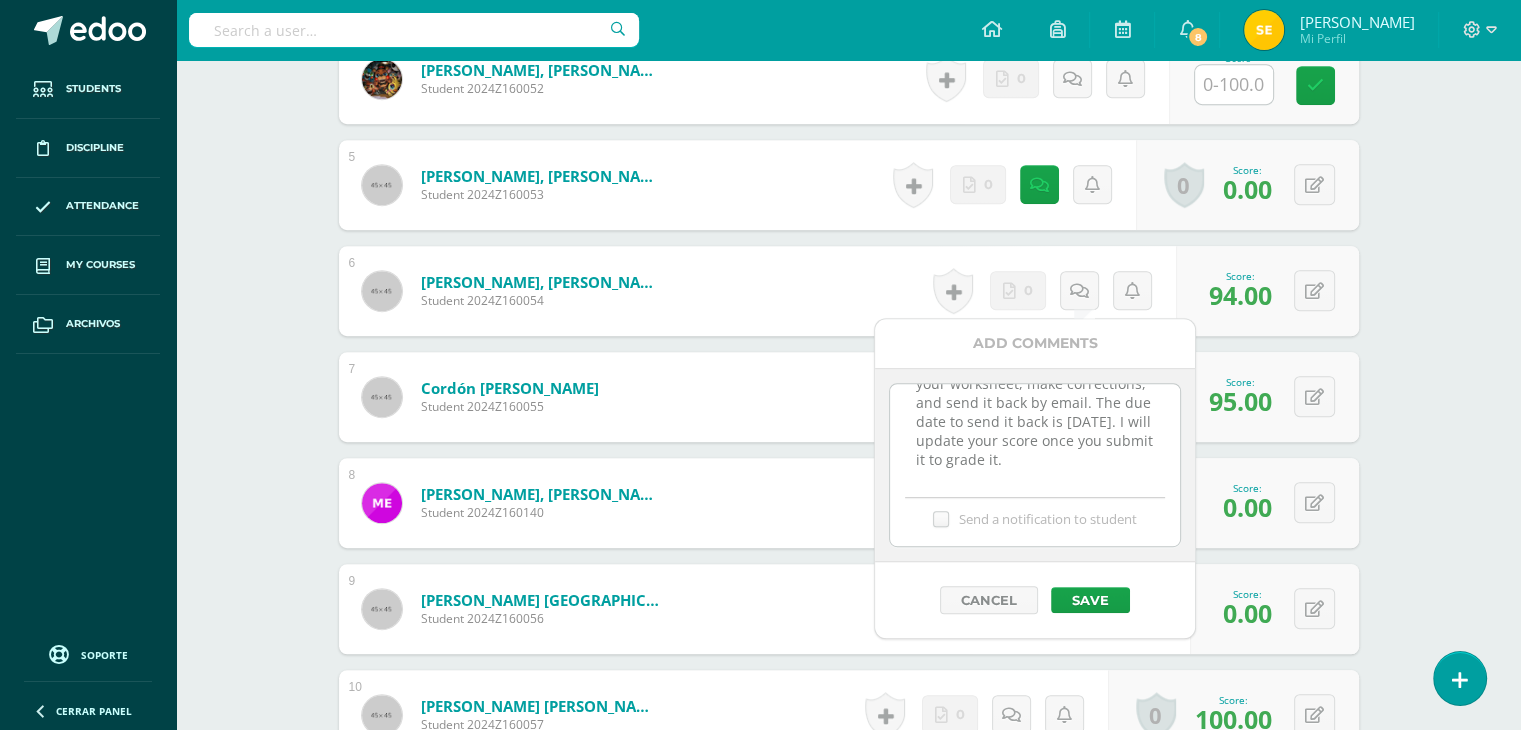 click on "Send a notification to student" at bounding box center [0, 0] 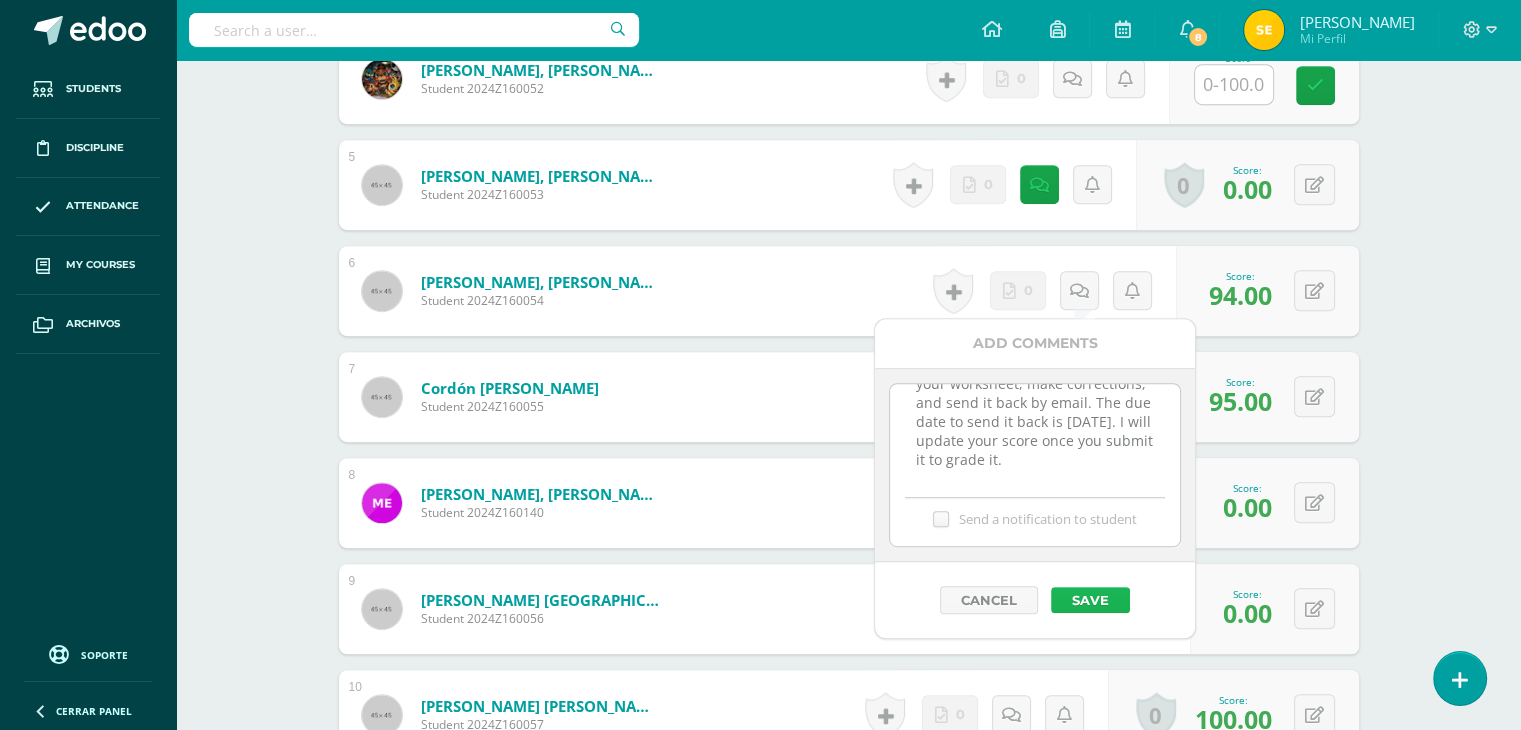 click on "Save" at bounding box center [1090, 600] 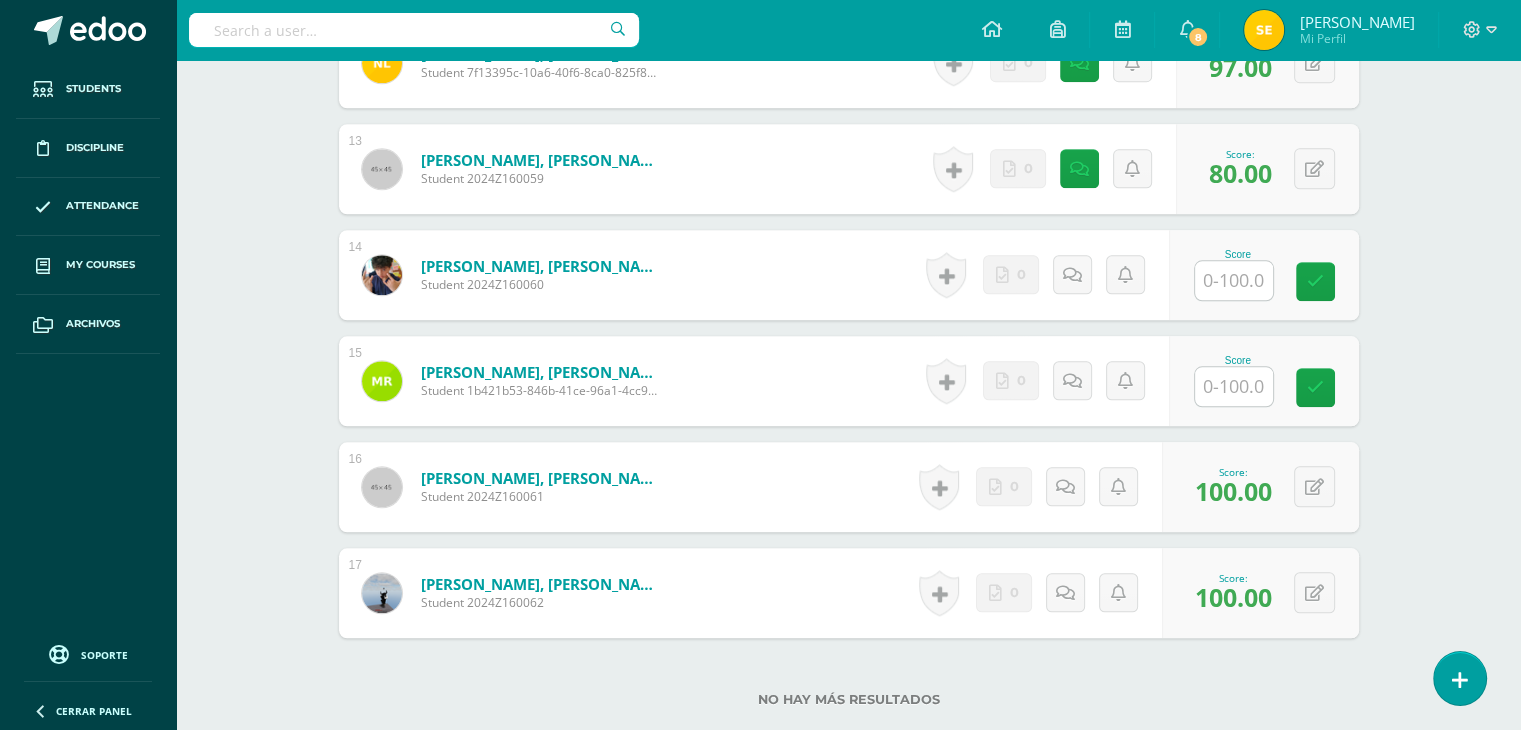 scroll, scrollTop: 1902, scrollLeft: 0, axis: vertical 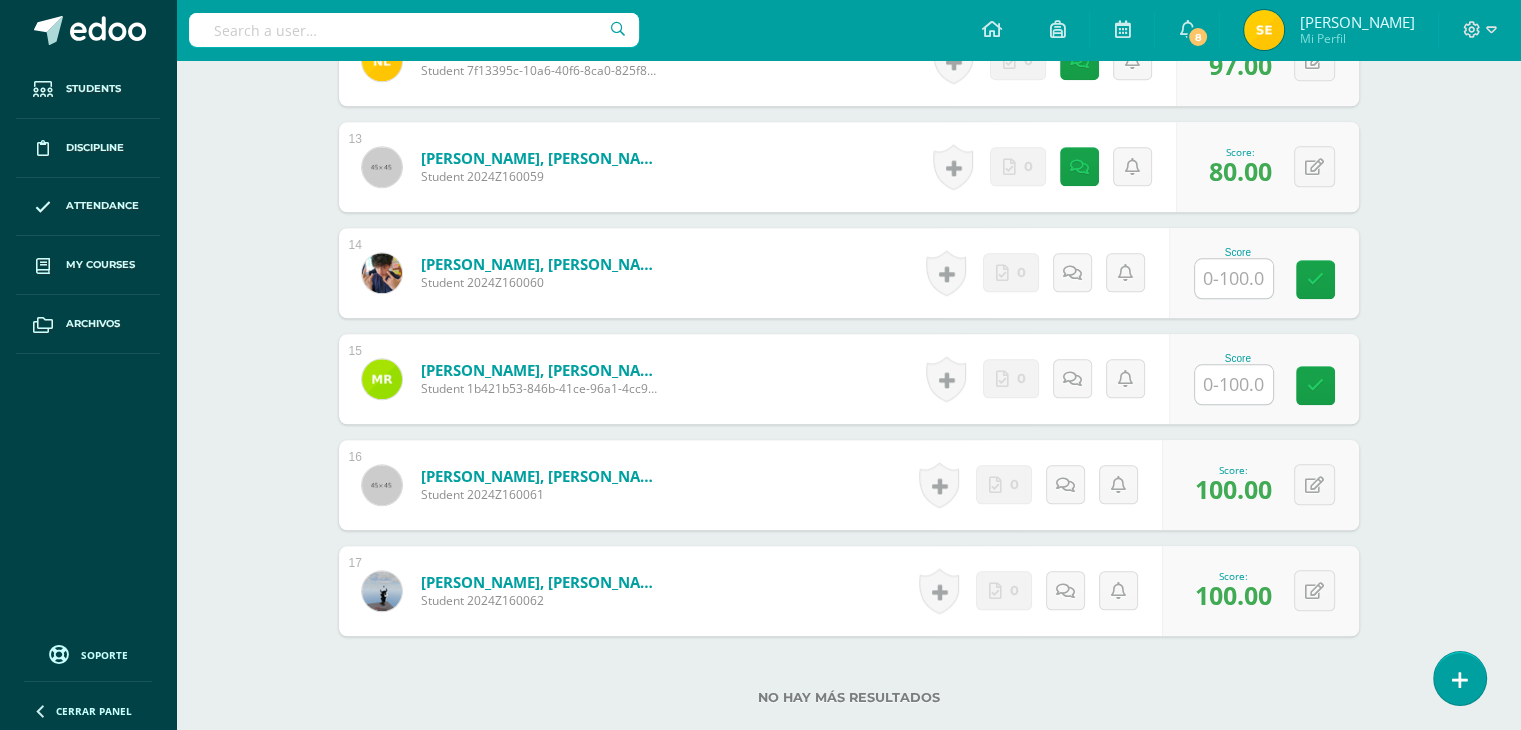 click on "Score" at bounding box center [1264, 379] 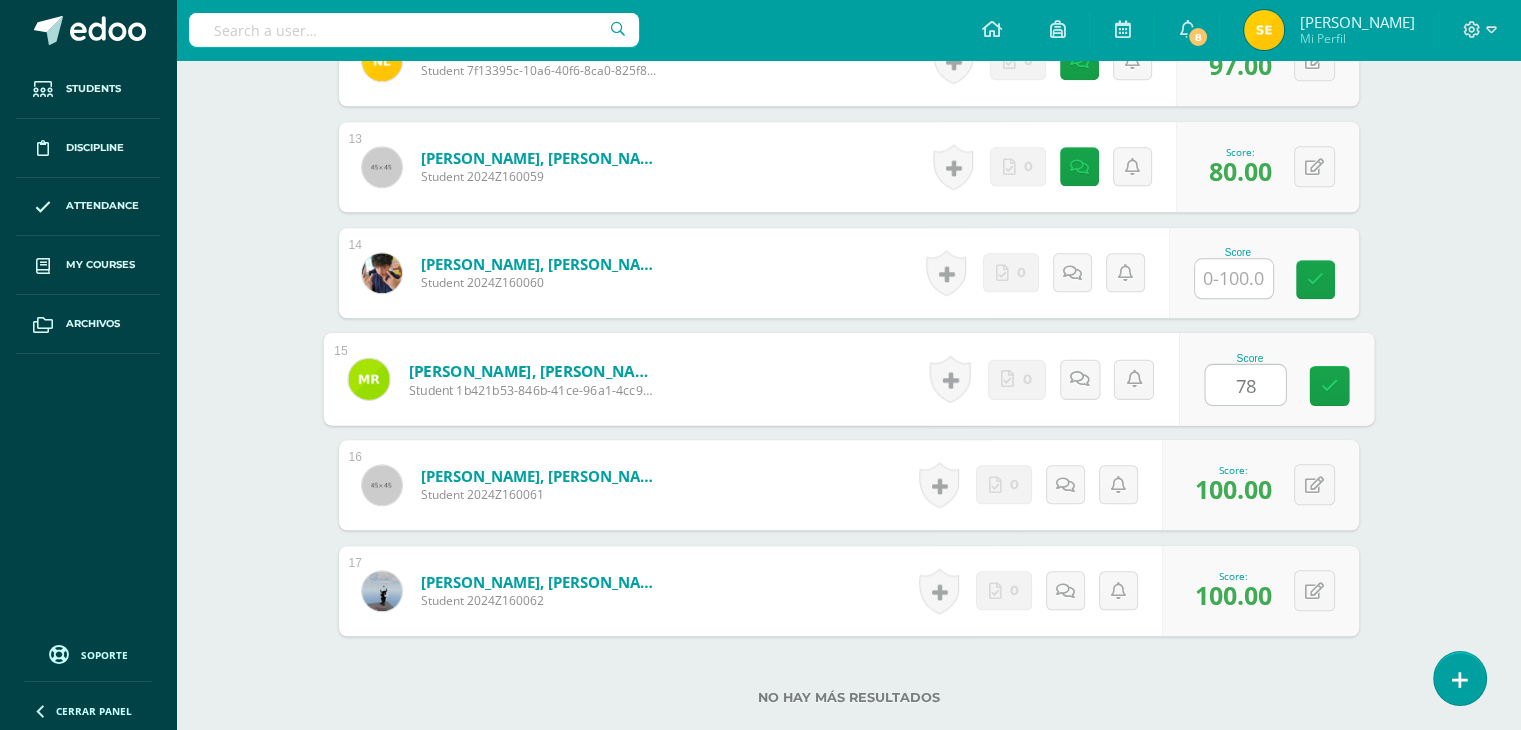 type on "78" 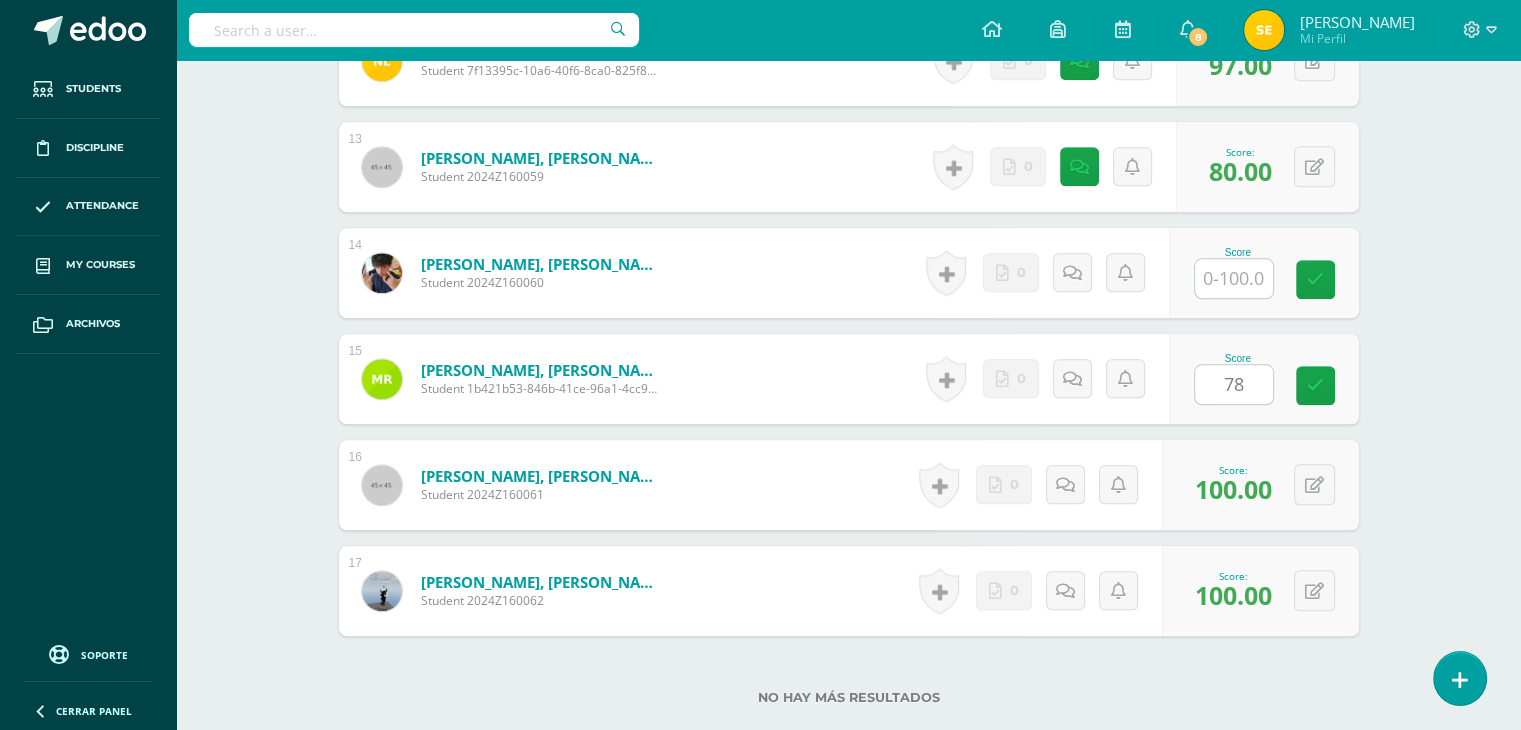 click on "1
Agustín Veras, Ana Sofía
Student  b8a01751-2a2f-4dfc-bdba-2543befd5fe2
Score
100.00
0
Badges" at bounding box center [849, -257] 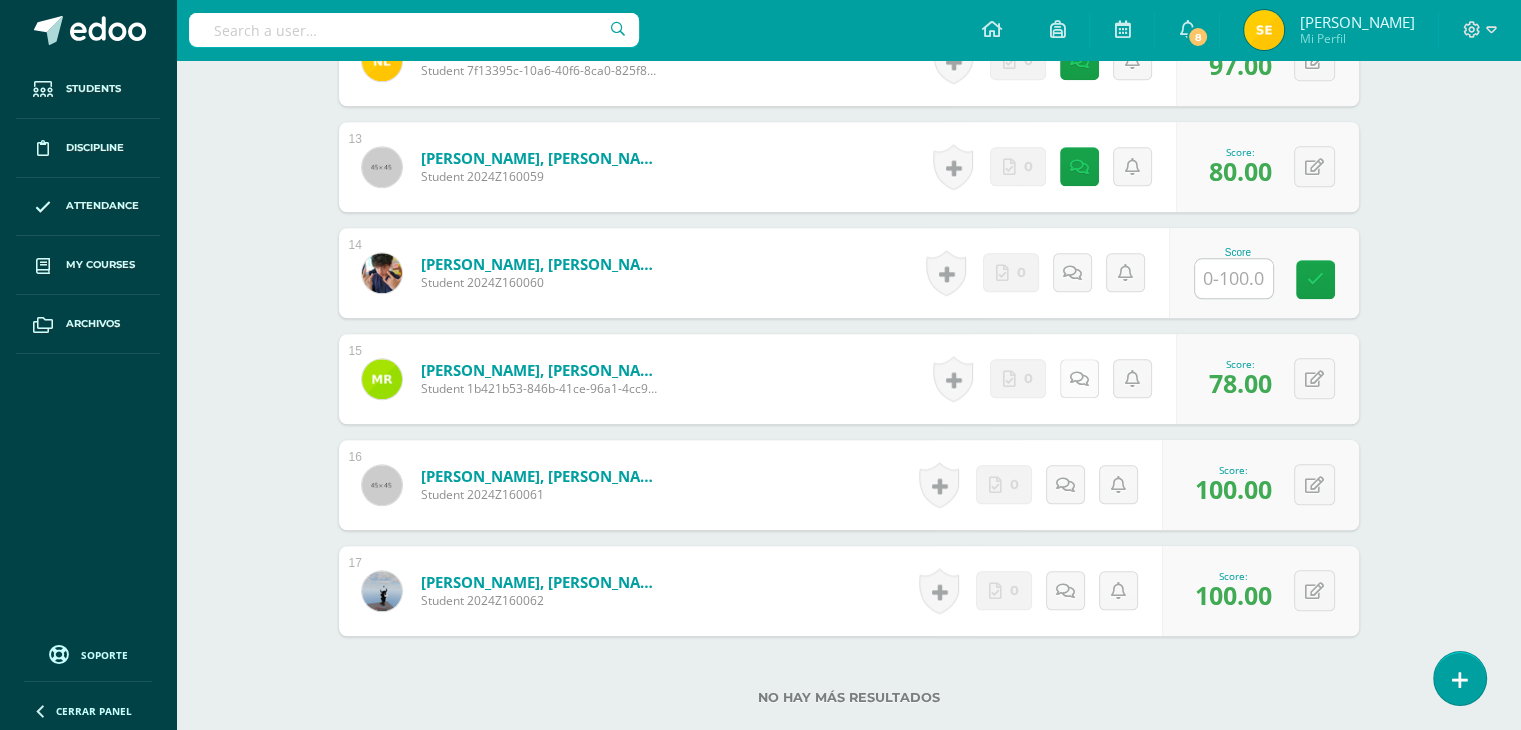 click at bounding box center (1079, 379) 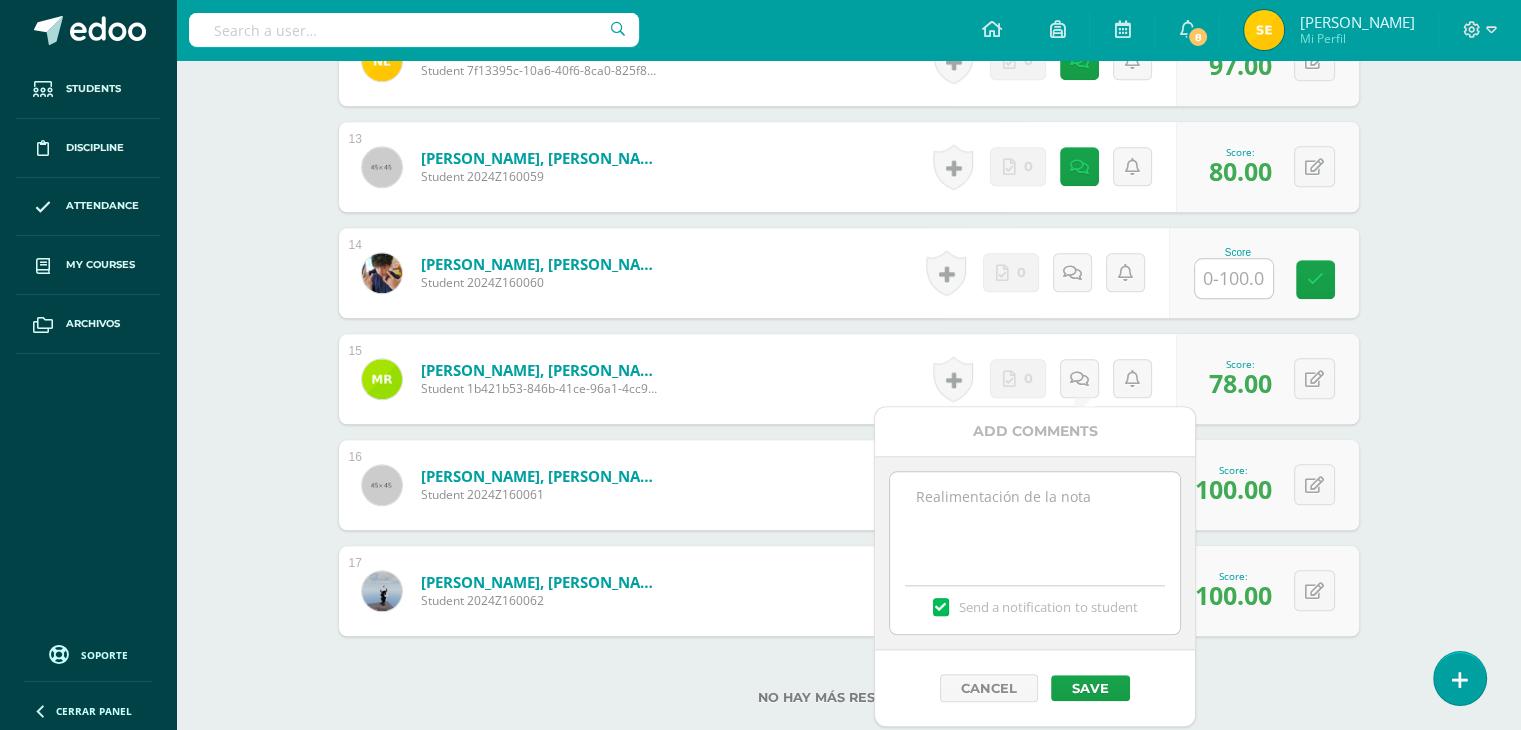 click at bounding box center (1034, 522) 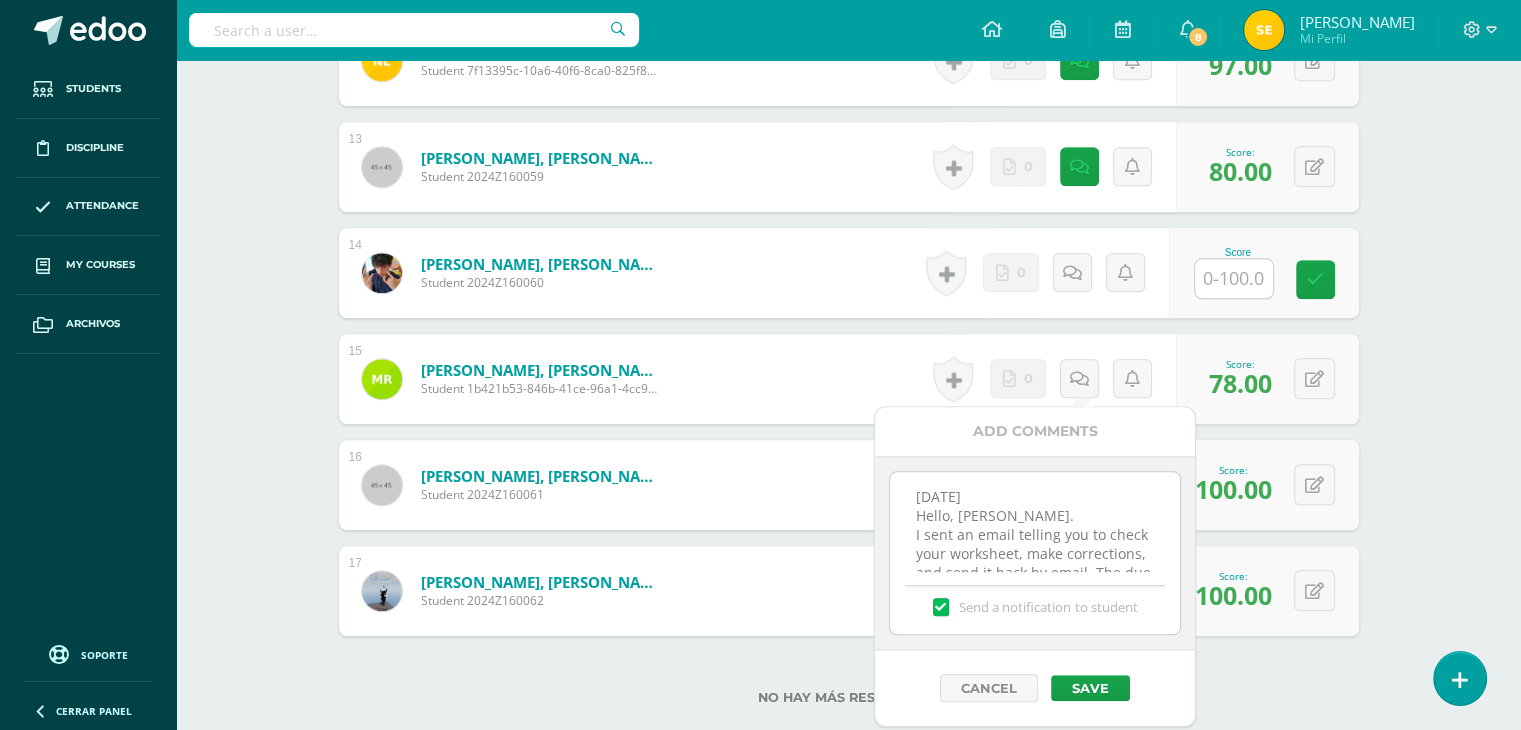 scroll, scrollTop: 88, scrollLeft: 0, axis: vertical 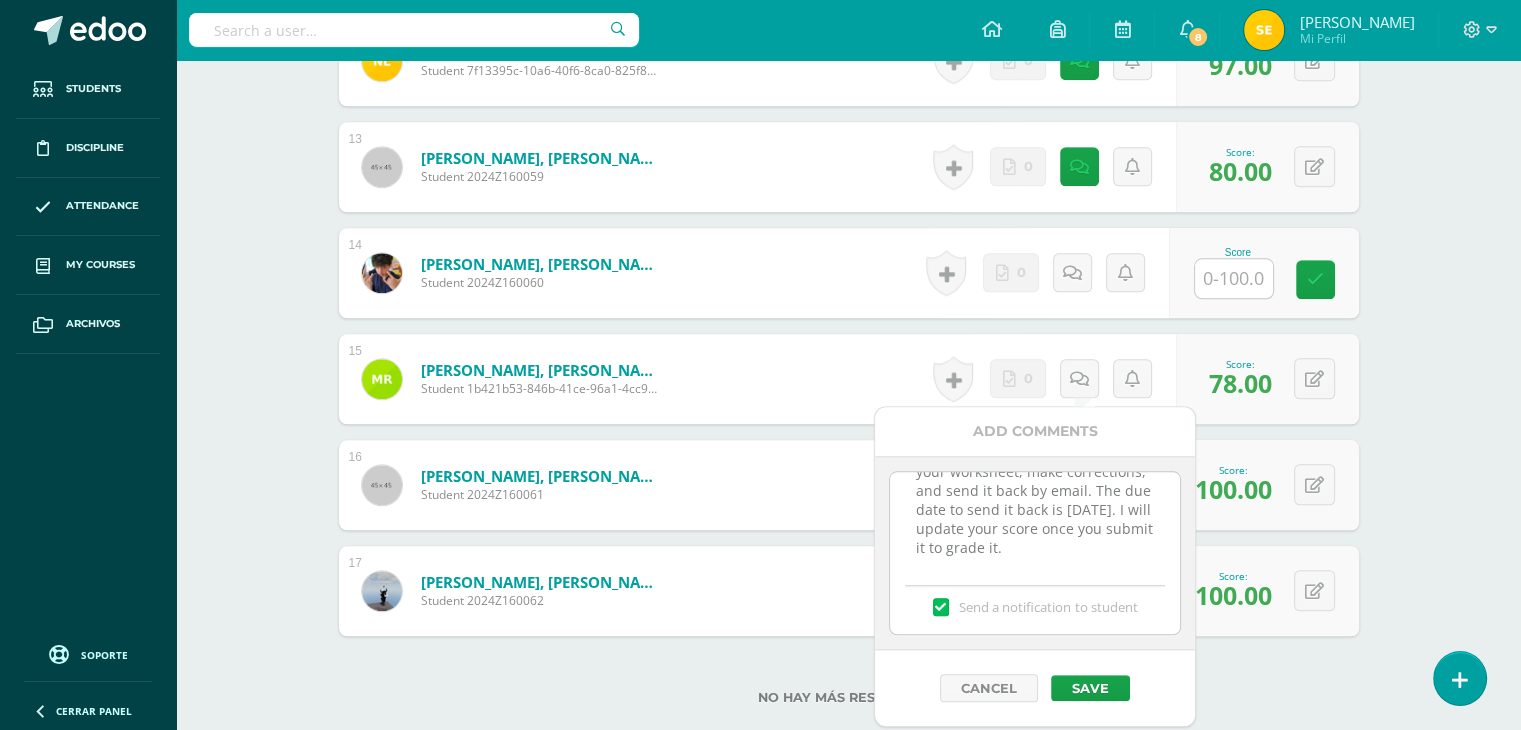 click at bounding box center [941, 607] 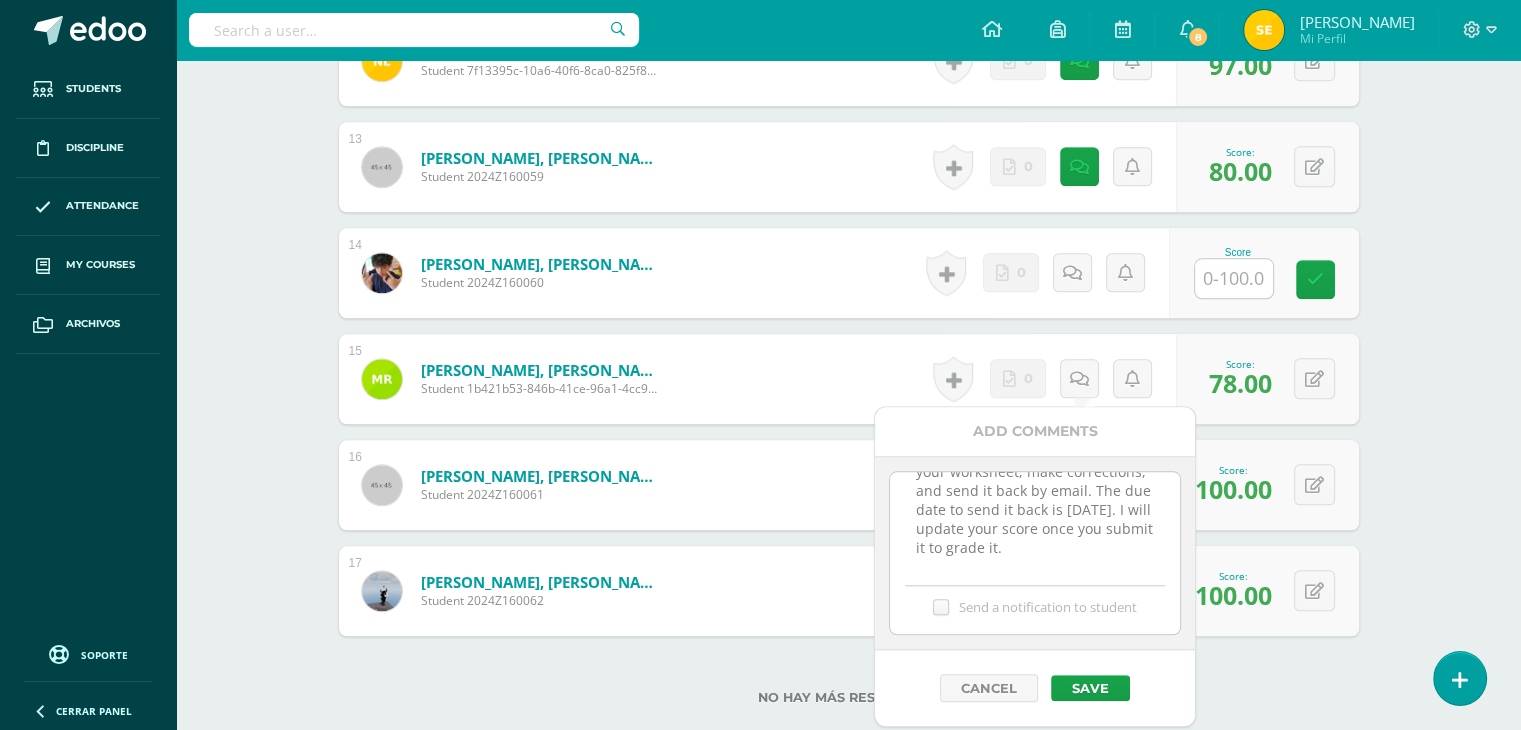 click on "Send a notification to student" at bounding box center [0, 0] 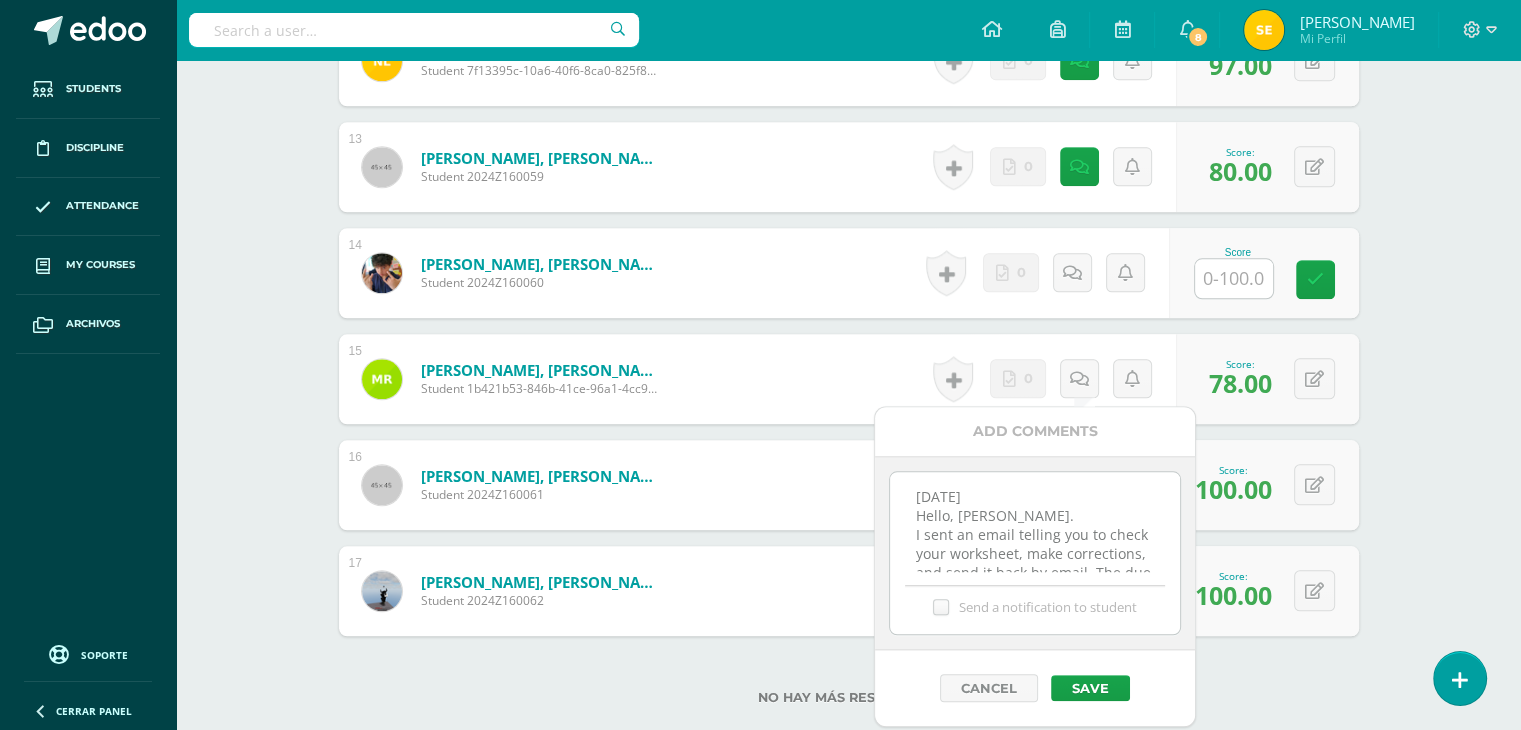 click on "14-7-25
Hello, Sebastian.
I sent an email telling you to check your worksheet, make corrections, and send it back by email. The due date to send it back is July 15th. I will update your score once you submit it to grade it." at bounding box center (1034, 522) 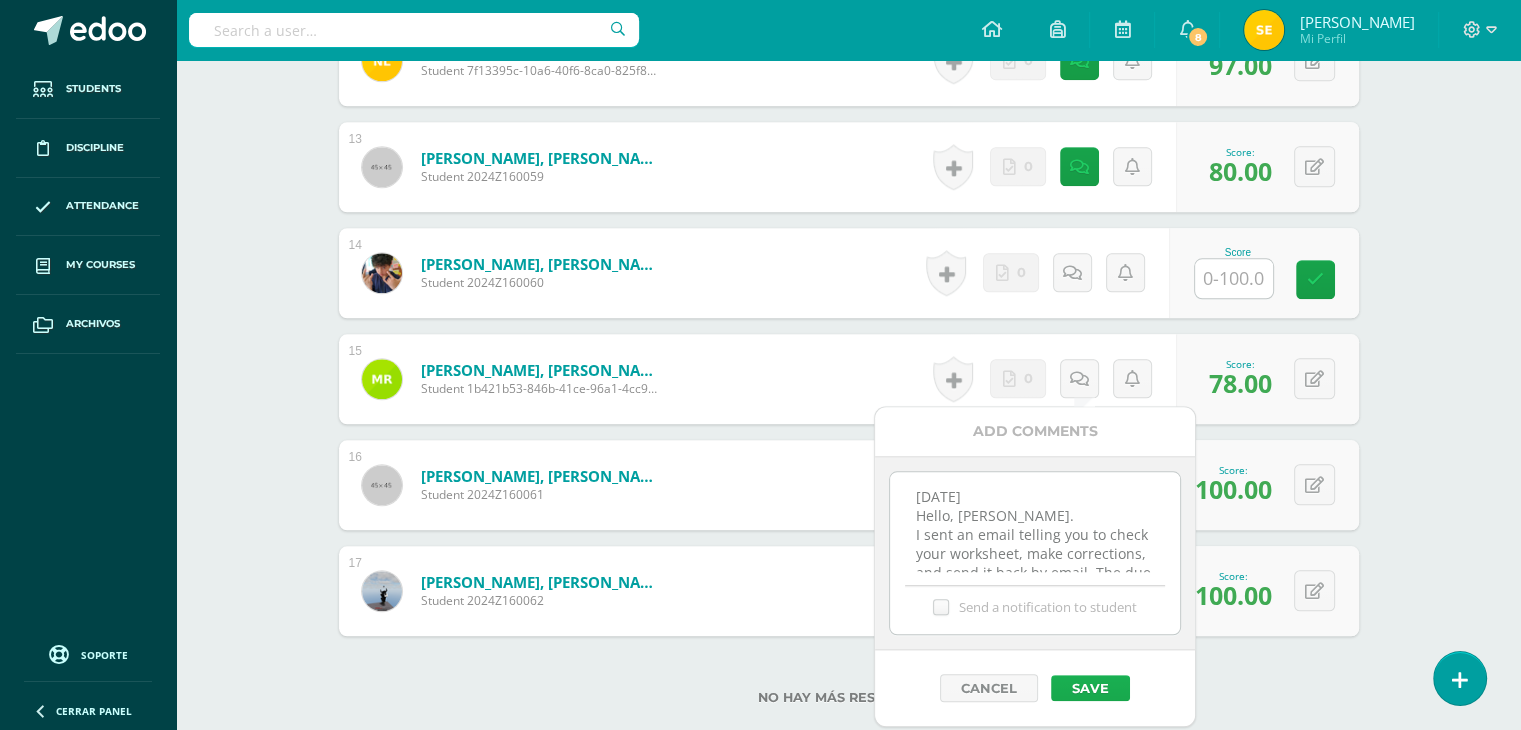 type on "14-7-25
Hello, Mateo.
I sent an email telling you to check your worksheet, make corrections, and send it back by email. The due date to send it back is July 15th. I will update your score once you submit it to grade it." 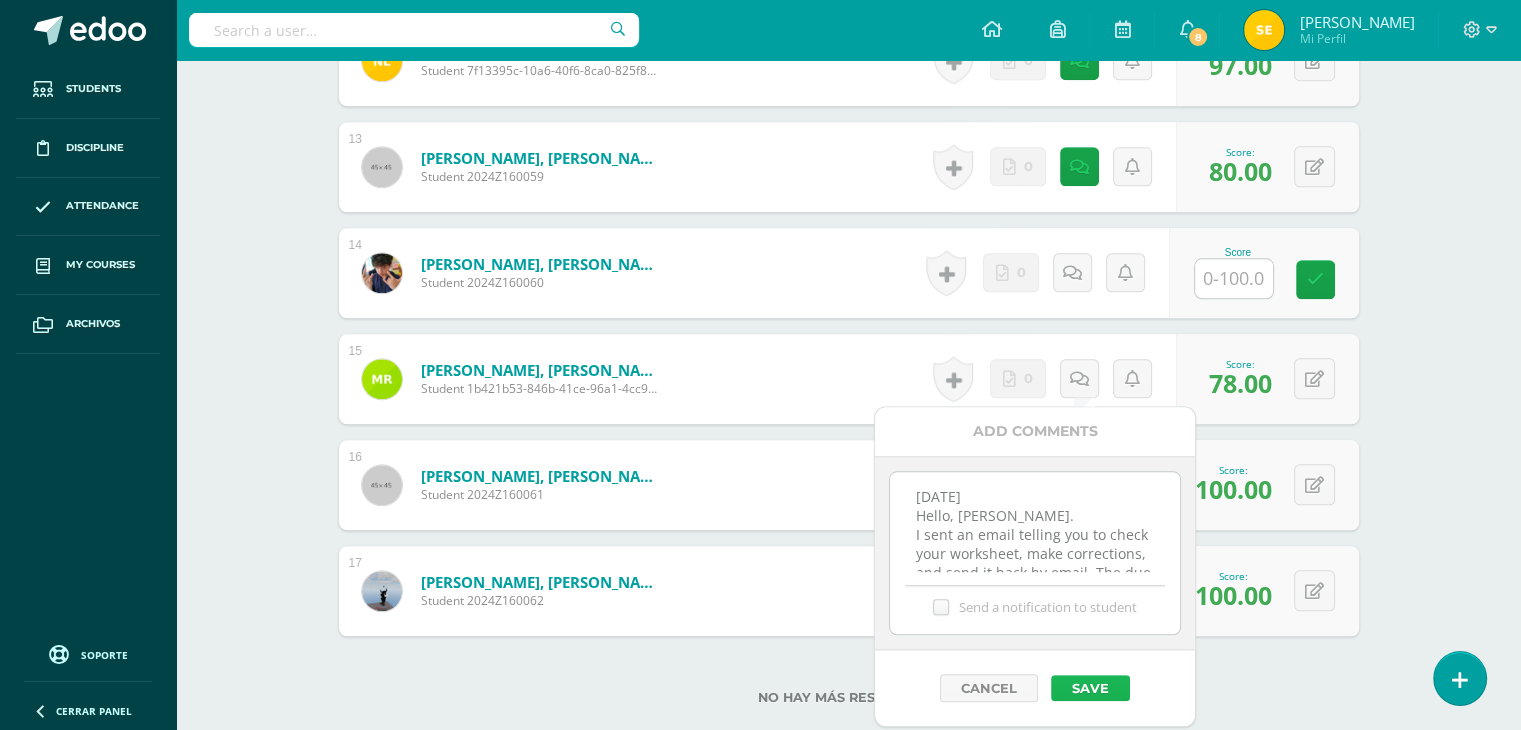 click on "Save" at bounding box center (1090, 688) 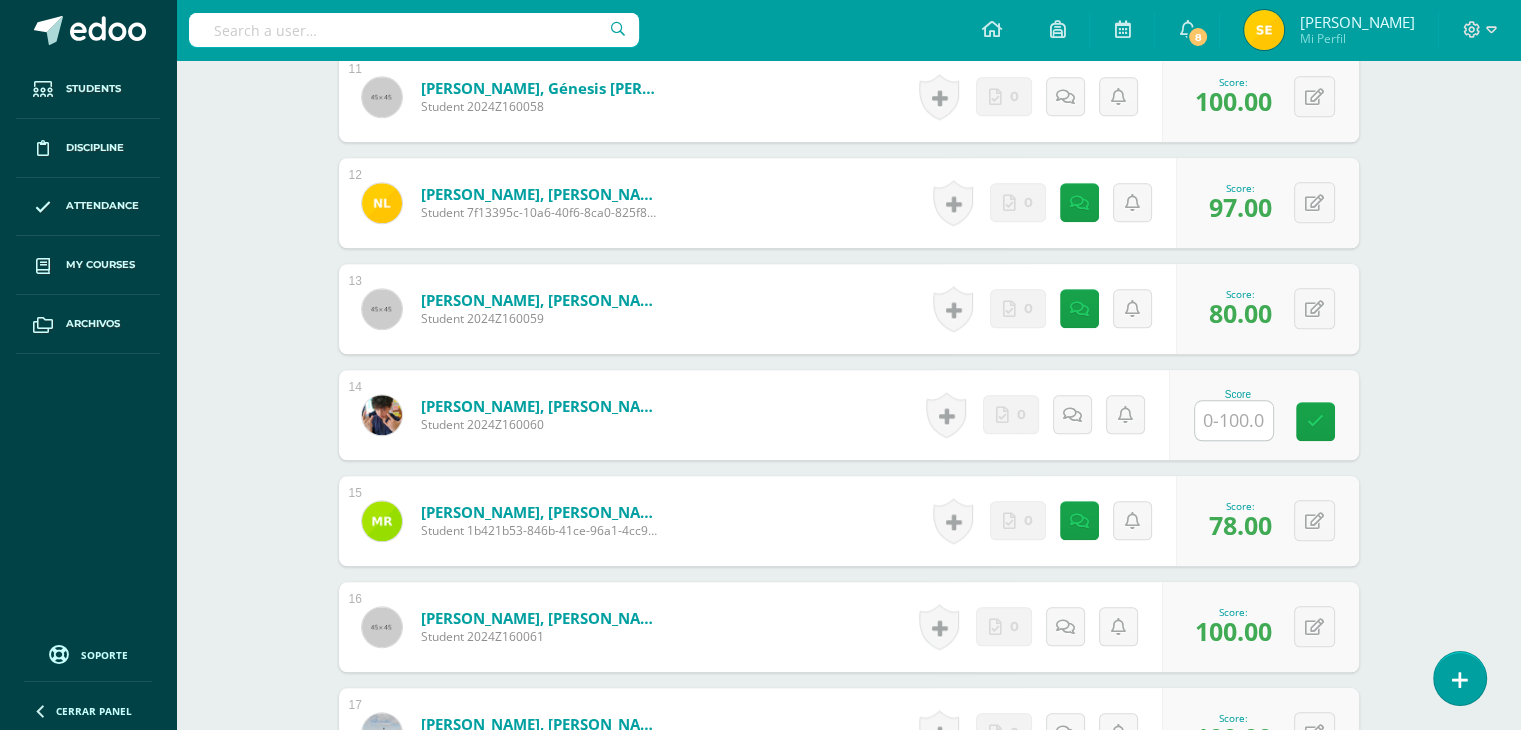 scroll, scrollTop: 1773, scrollLeft: 0, axis: vertical 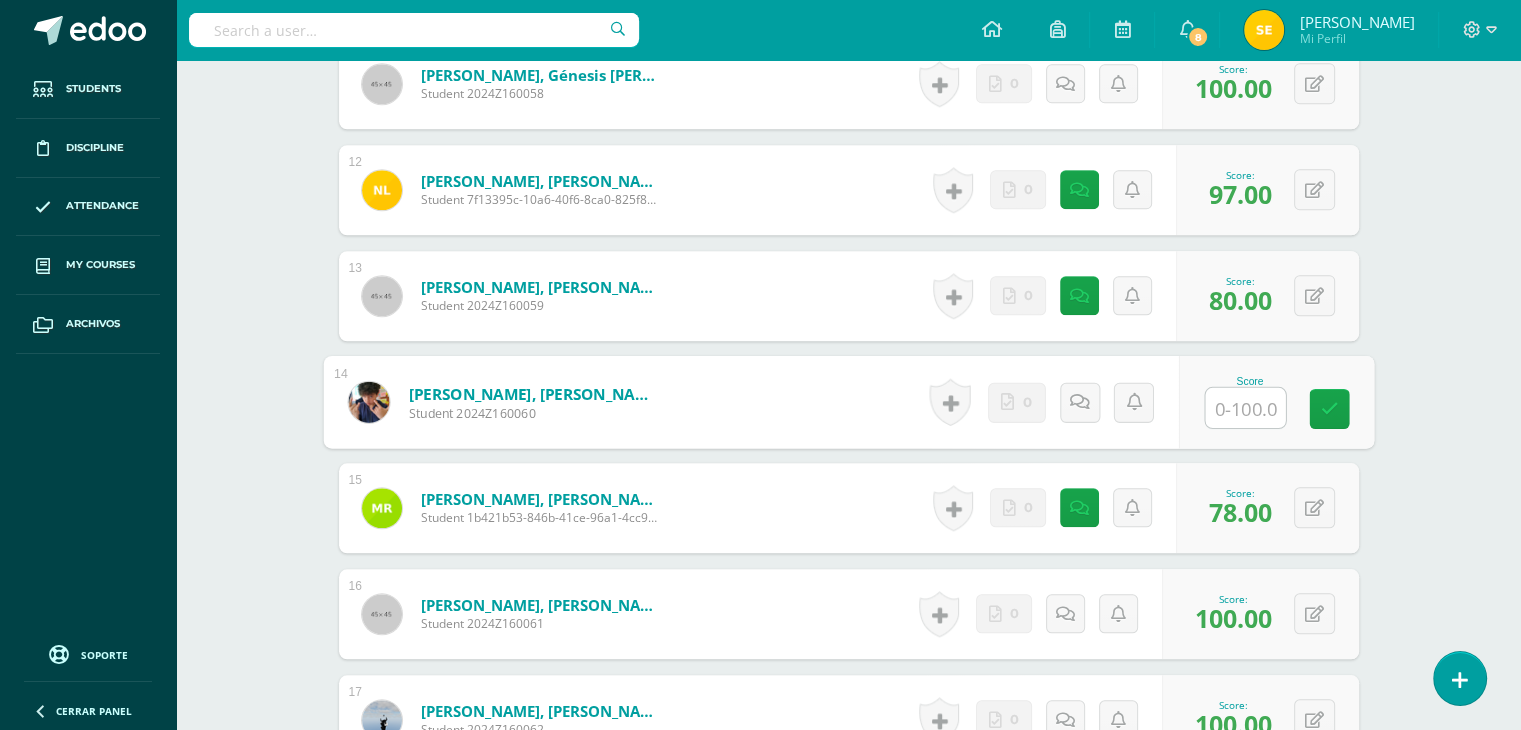 click at bounding box center [1245, 408] 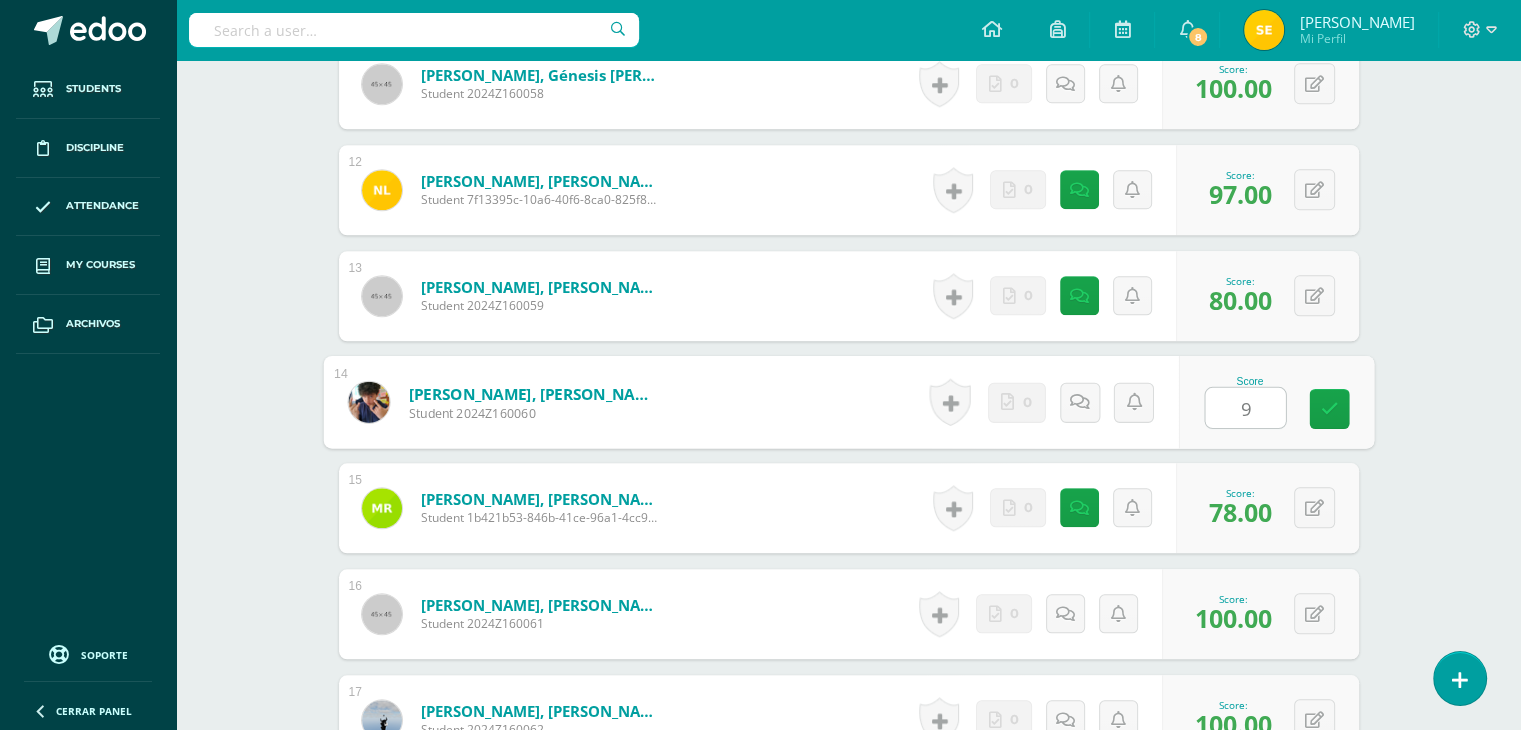 type on "97" 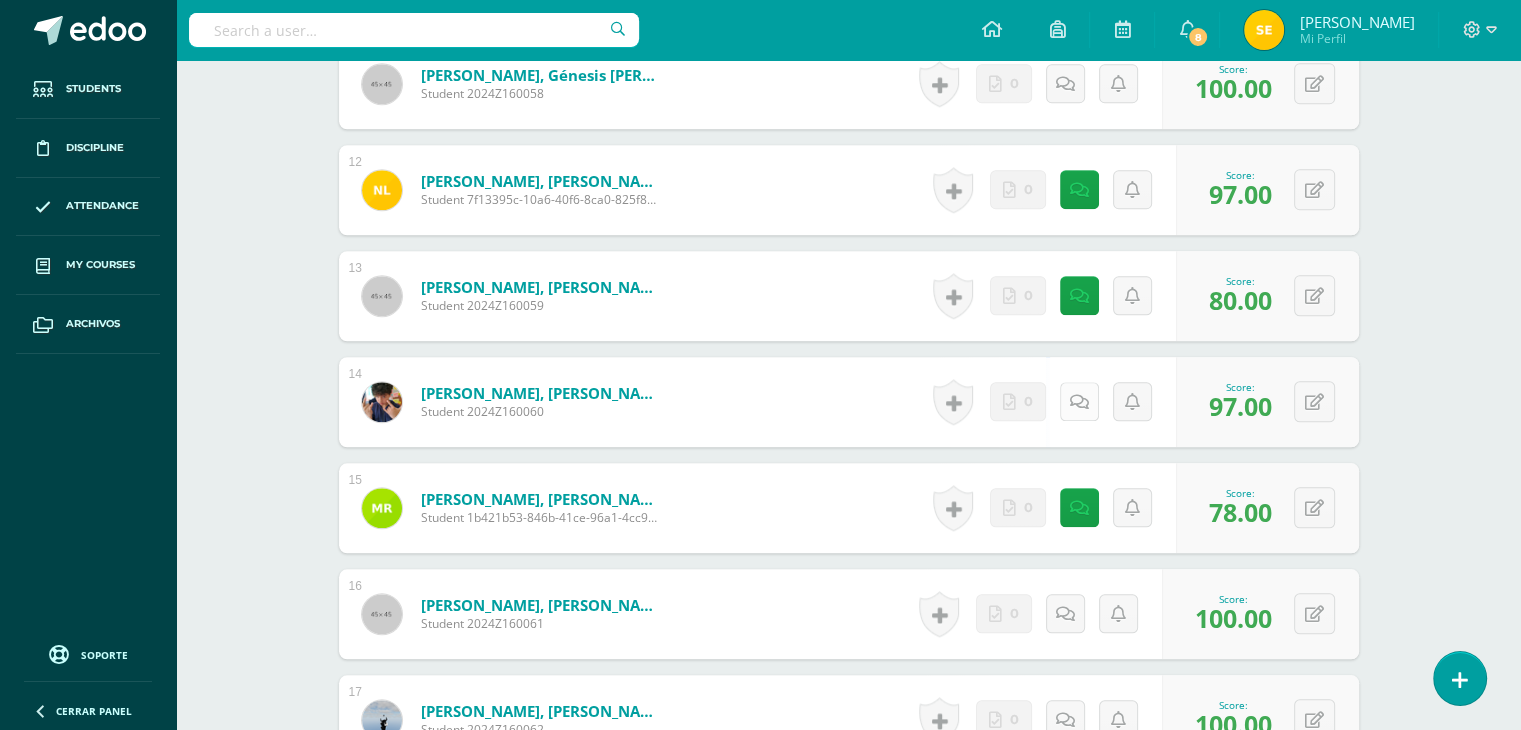 drag, startPoint x: 1099, startPoint y: 402, endPoint x: 1083, endPoint y: 409, distance: 17.464249 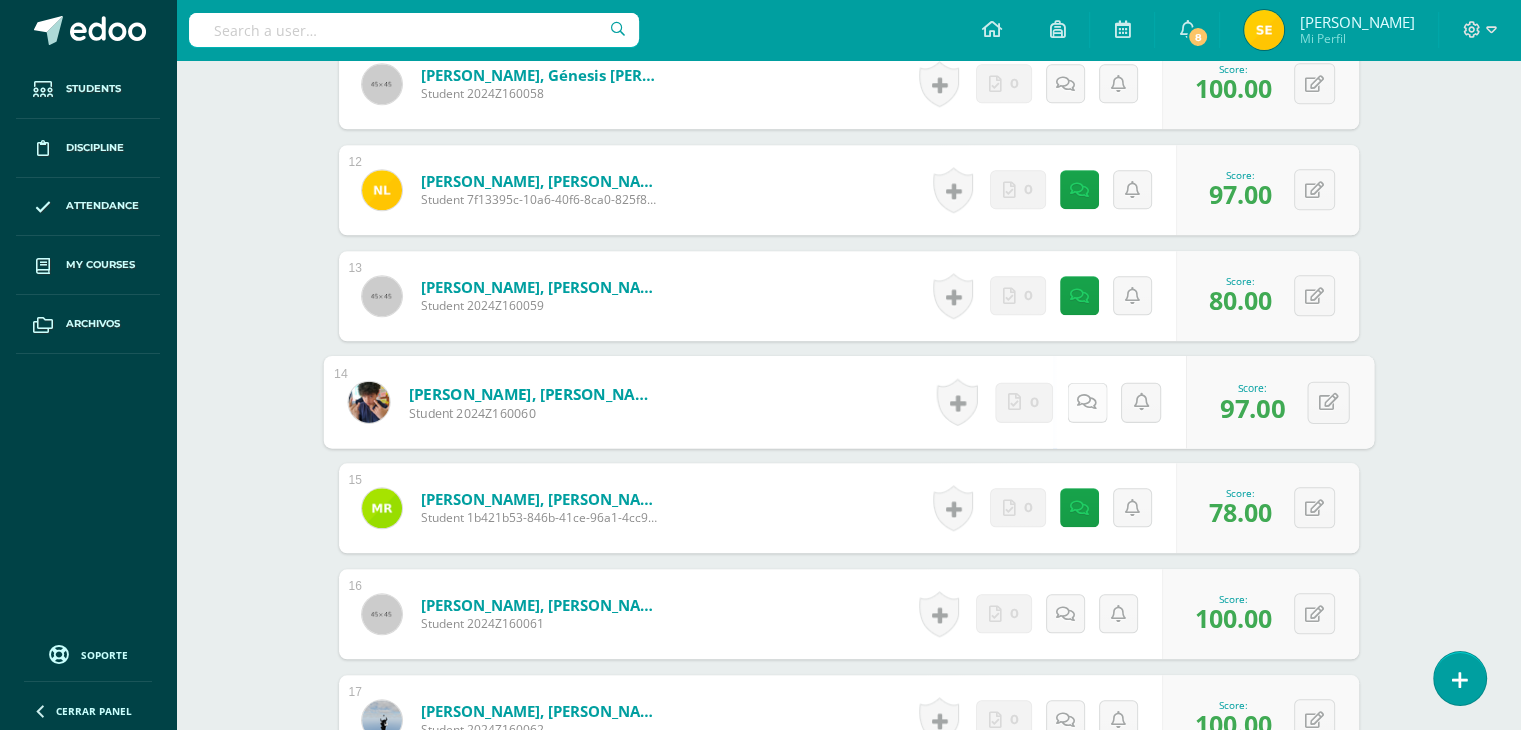 click at bounding box center (1086, 402) 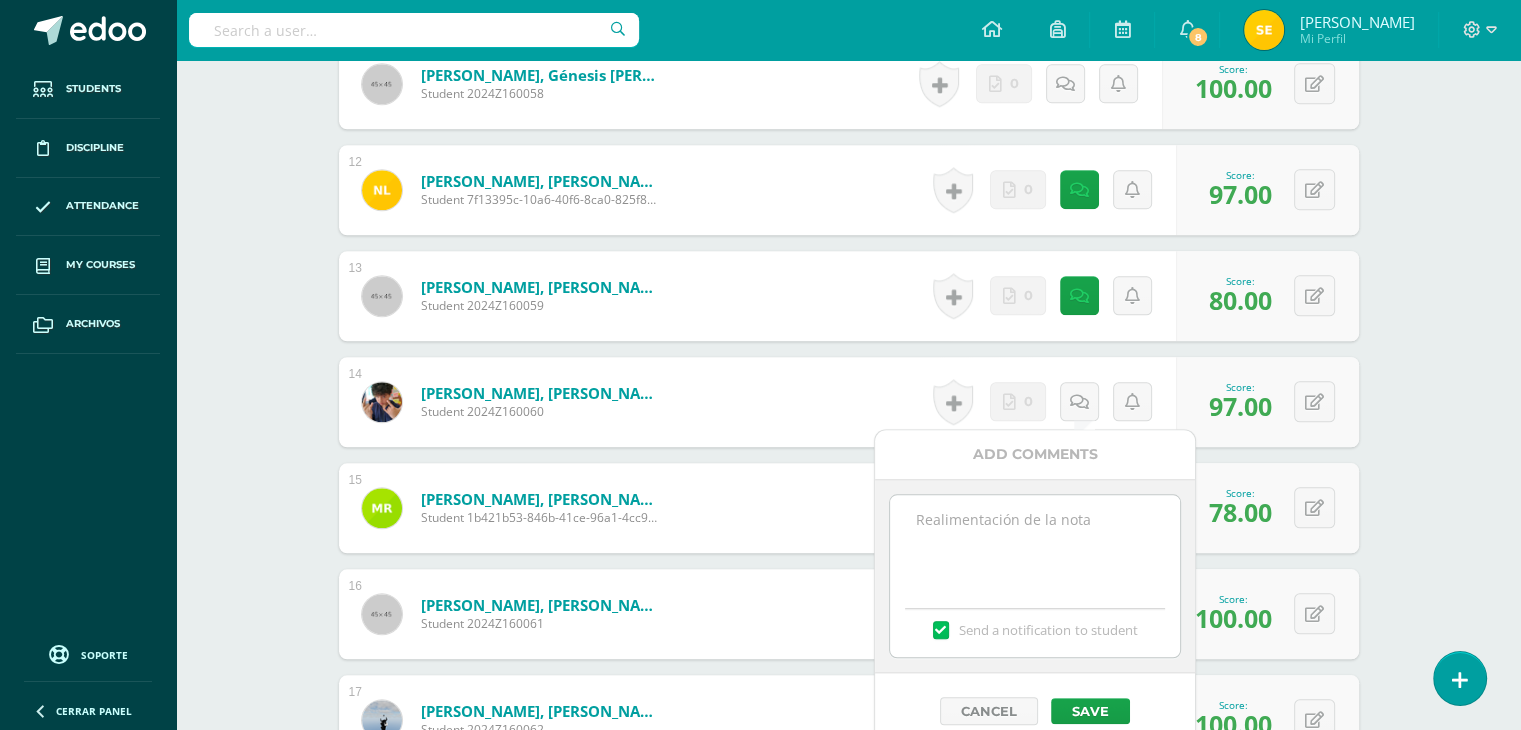 click at bounding box center [1034, 545] 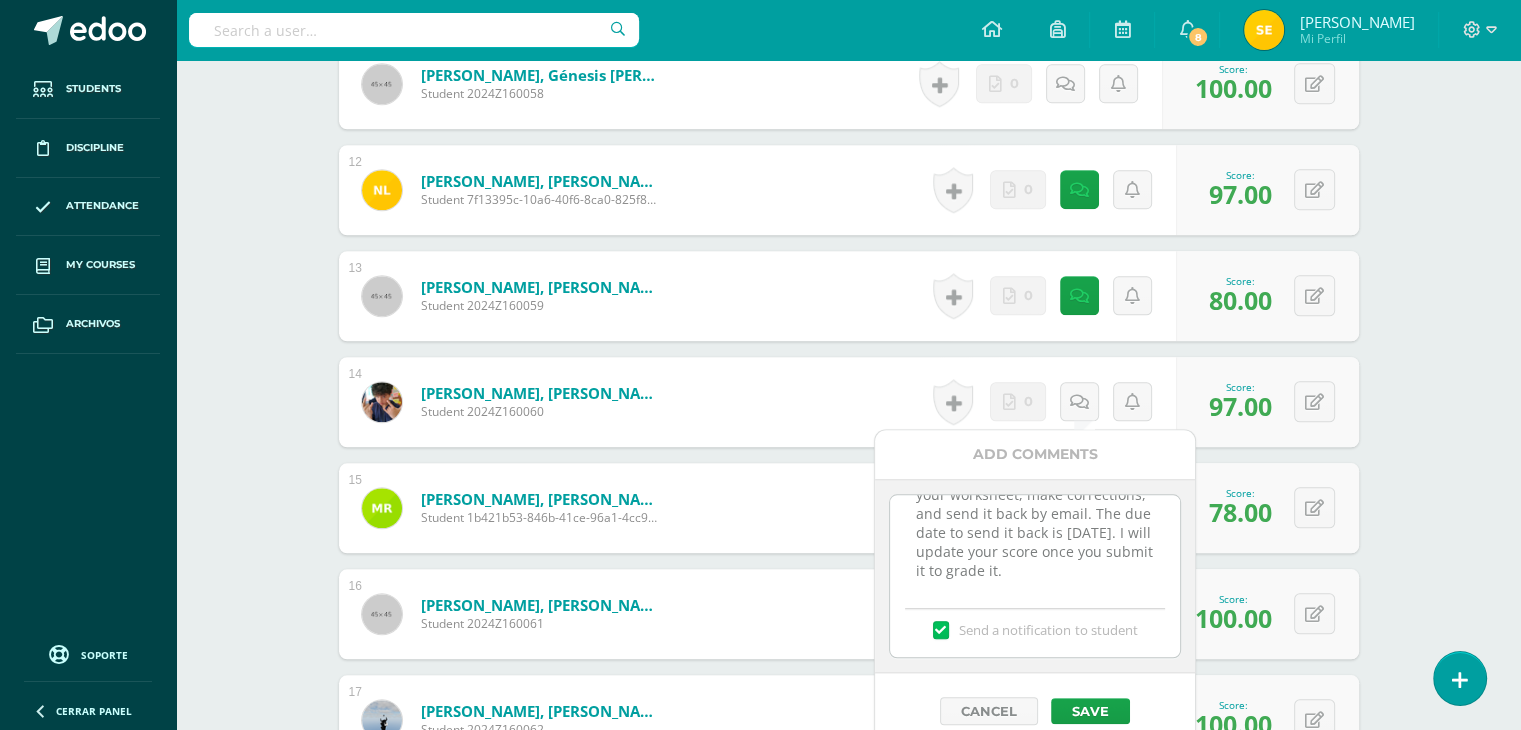 scroll, scrollTop: 0, scrollLeft: 0, axis: both 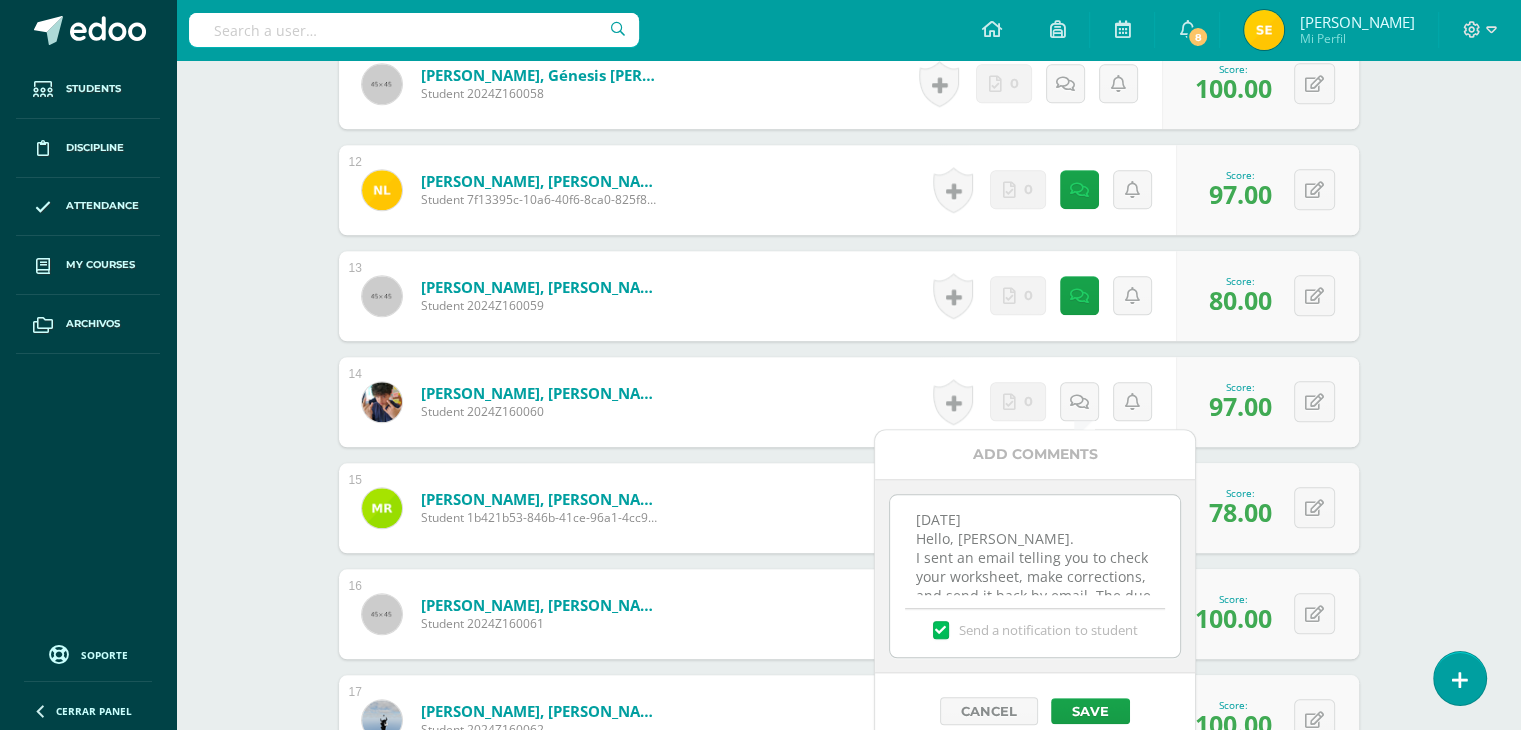 click on "14-7-25
Hello, Sebastian.
I sent an email telling you to check your worksheet, make corrections, and send it back by email. The due date to send it back is July 15th. I will update your score once you submit it to grade it." at bounding box center [1034, 545] 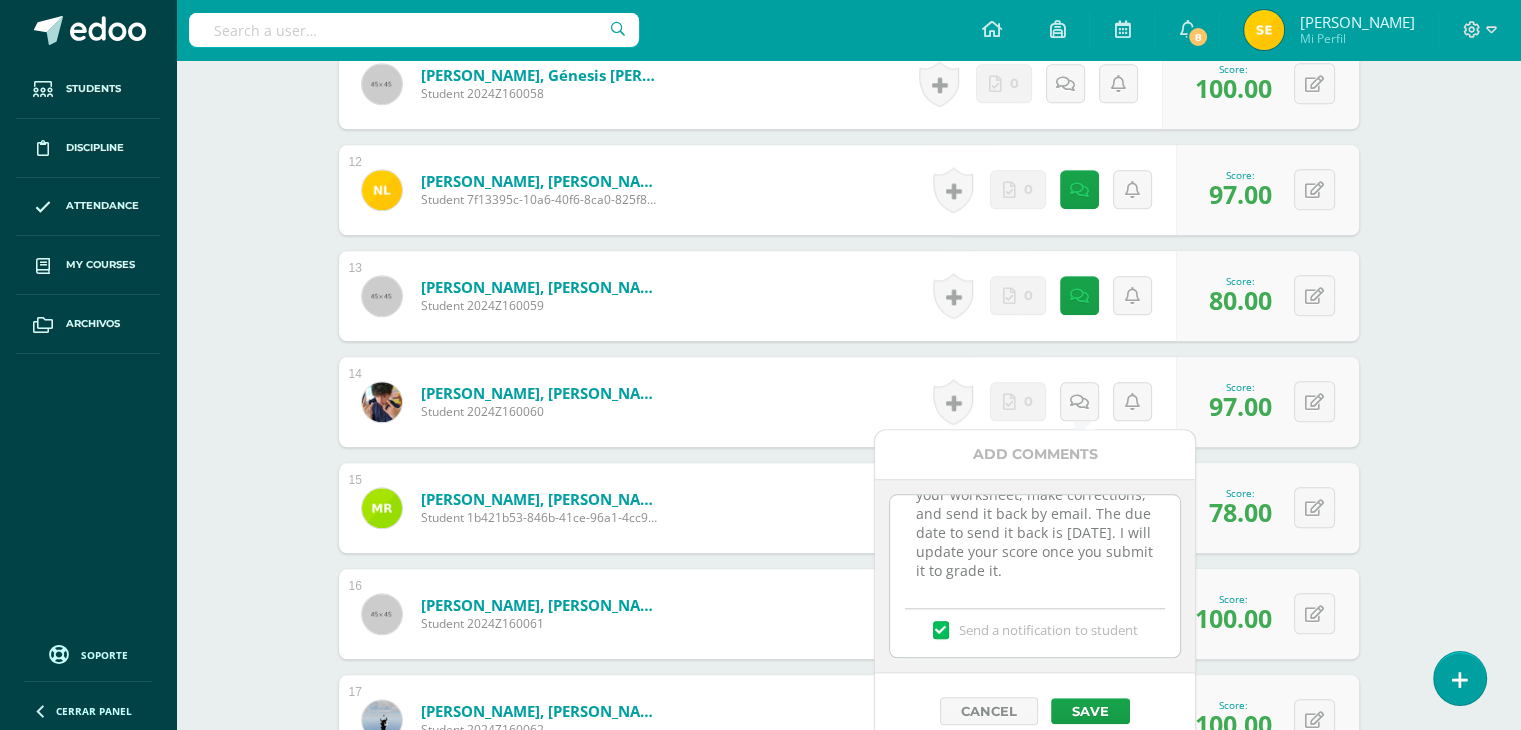 scroll, scrollTop: 103, scrollLeft: 0, axis: vertical 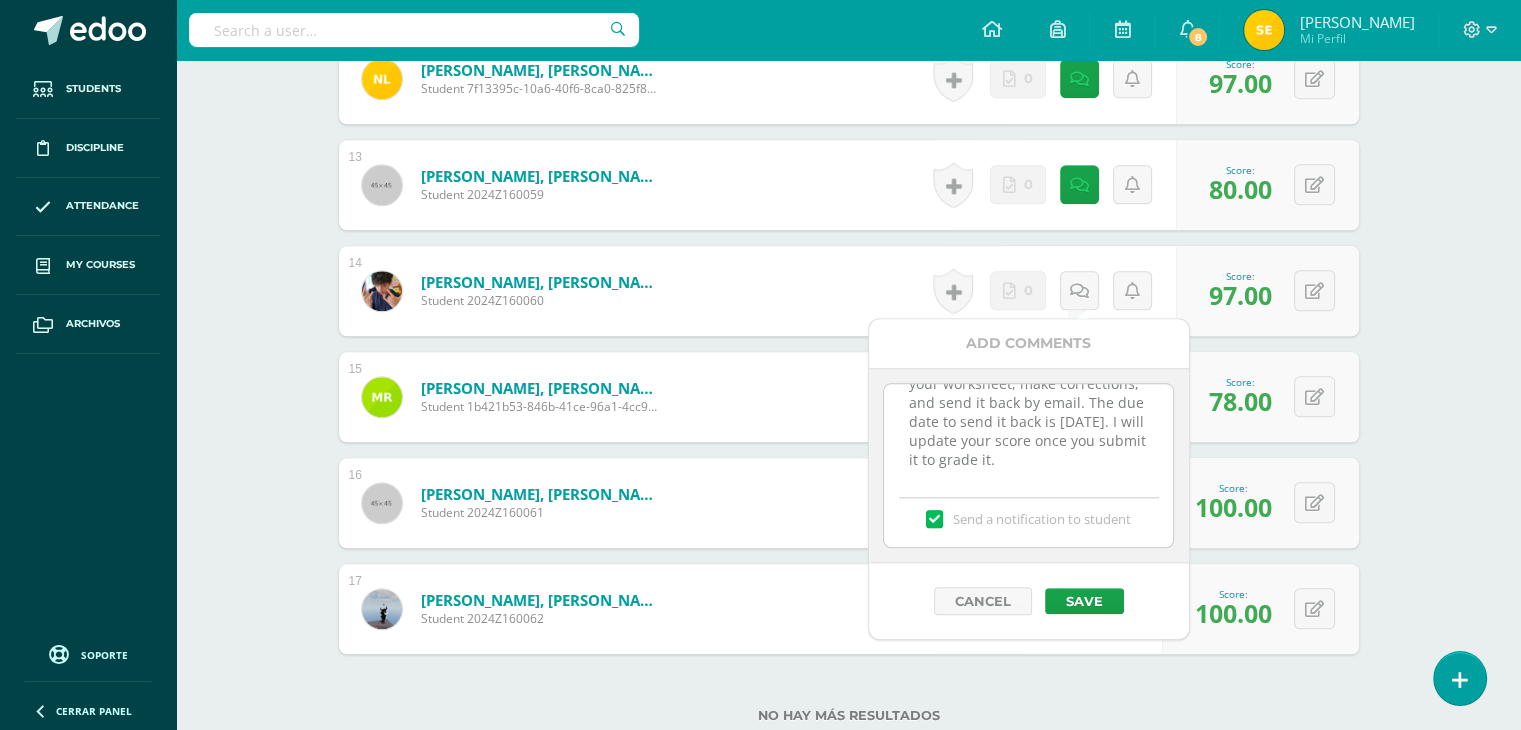 type on "14-7-25
Hello, Emilio.
I sent an email telling you to check your worksheet, make corrections, and send it back by email. The due date to send it back is July 15th. I will update your score once you submit it to grade it." 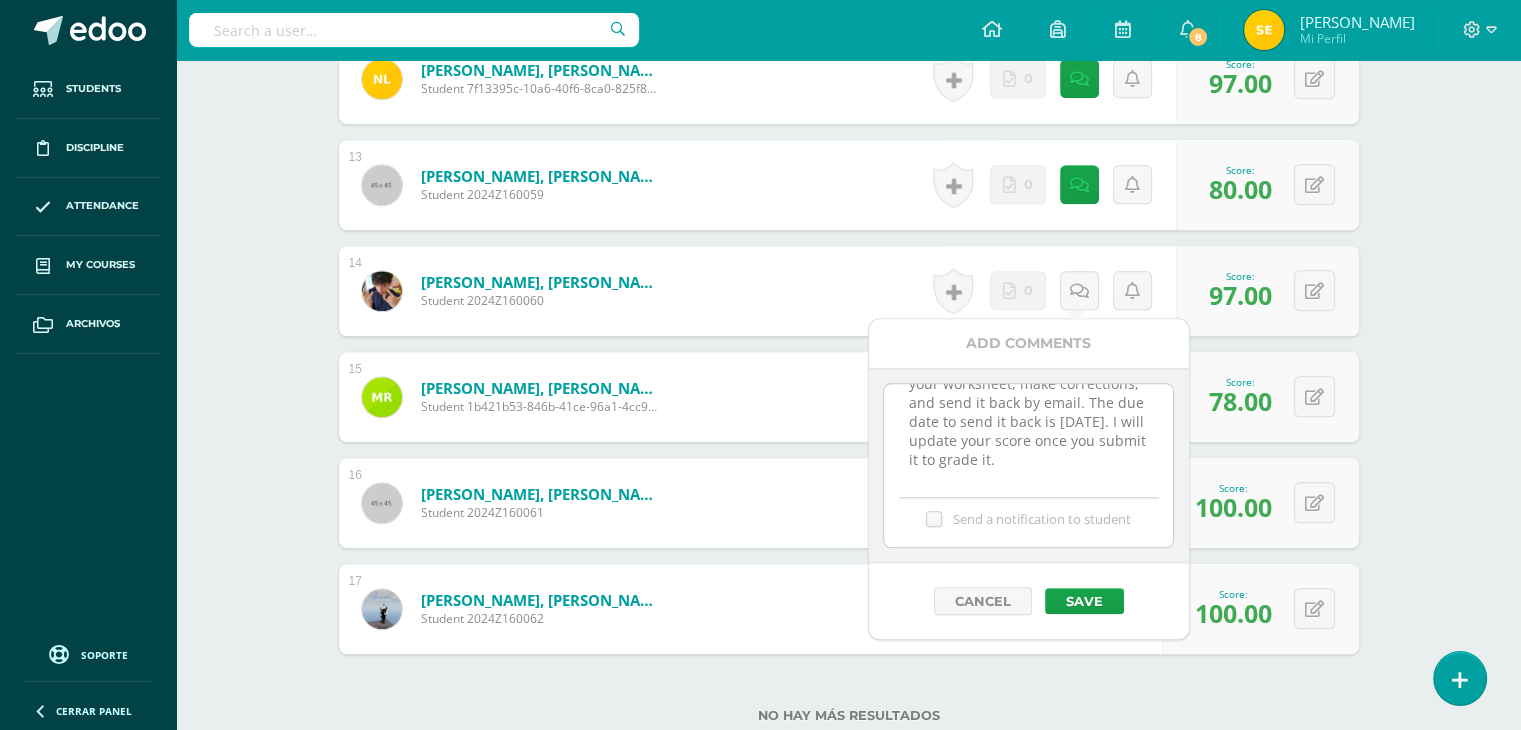 click on "Send a notification to student" at bounding box center [0, 0] 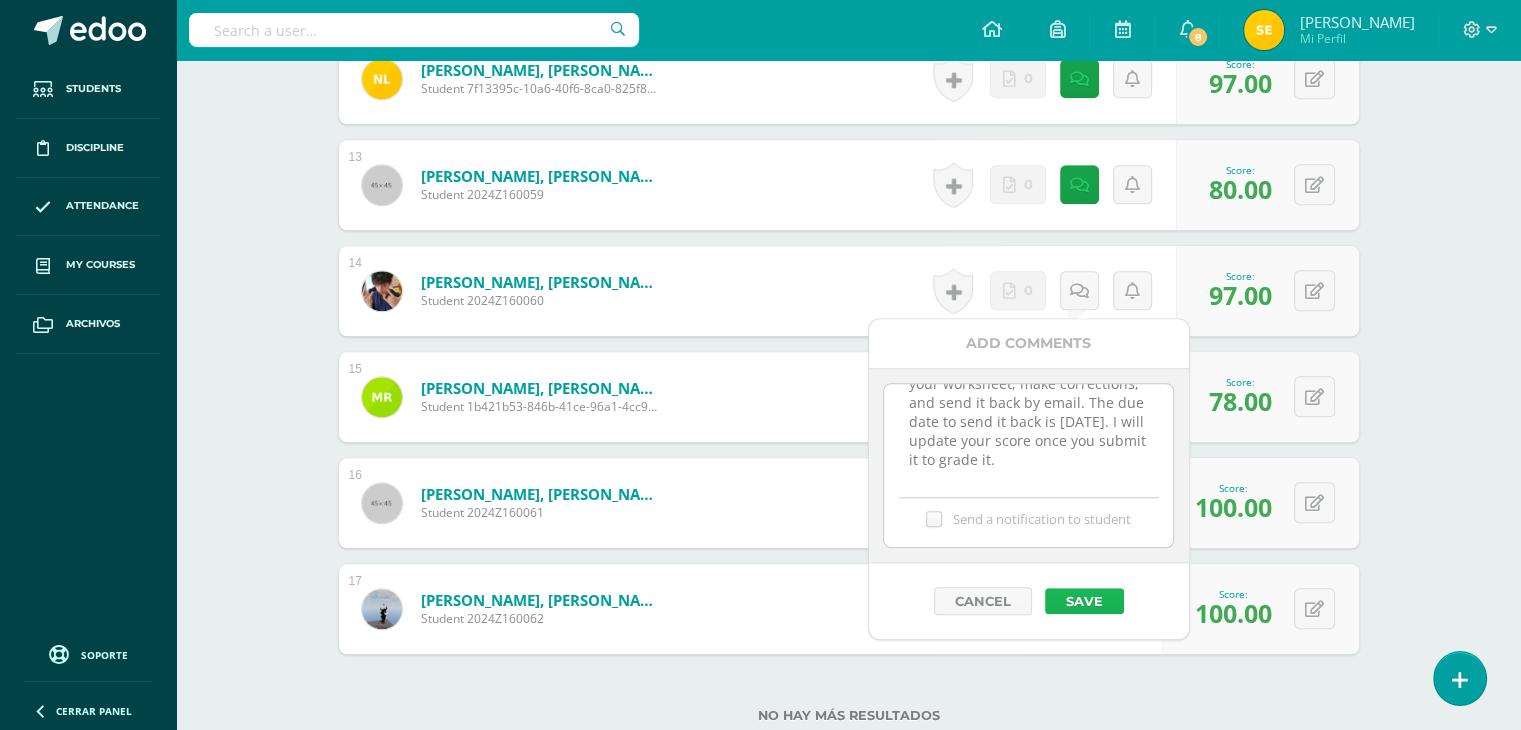 click on "Save" at bounding box center [1084, 601] 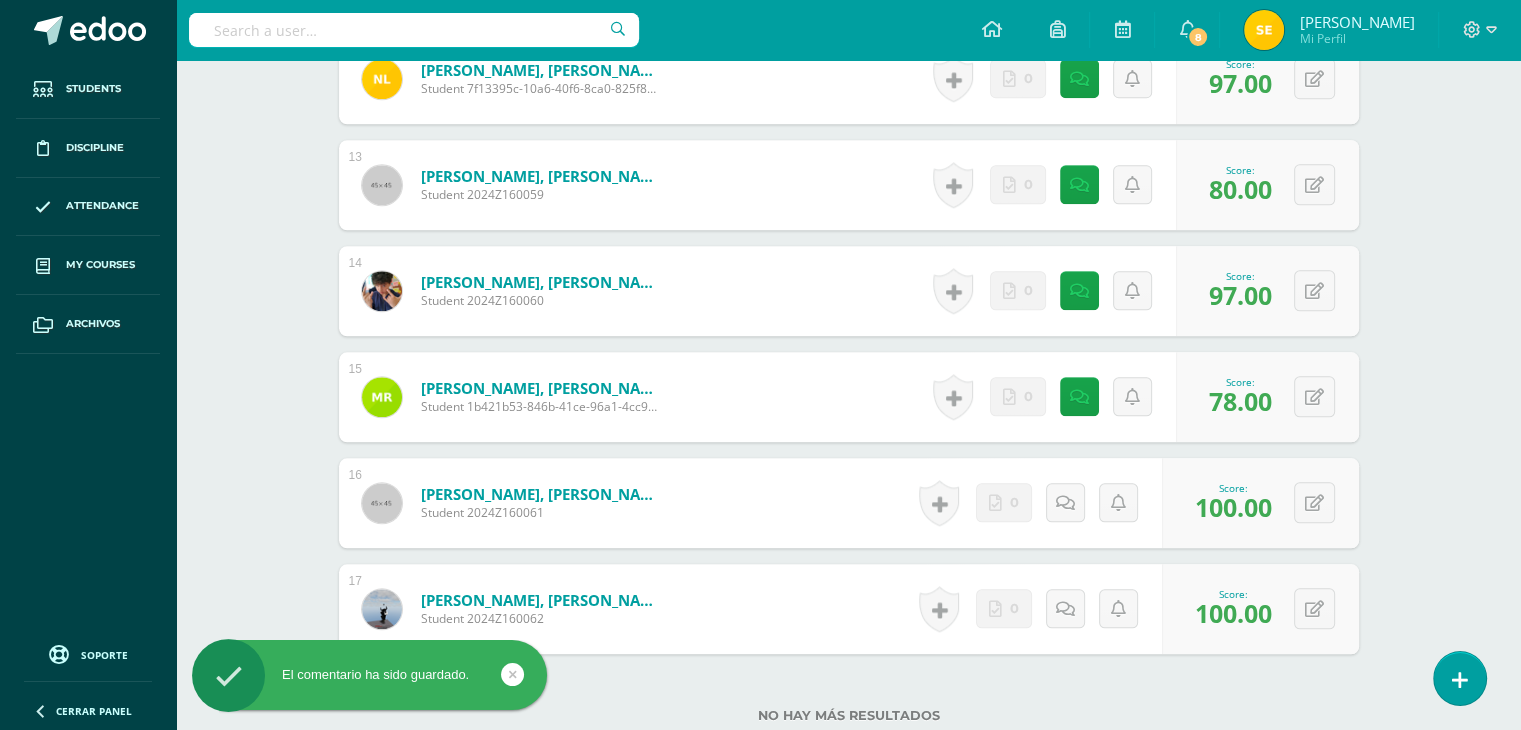 click on "Language Arts  Bas I
Séptimo Básicos "A"
Herramientas
Detalle de asistencias
Activity
Anuncios
Activities
Students
Planning
Grading structure
Conferencias
¿Estás seguro que quieres  eliminar  esta actividad?
Esto borrará la actividad y cualquier nota que hayas registrado
permanentemente. Esta acción no se puede revertir. Cancel Delete
Administración de escalas de valoración
escala de valoración
Rubric for the Brief Analysis of a Social or Cultural Problem
Cancel Save Cancel     1" at bounding box center (848, -471) 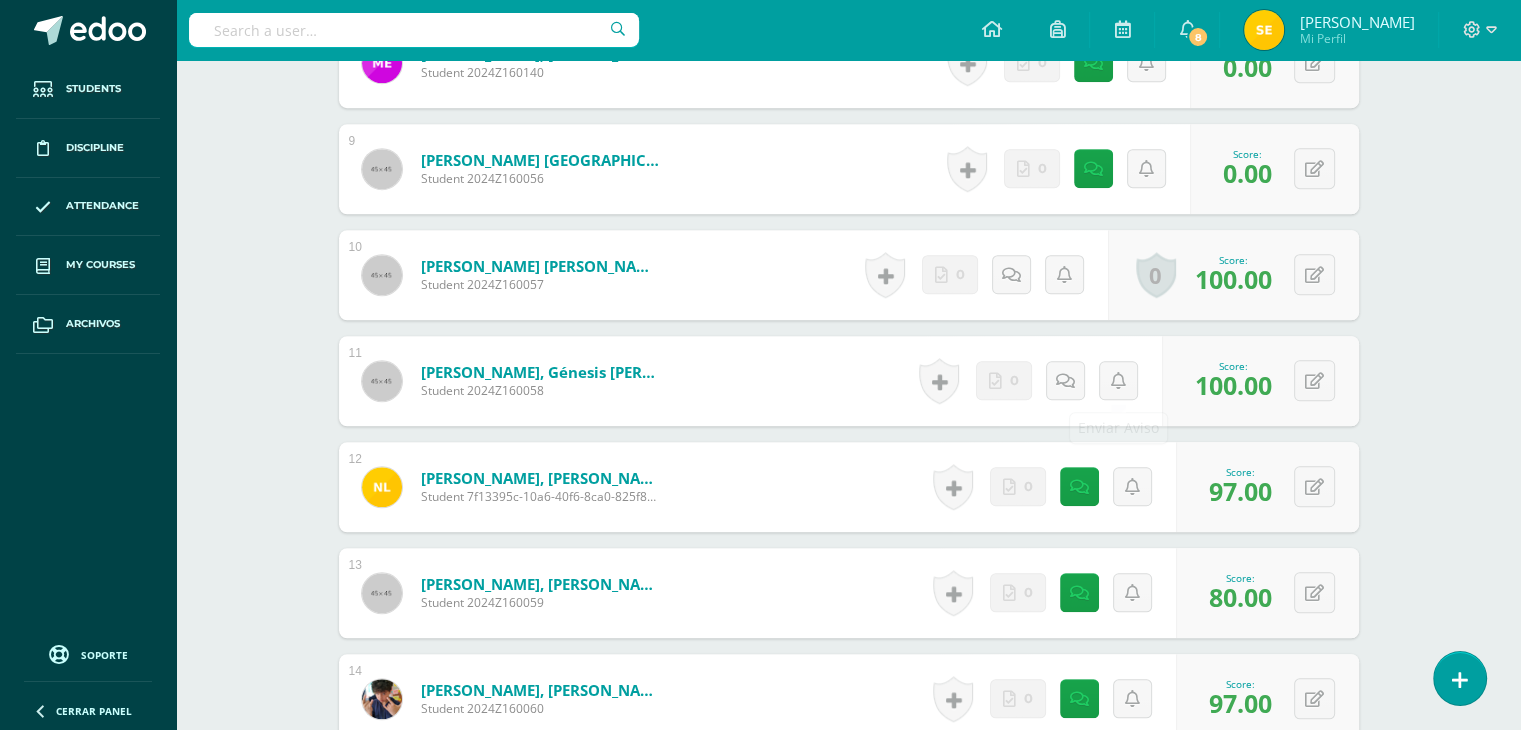 scroll, scrollTop: 1476, scrollLeft: 0, axis: vertical 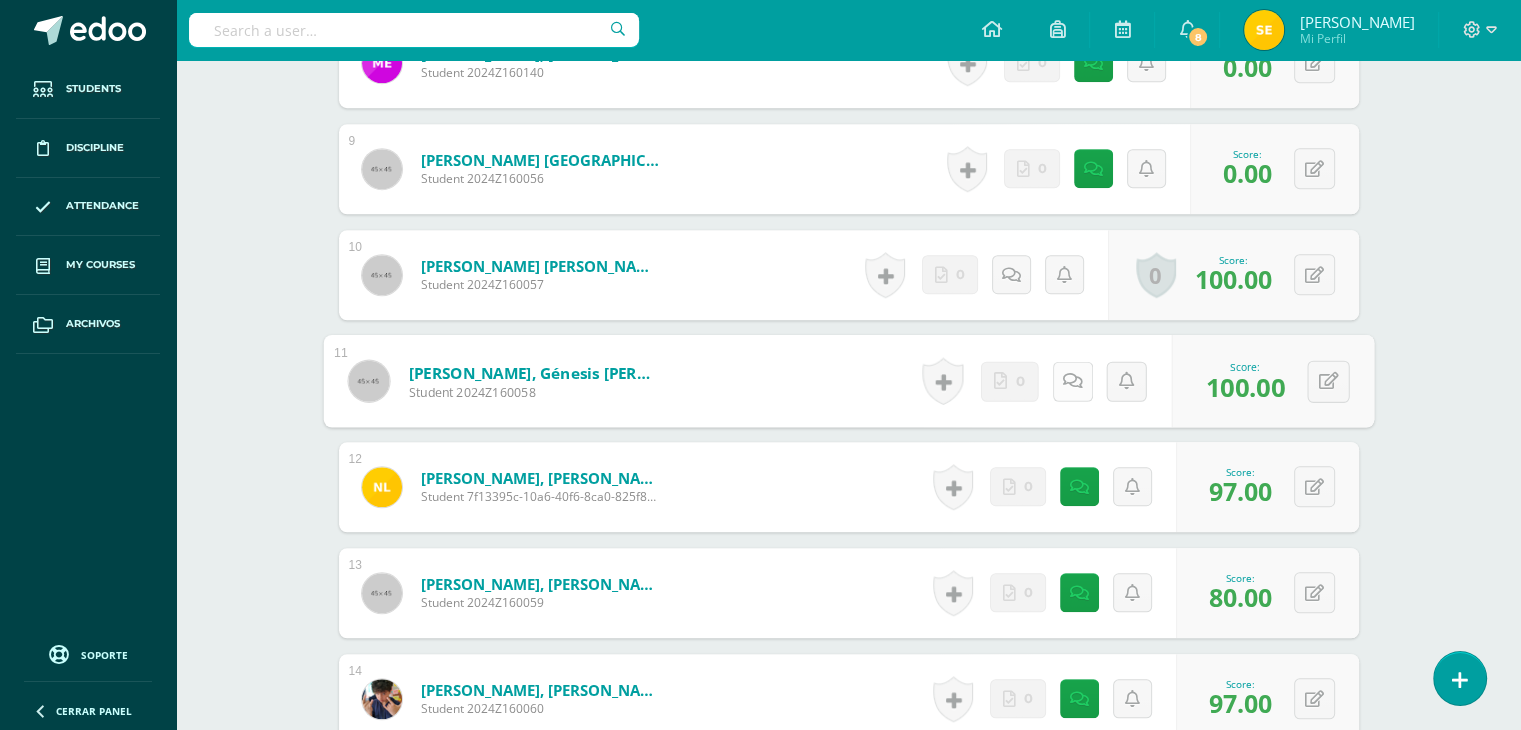 click at bounding box center [1072, 380] 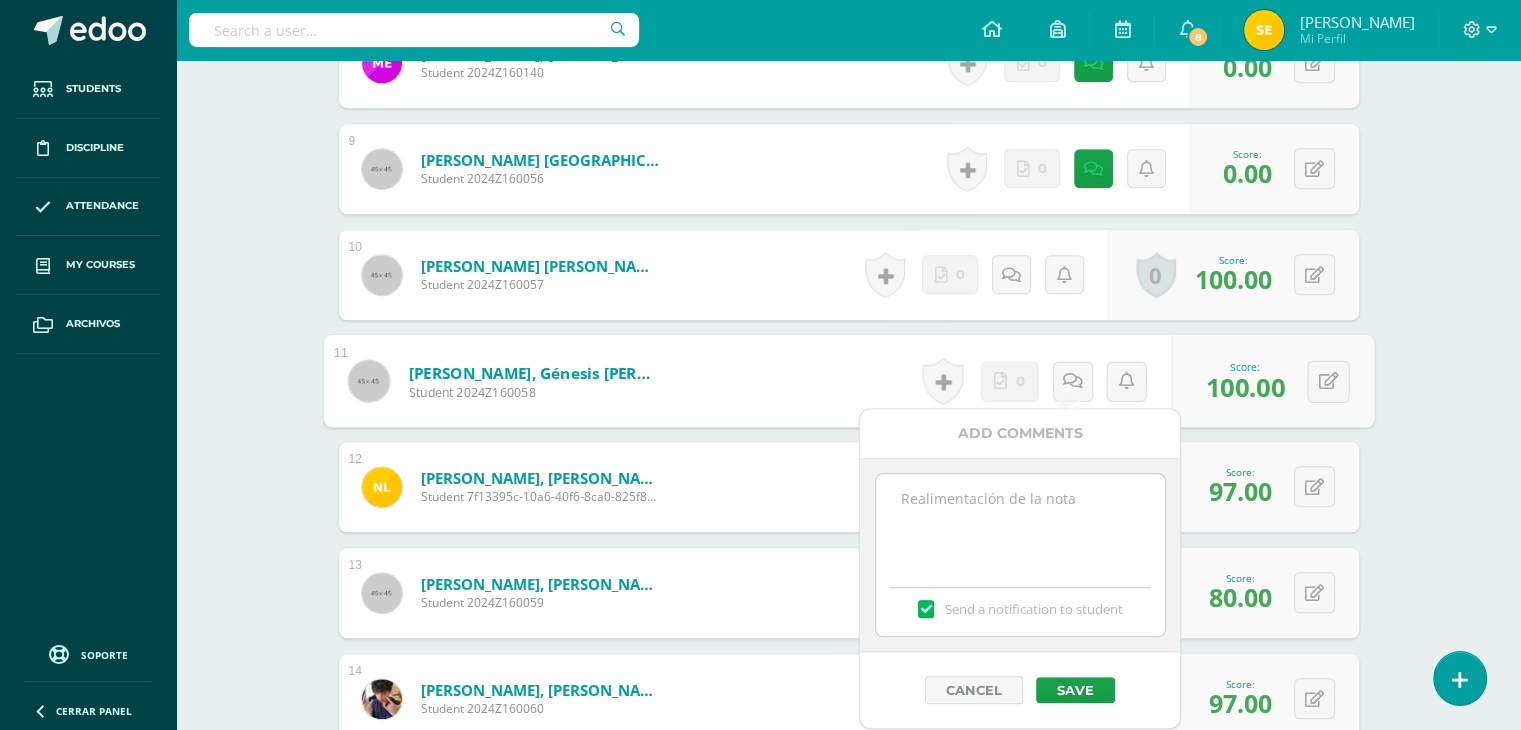 click at bounding box center (1020, 524) 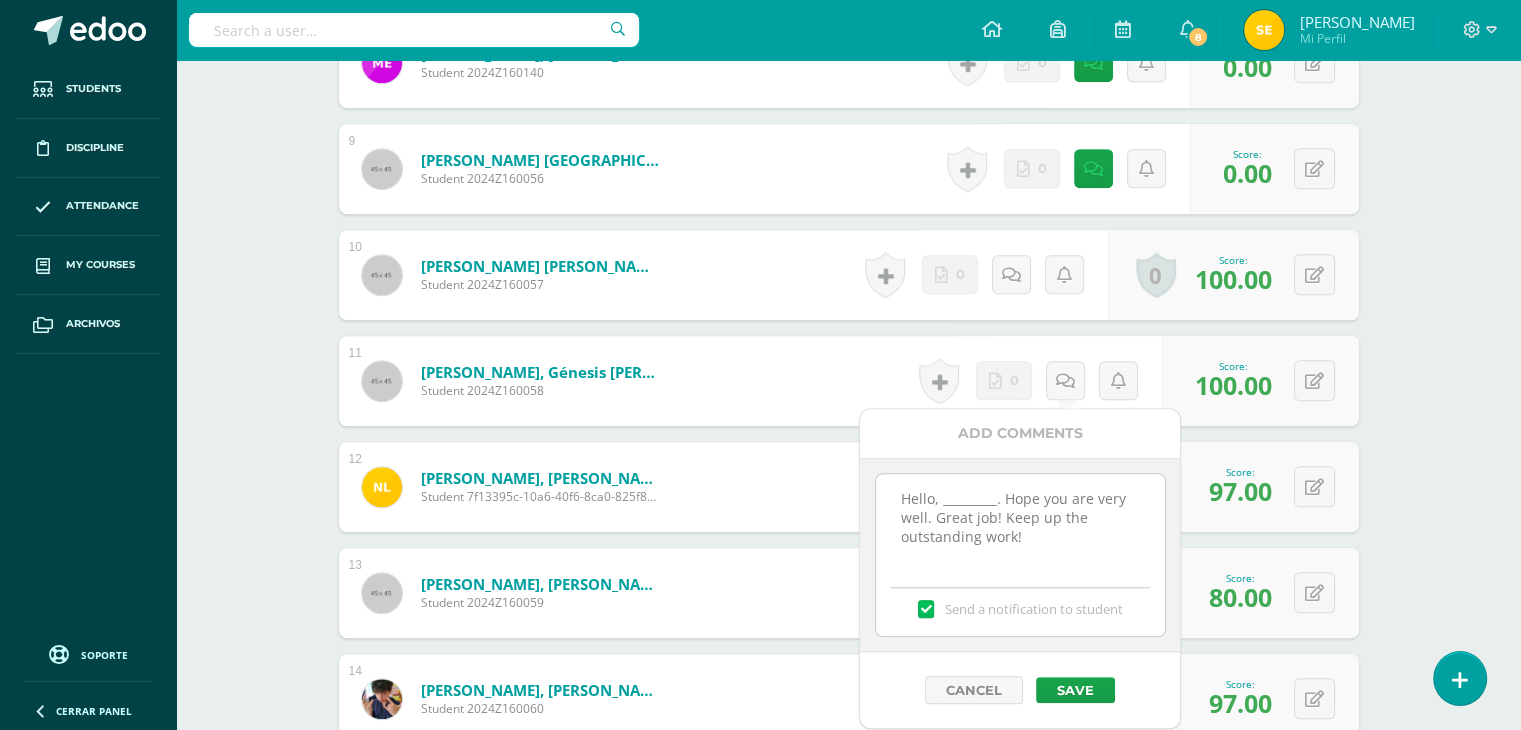 click on "Hello, _________. Hope you are very well. Great job! Keep up the outstanding work!" at bounding box center (1020, 524) 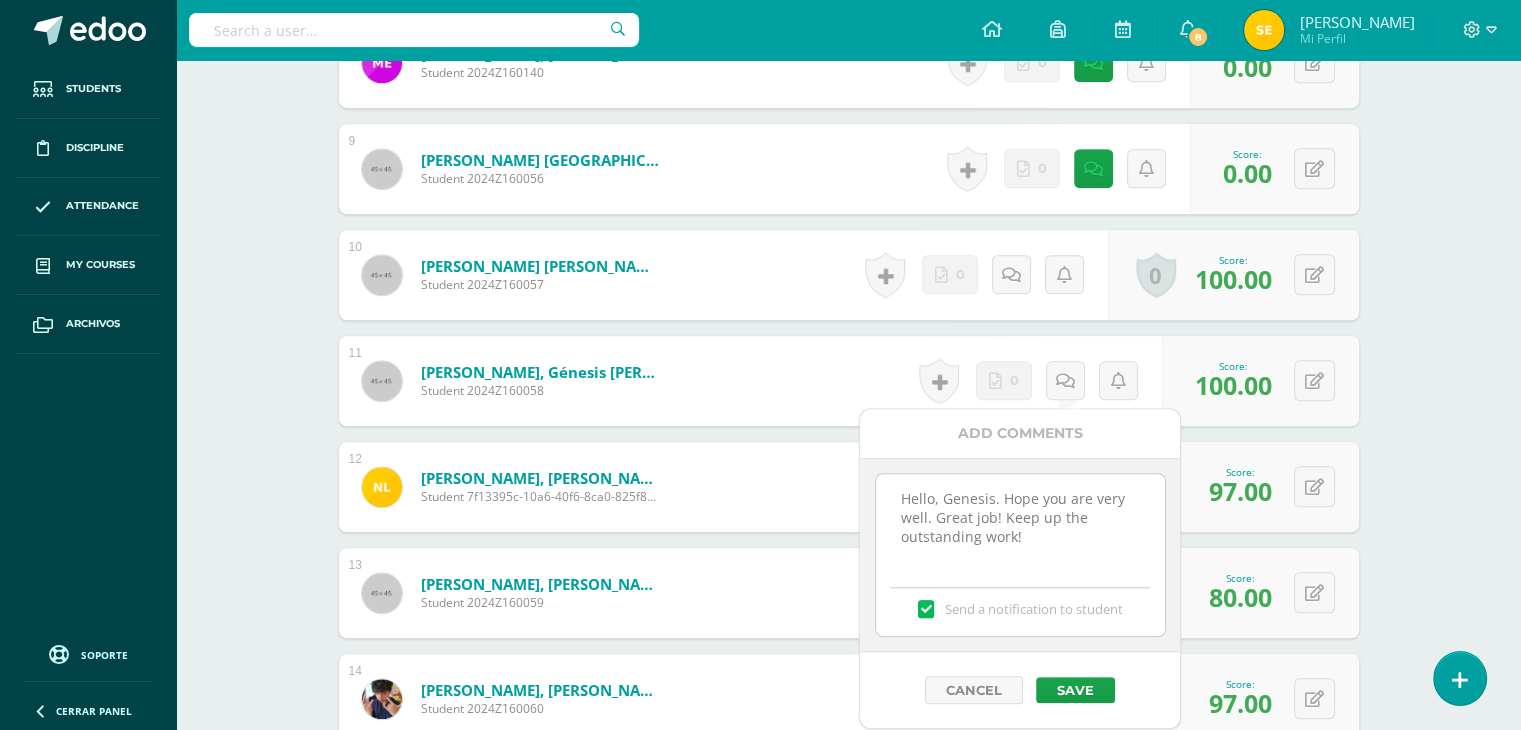 type on "Hello, Genesis. Hope you are very well. Great job! Keep up the outstanding work!" 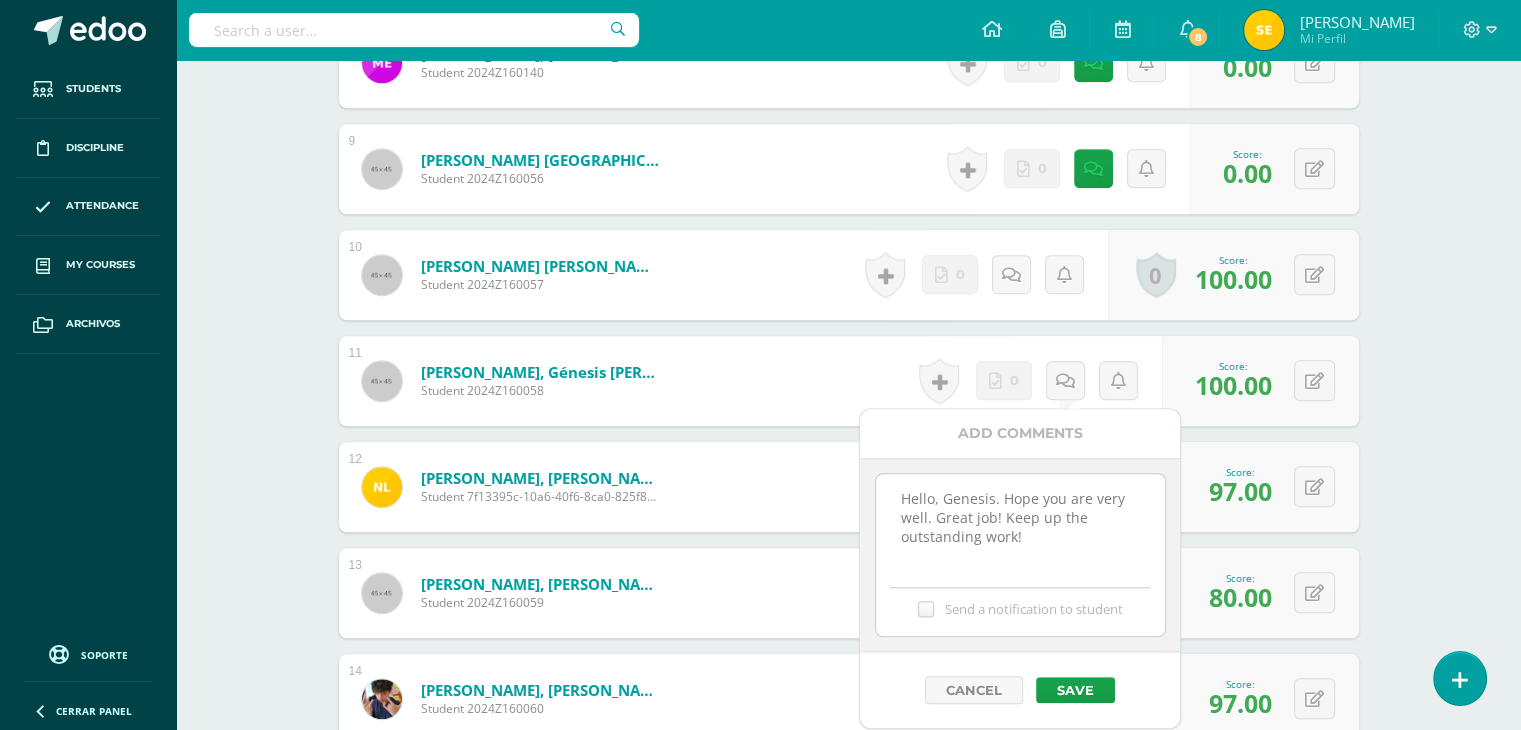 click on "Send a notification to student" at bounding box center [0, 0] 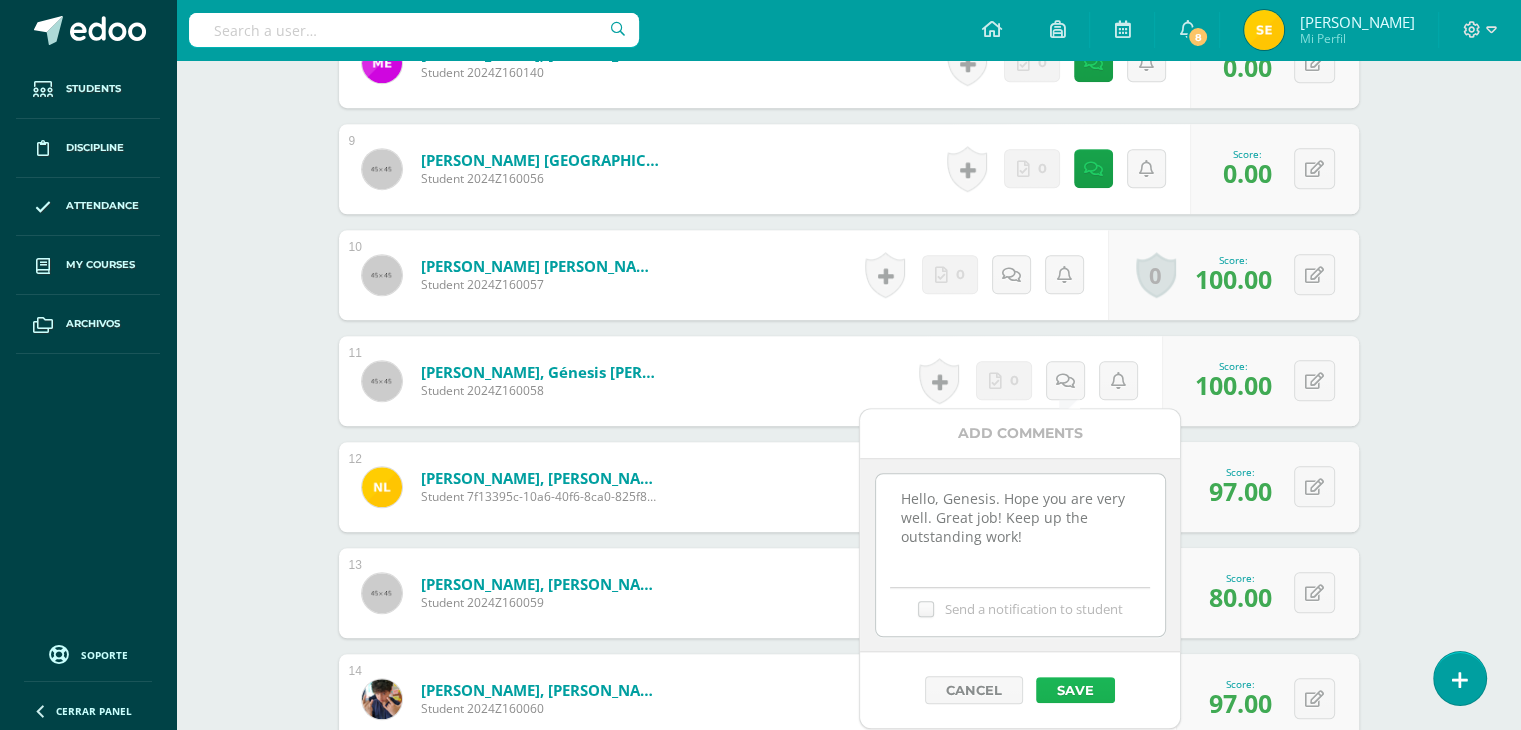 click on "Save" at bounding box center (1075, 690) 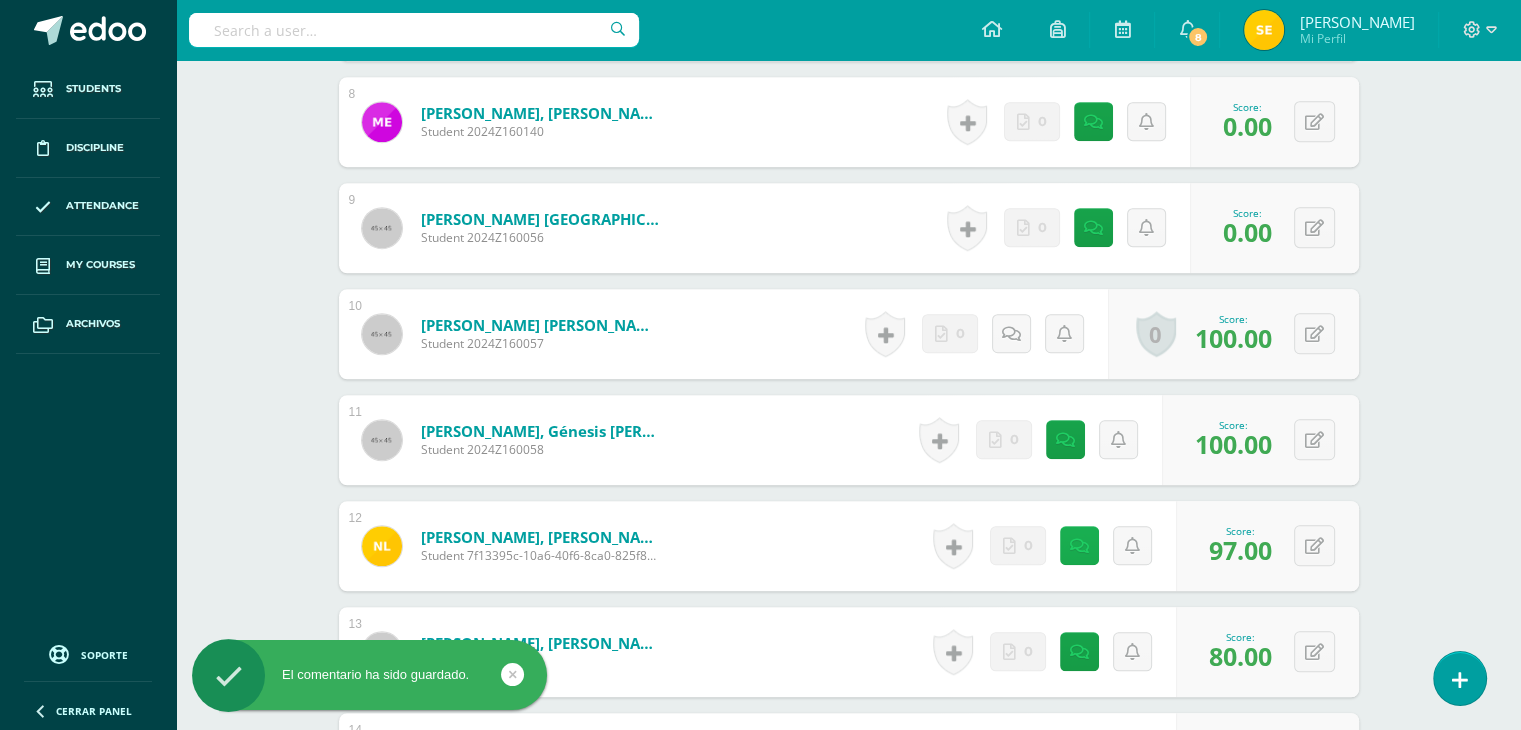 scroll, scrollTop: 1416, scrollLeft: 0, axis: vertical 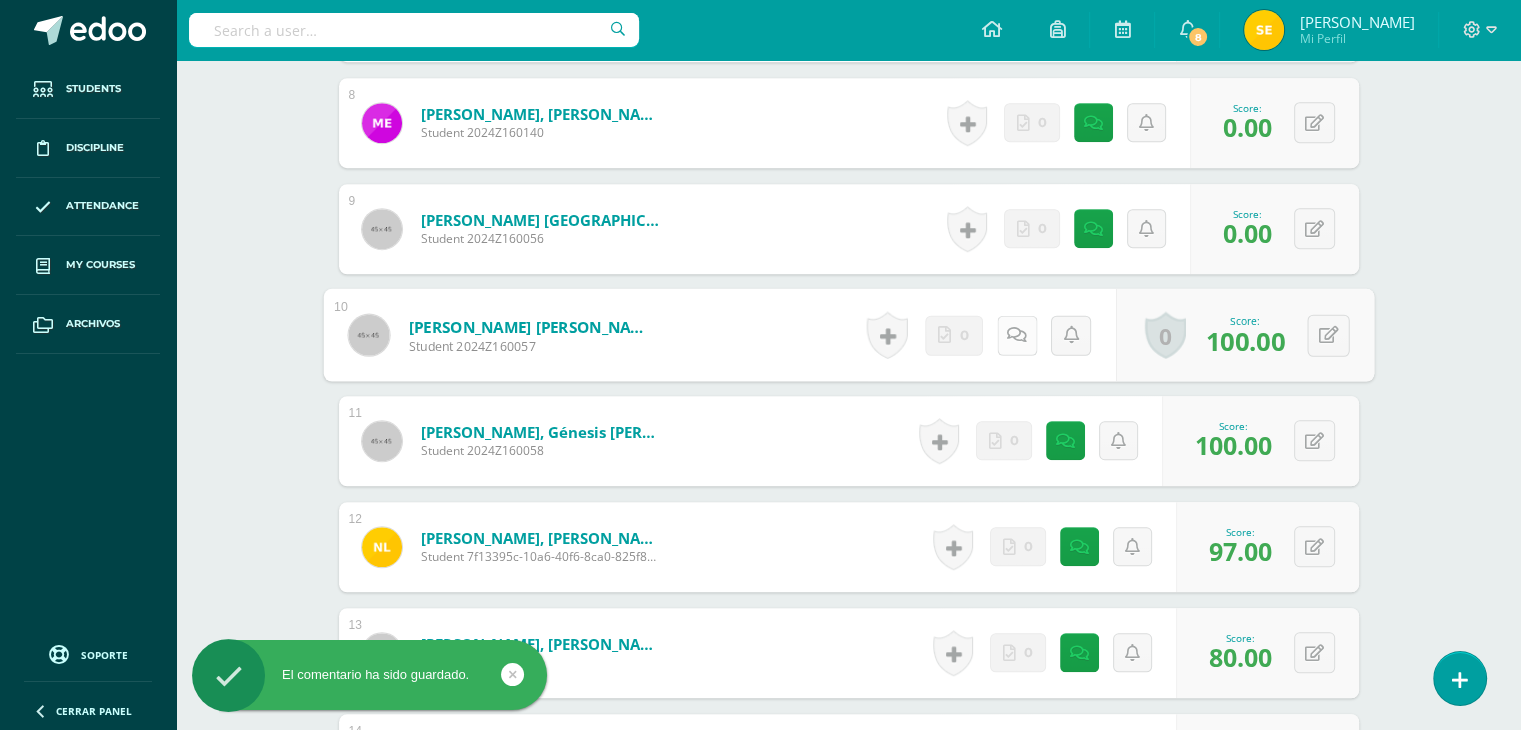 click at bounding box center (1017, 334) 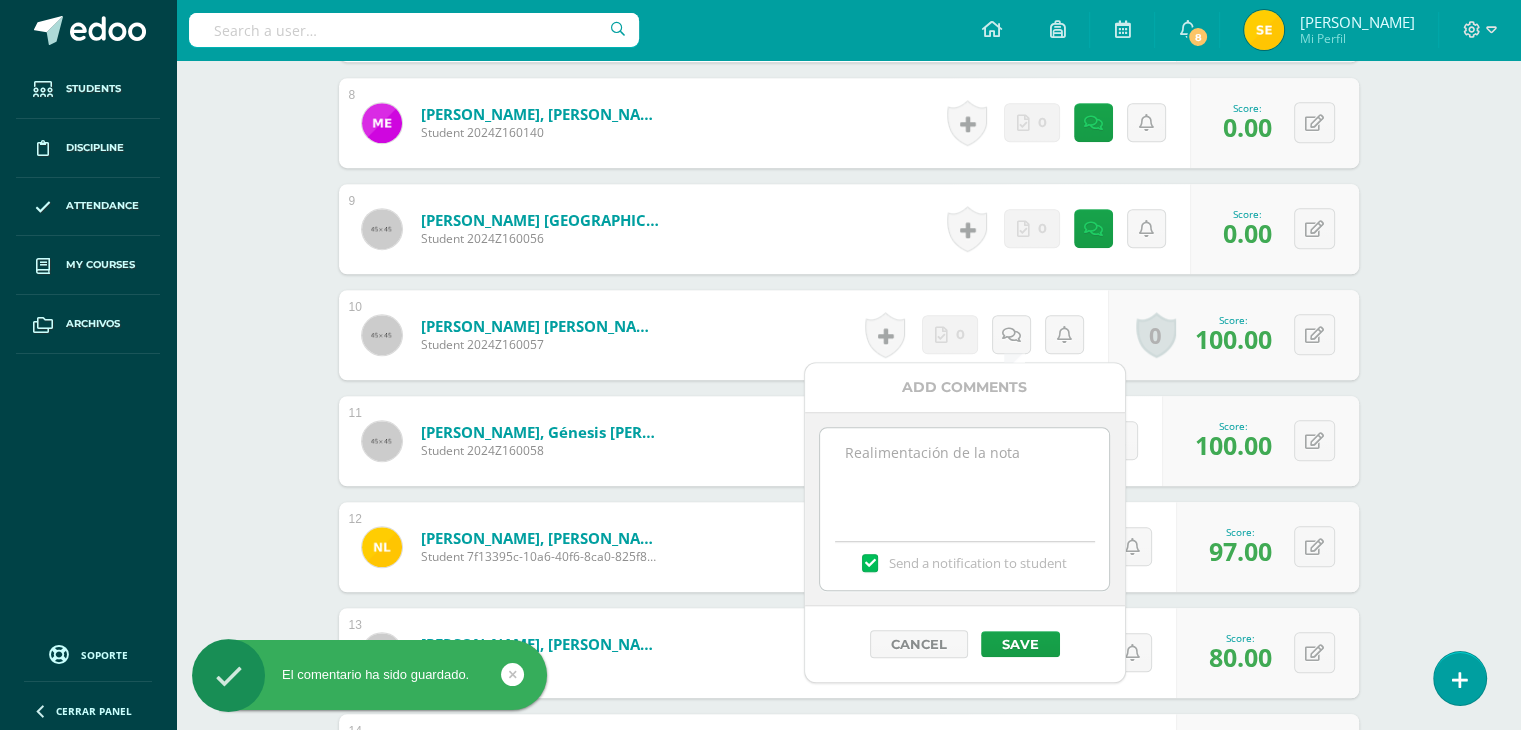 click at bounding box center (964, 478) 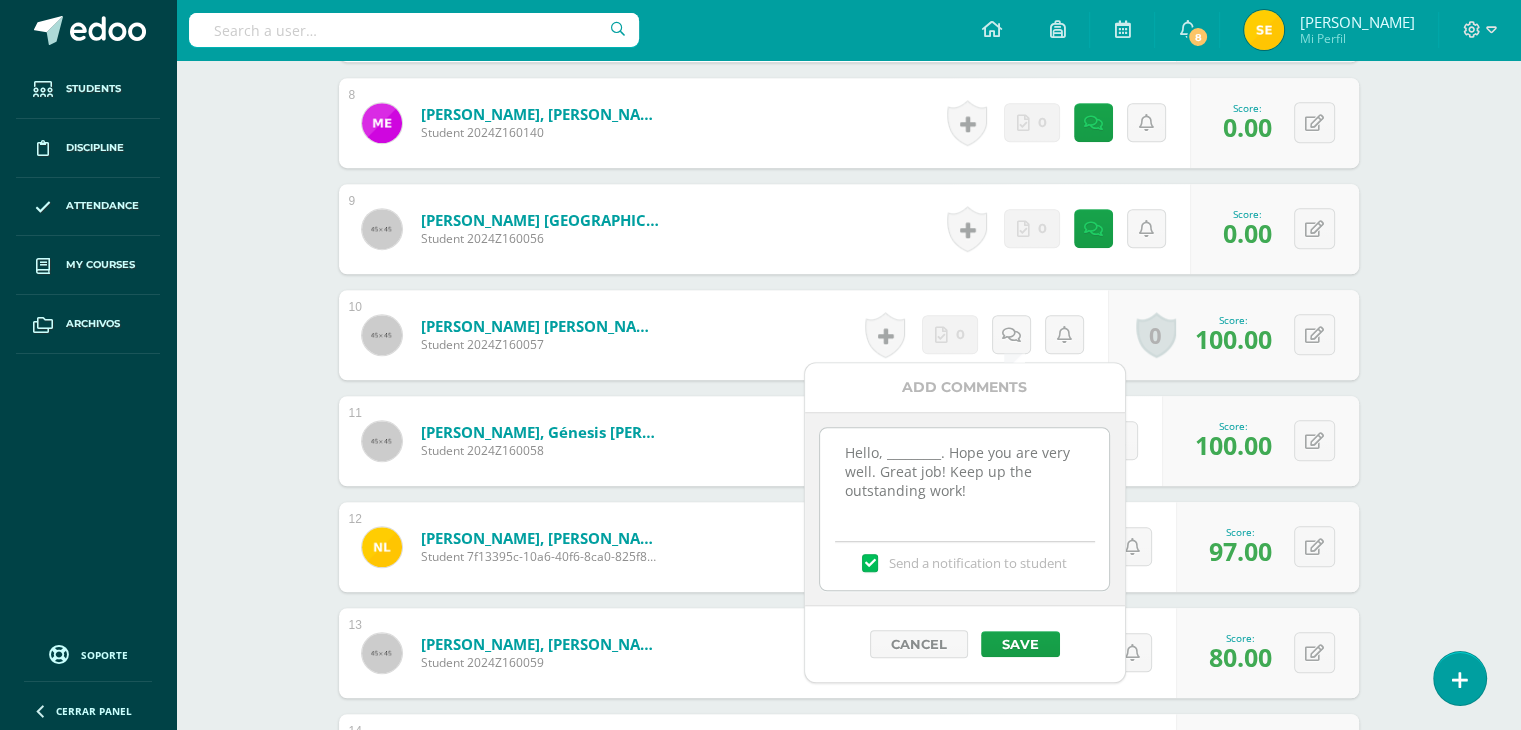 click on "Hello, _________. Hope you are very well. Great job! Keep up the outstanding work!" at bounding box center [964, 478] 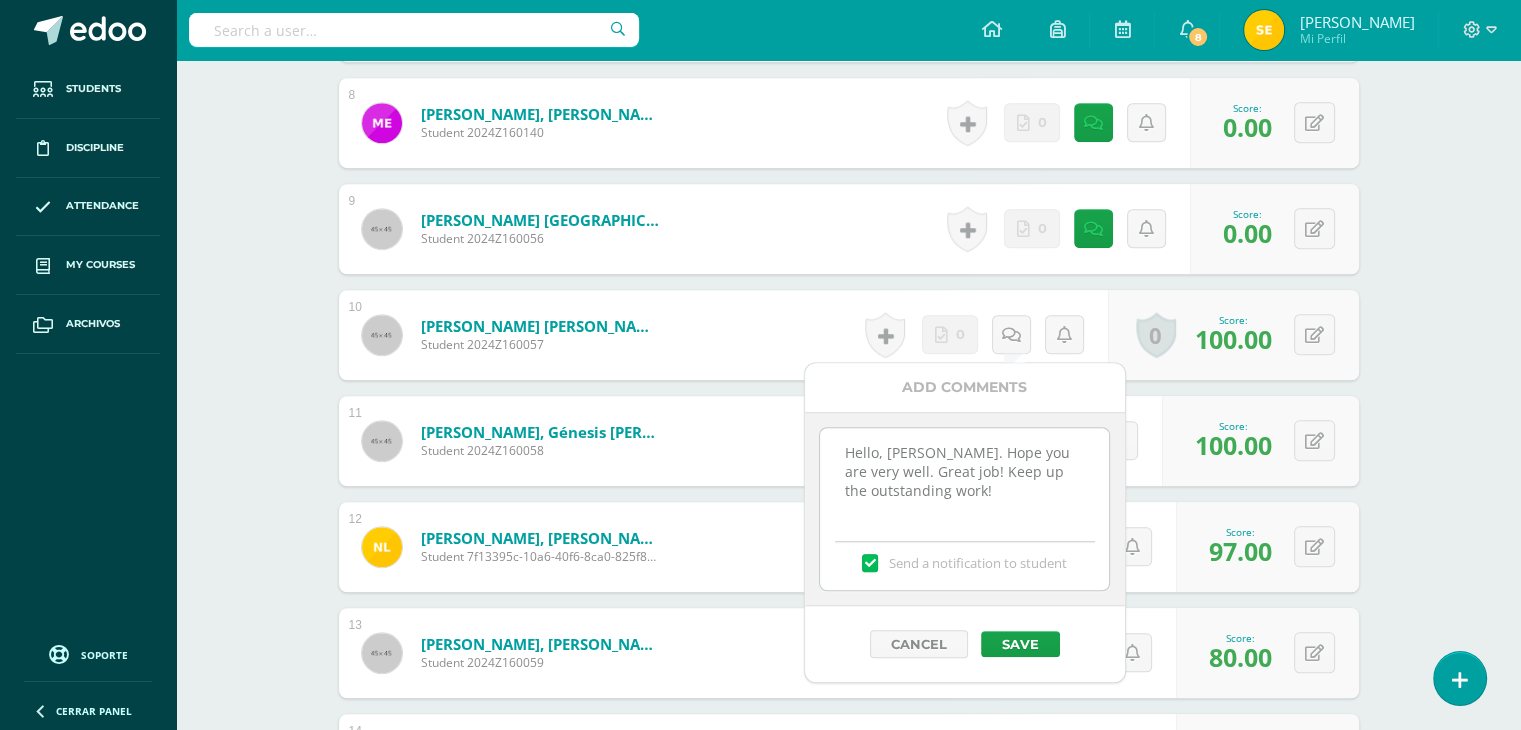 type on "Hello, Andres. Hope you are very well. Great job! Keep up the outstanding work!" 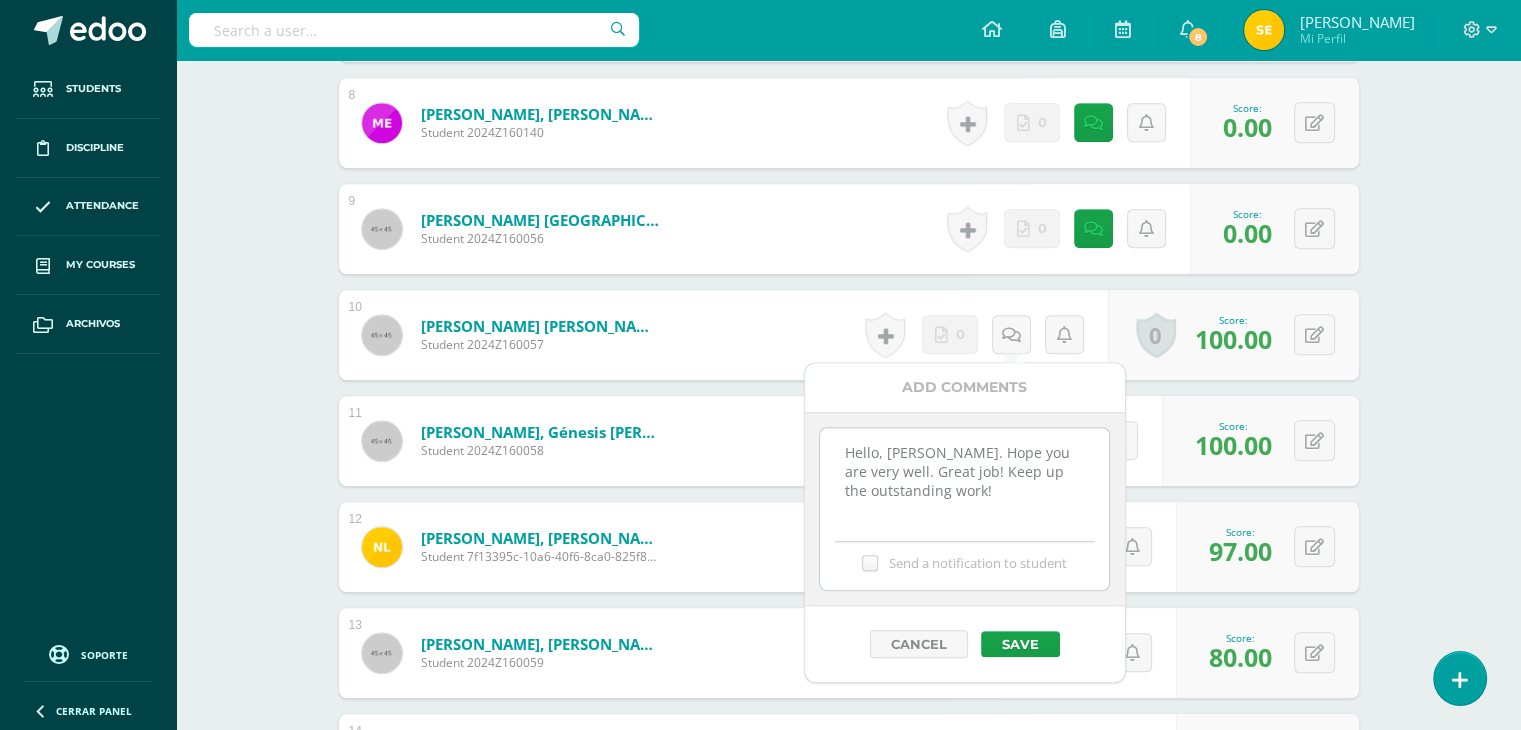 click on "Send a notification to student" at bounding box center (0, 0) 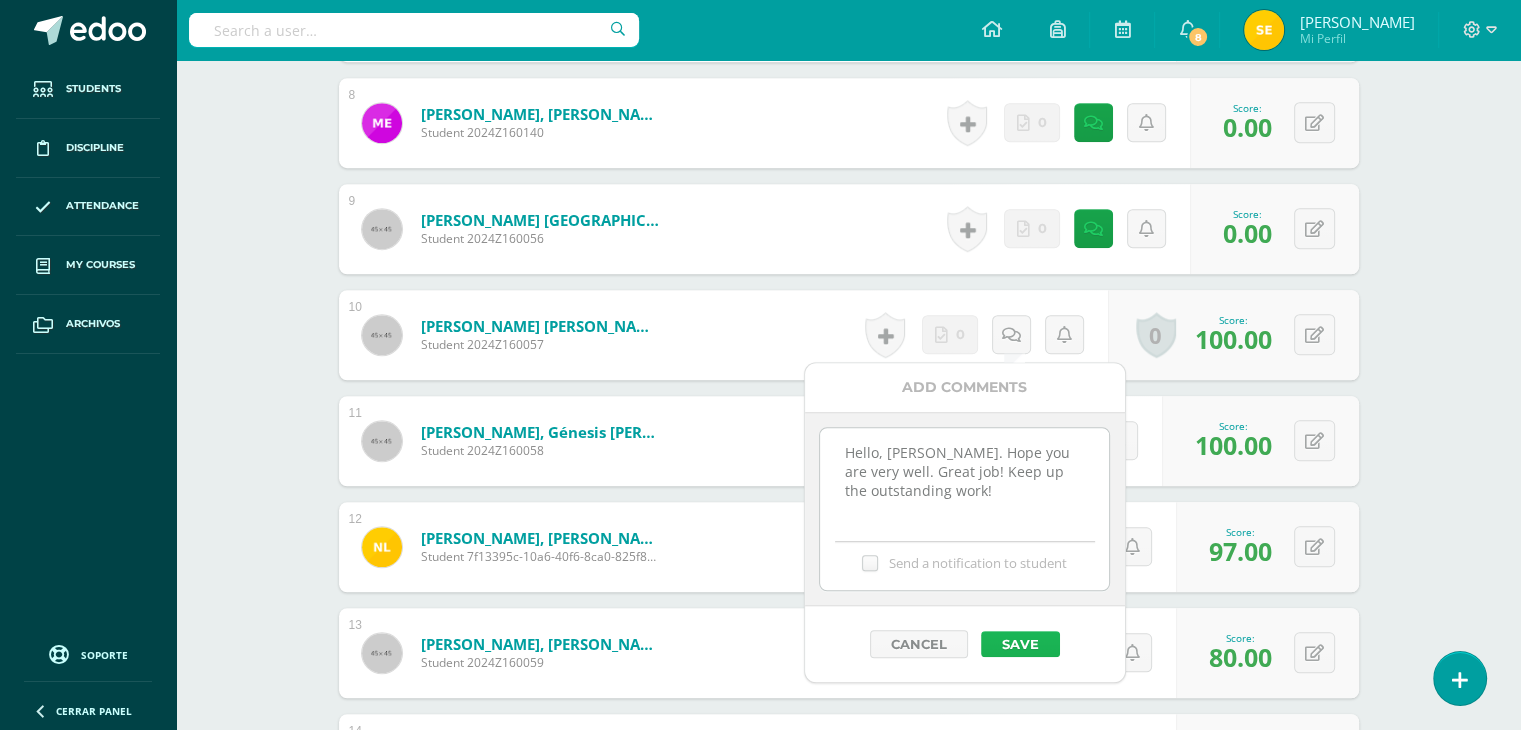 click on "Save" at bounding box center [1020, 644] 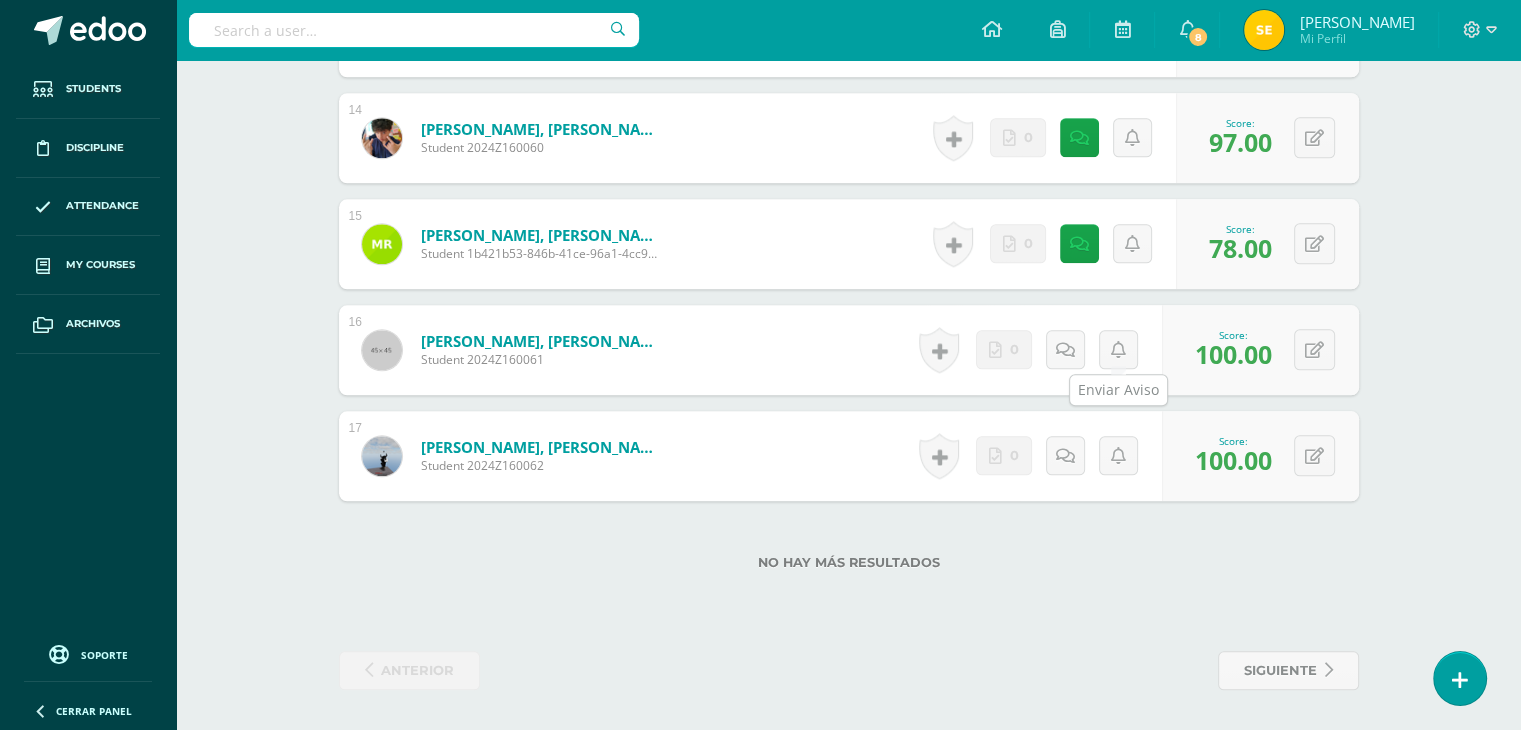 scroll, scrollTop: 2026, scrollLeft: 0, axis: vertical 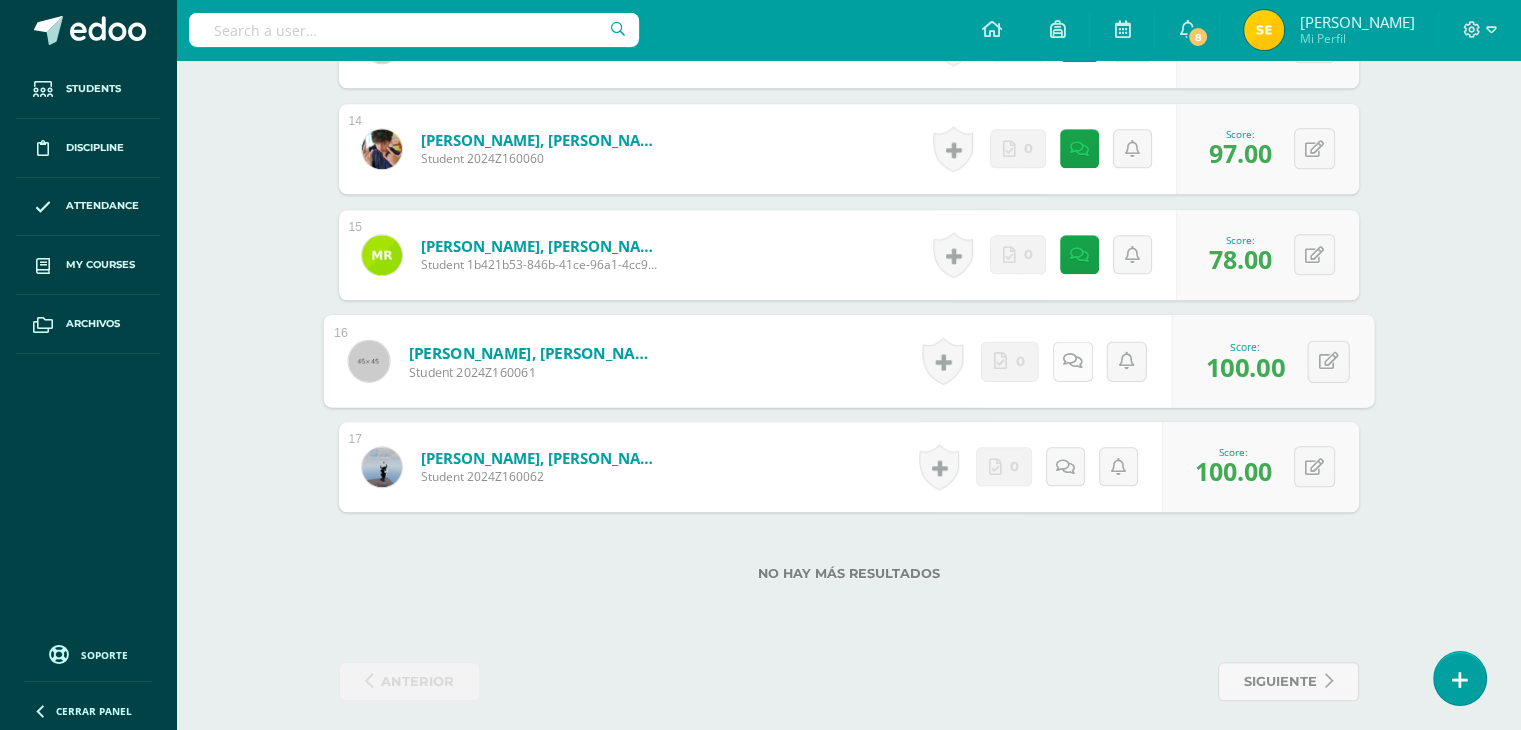 click at bounding box center [1072, 361] 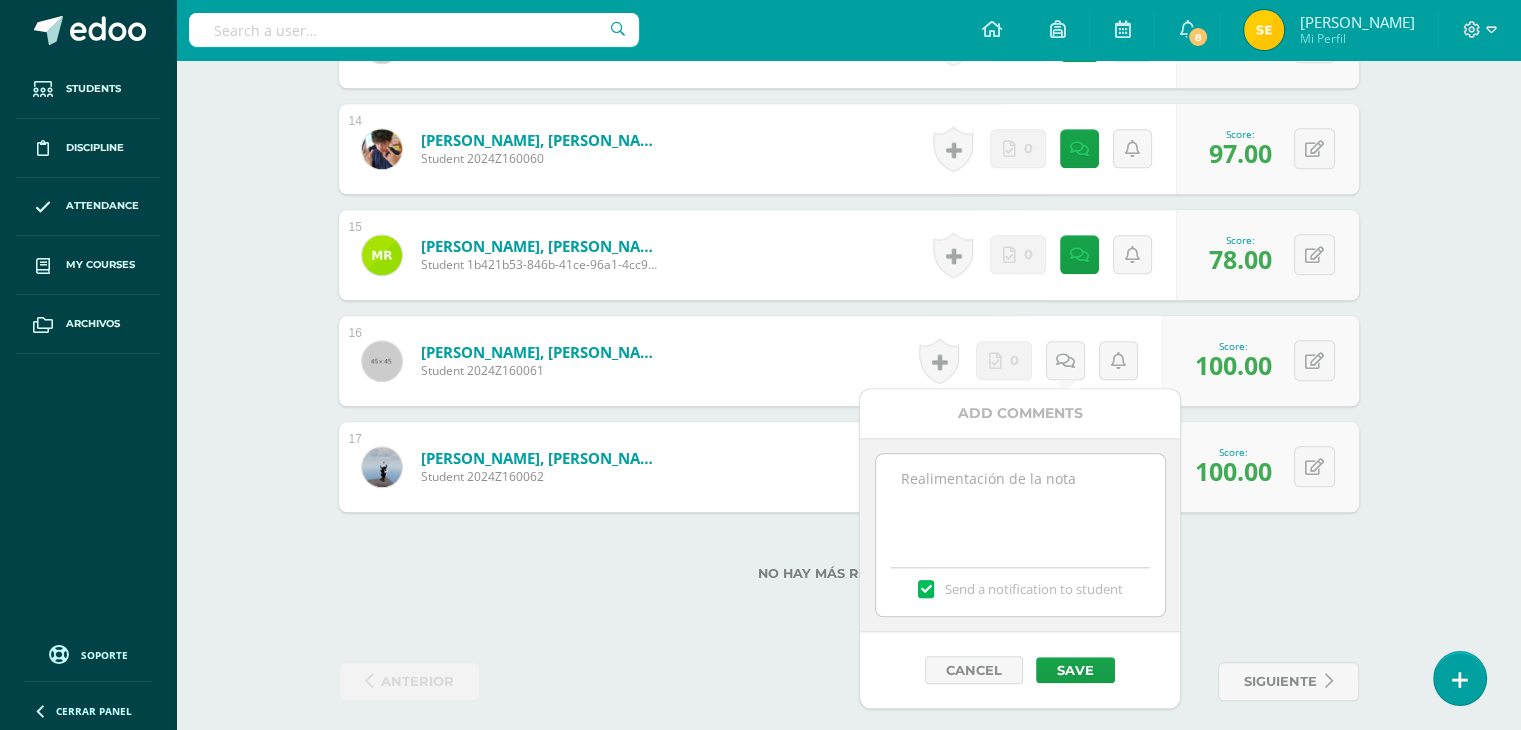 click at bounding box center (1020, 504) 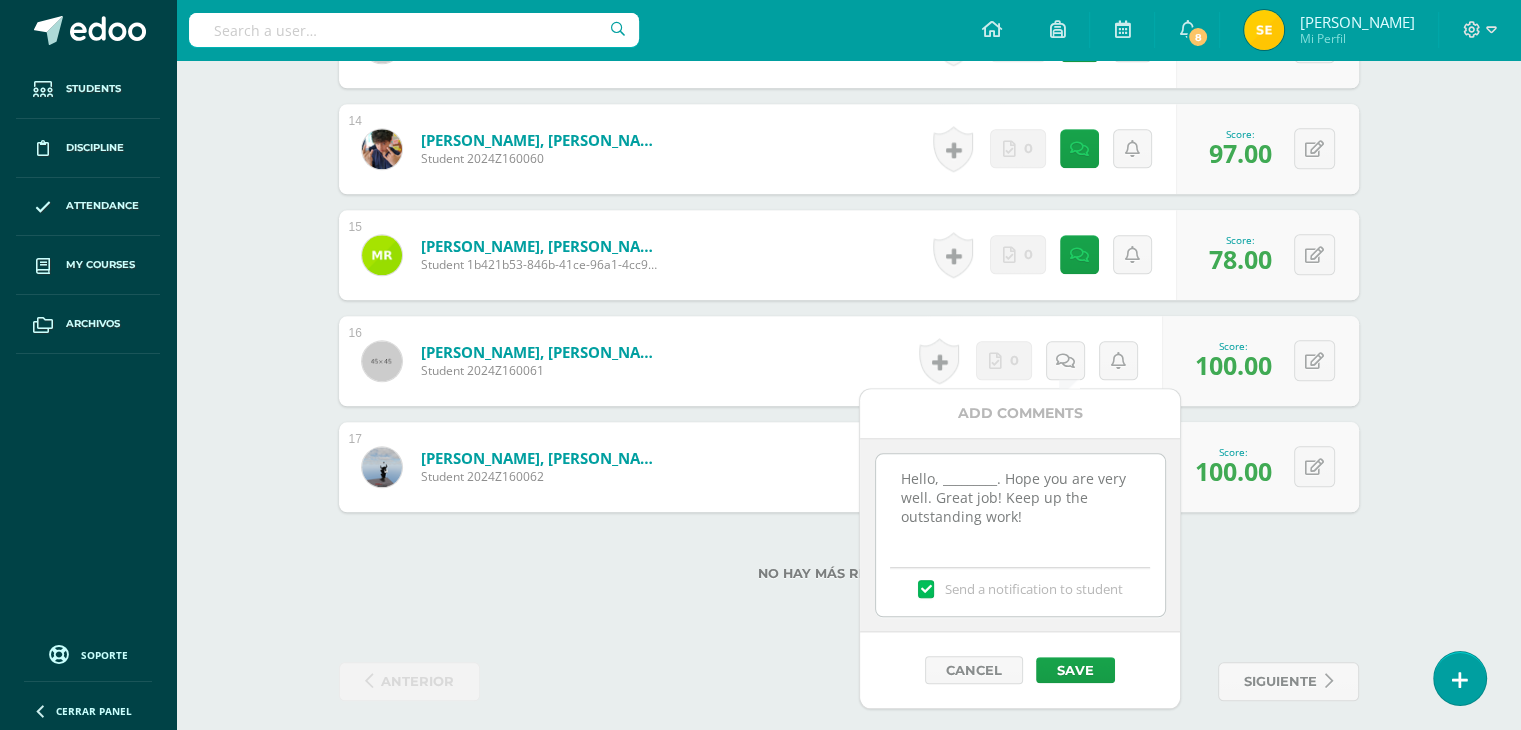 click on "Hello, _________. Hope you are very well. Great job! Keep up the outstanding work!" at bounding box center [1020, 504] 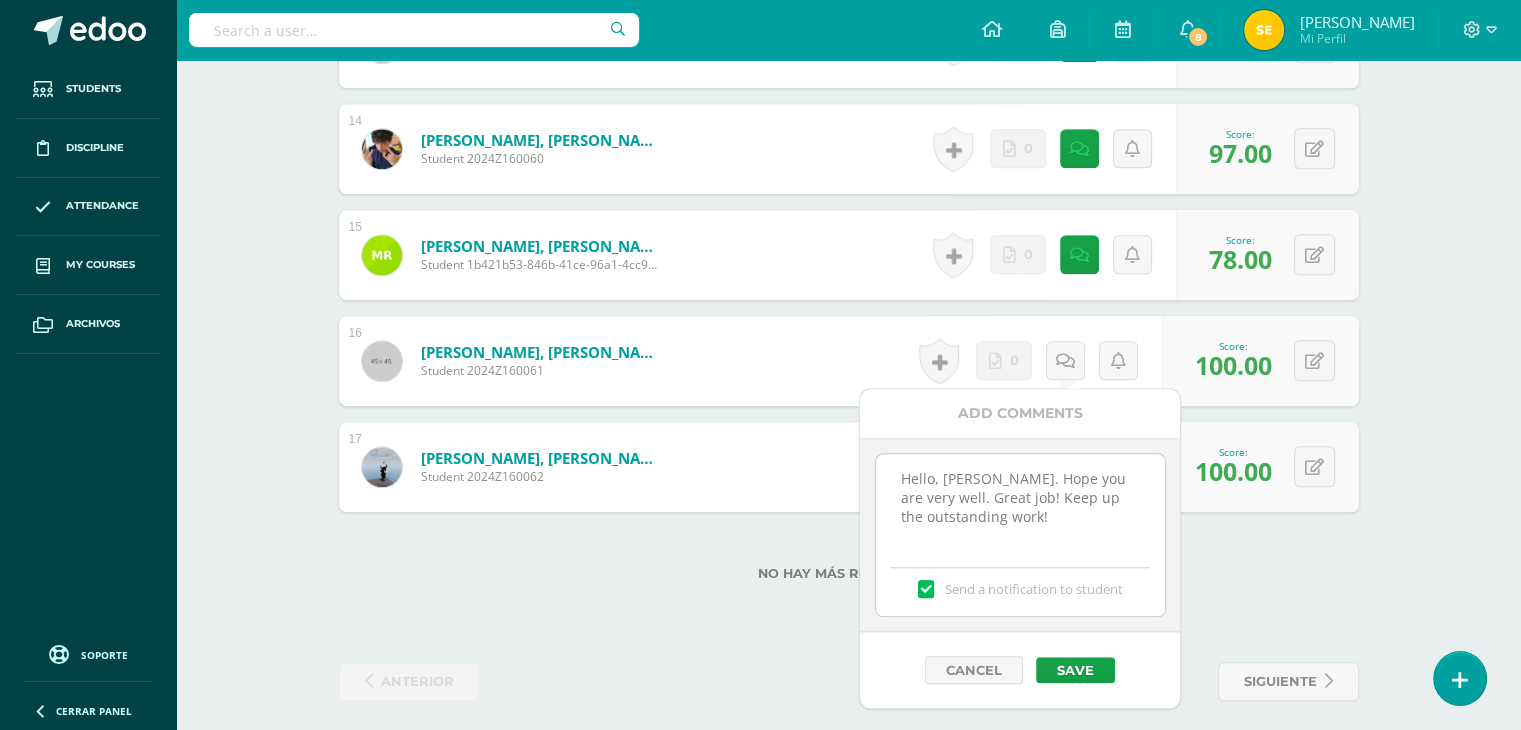 type on "Hello, Erick. Hope you are very well. Great job! Keep up the outstanding work!" 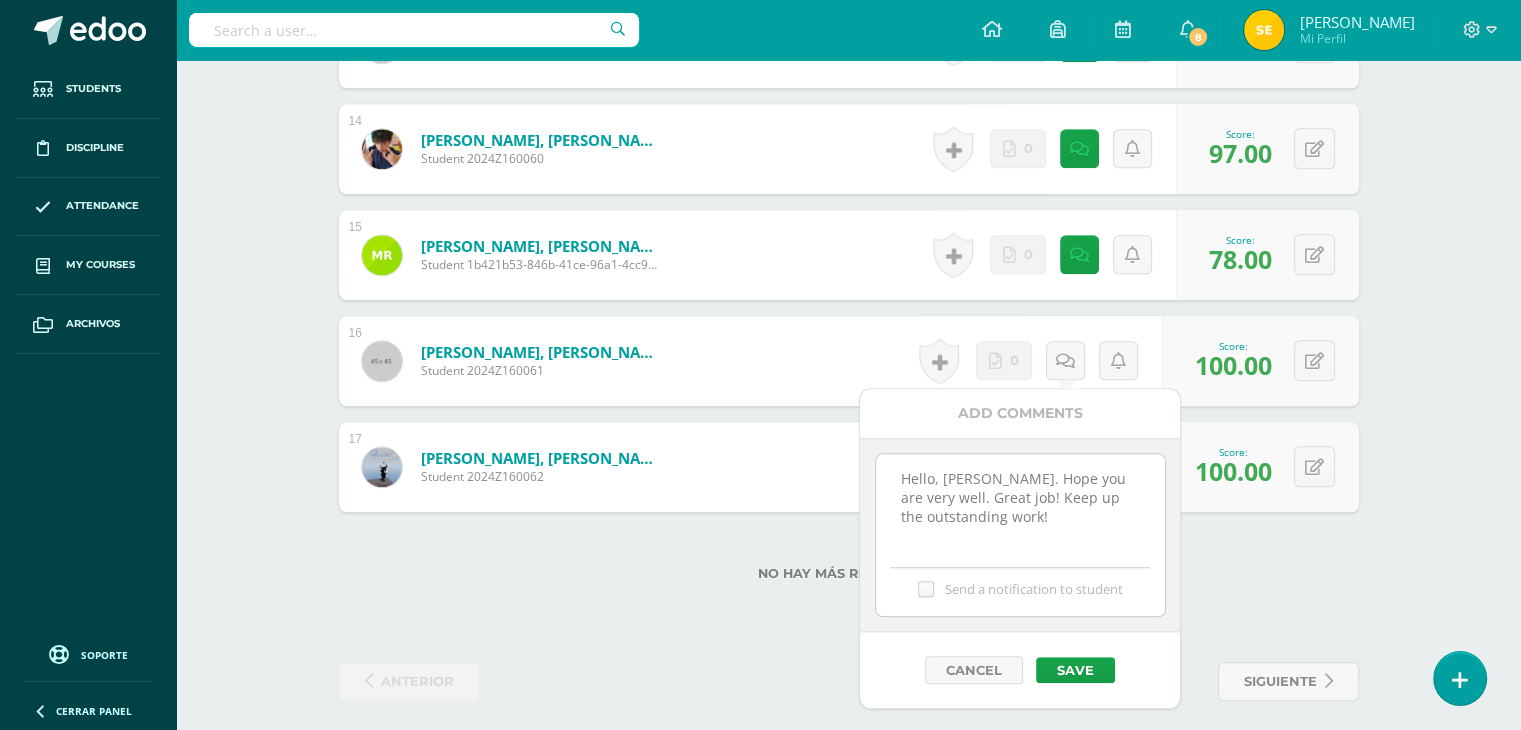 click on "Send a notification to student" at bounding box center [0, 0] 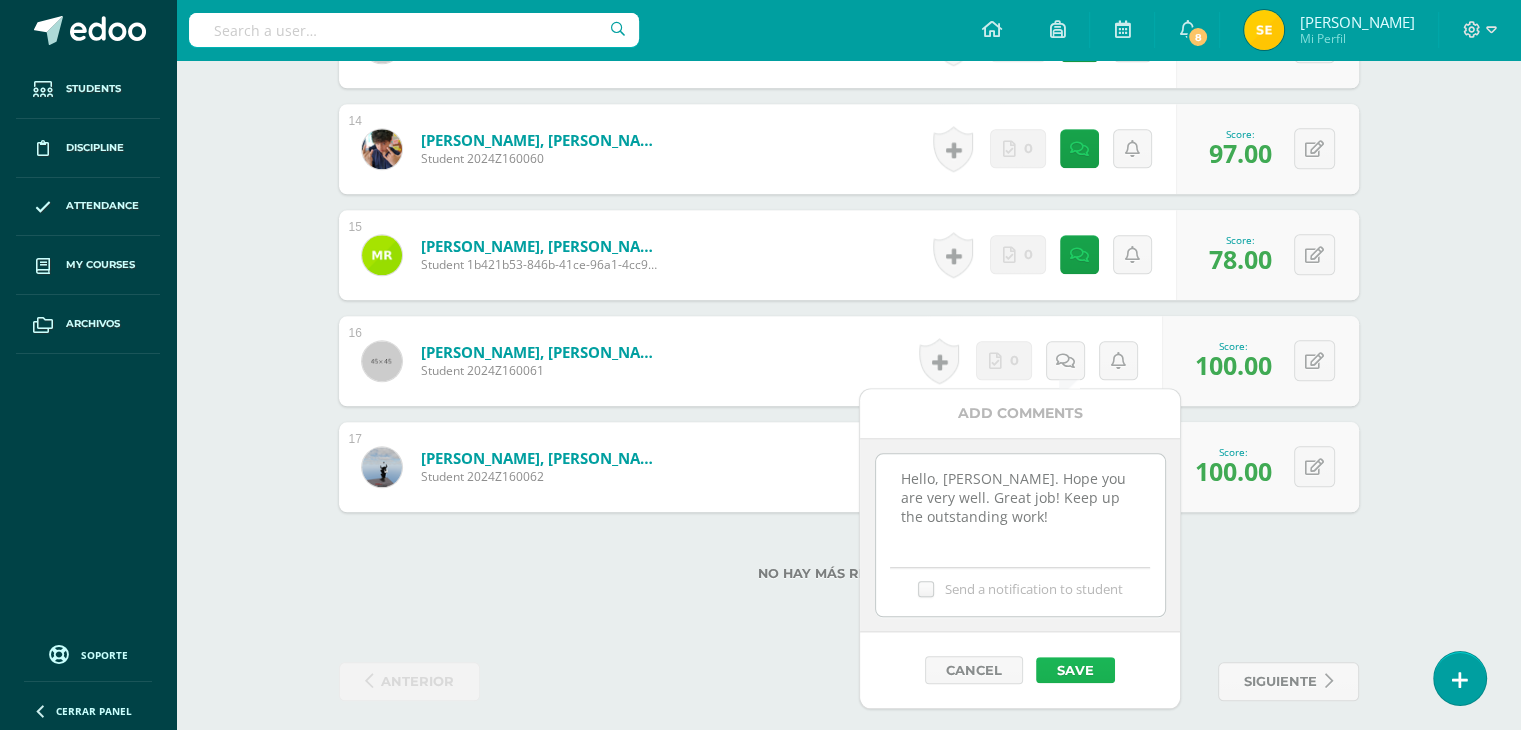 click on "Save" at bounding box center [1075, 670] 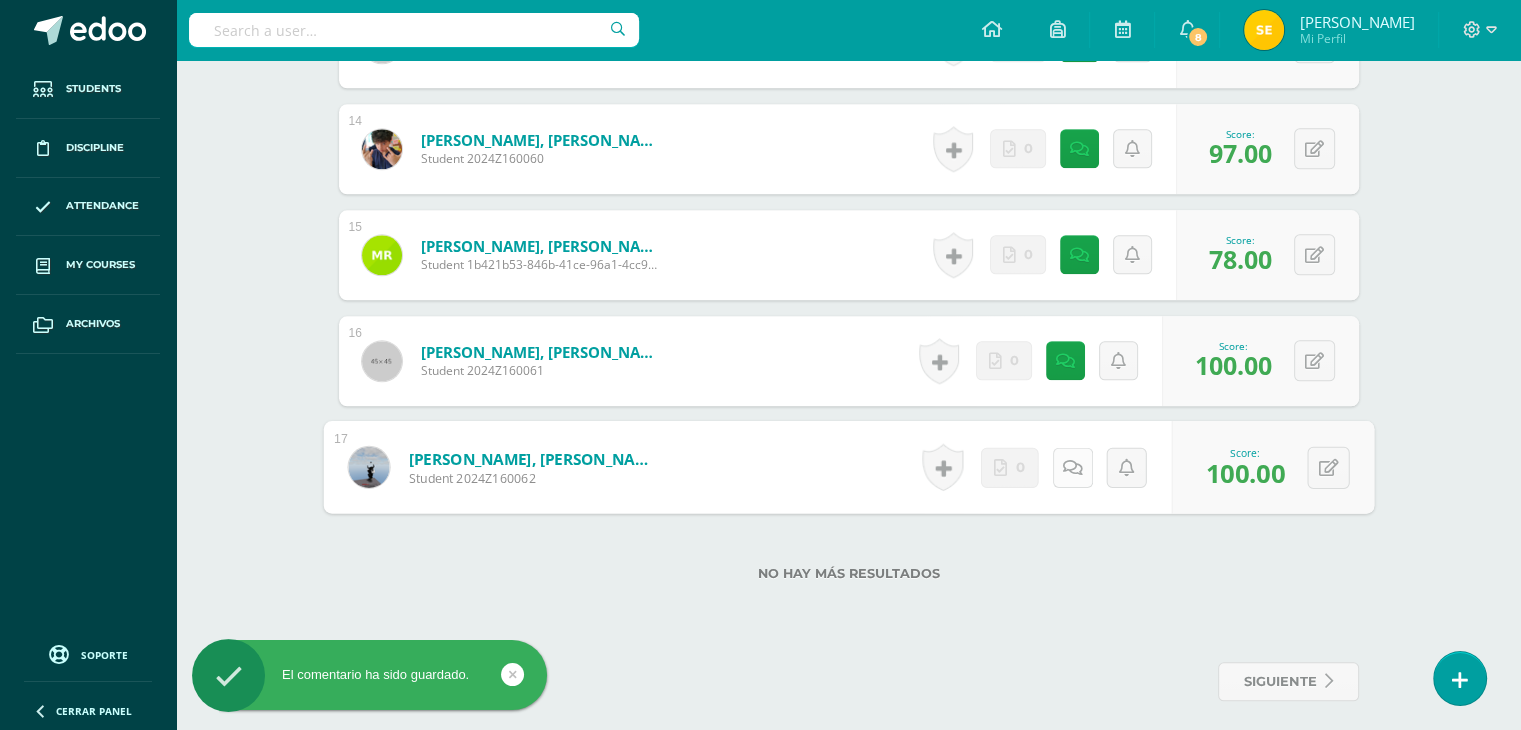 click at bounding box center [1072, 466] 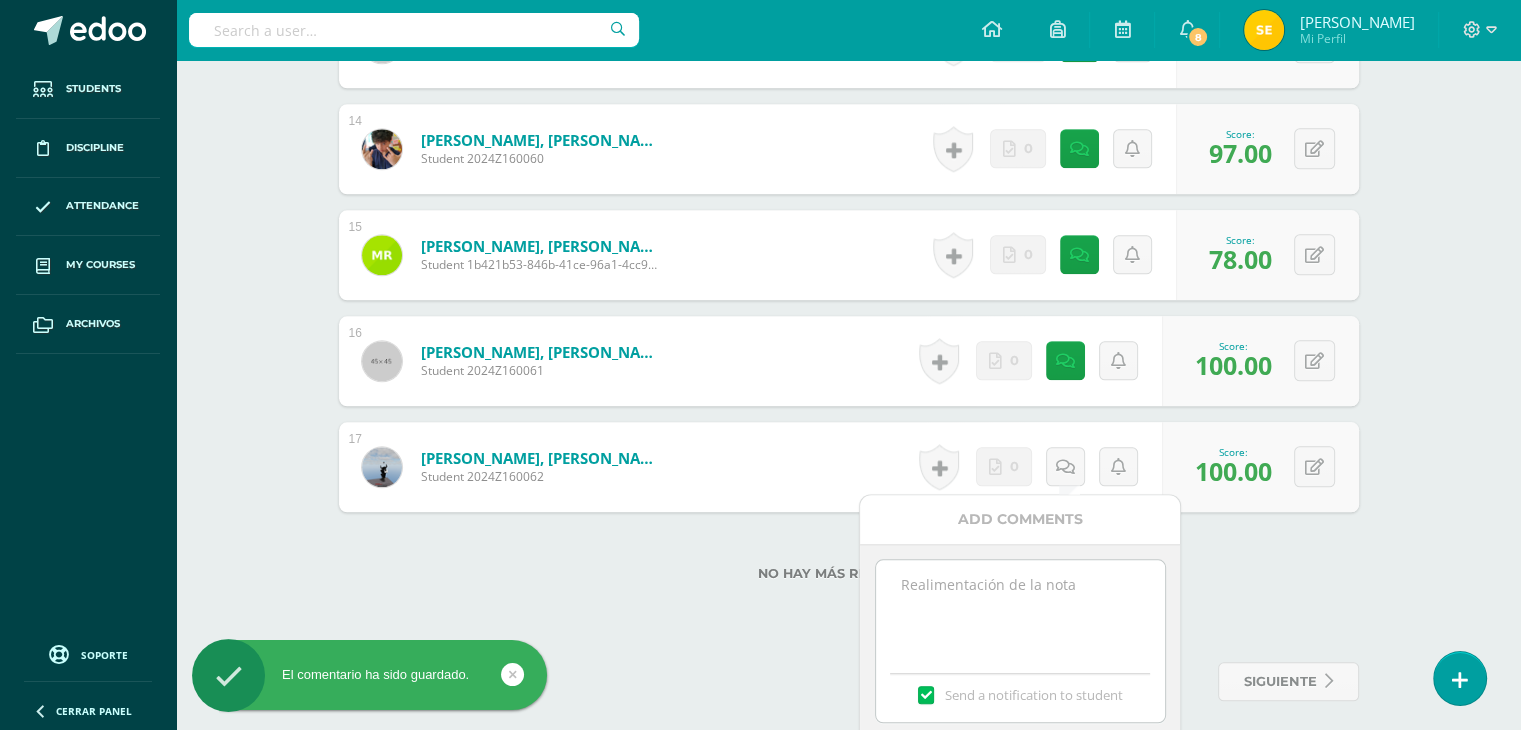click at bounding box center [1020, 610] 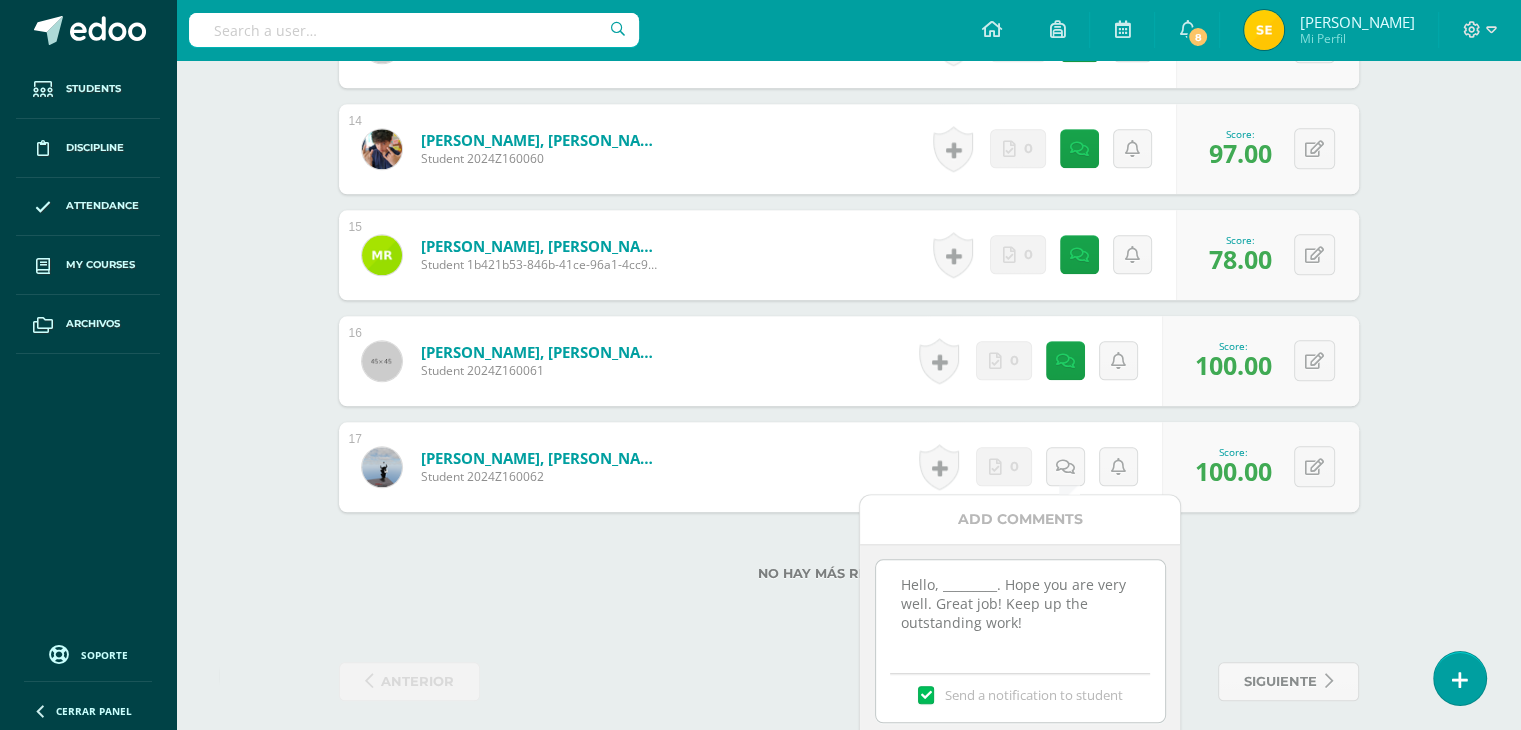 click on "Hello, _________. Hope you are very well. Great job! Keep up the outstanding work!" at bounding box center (1020, 610) 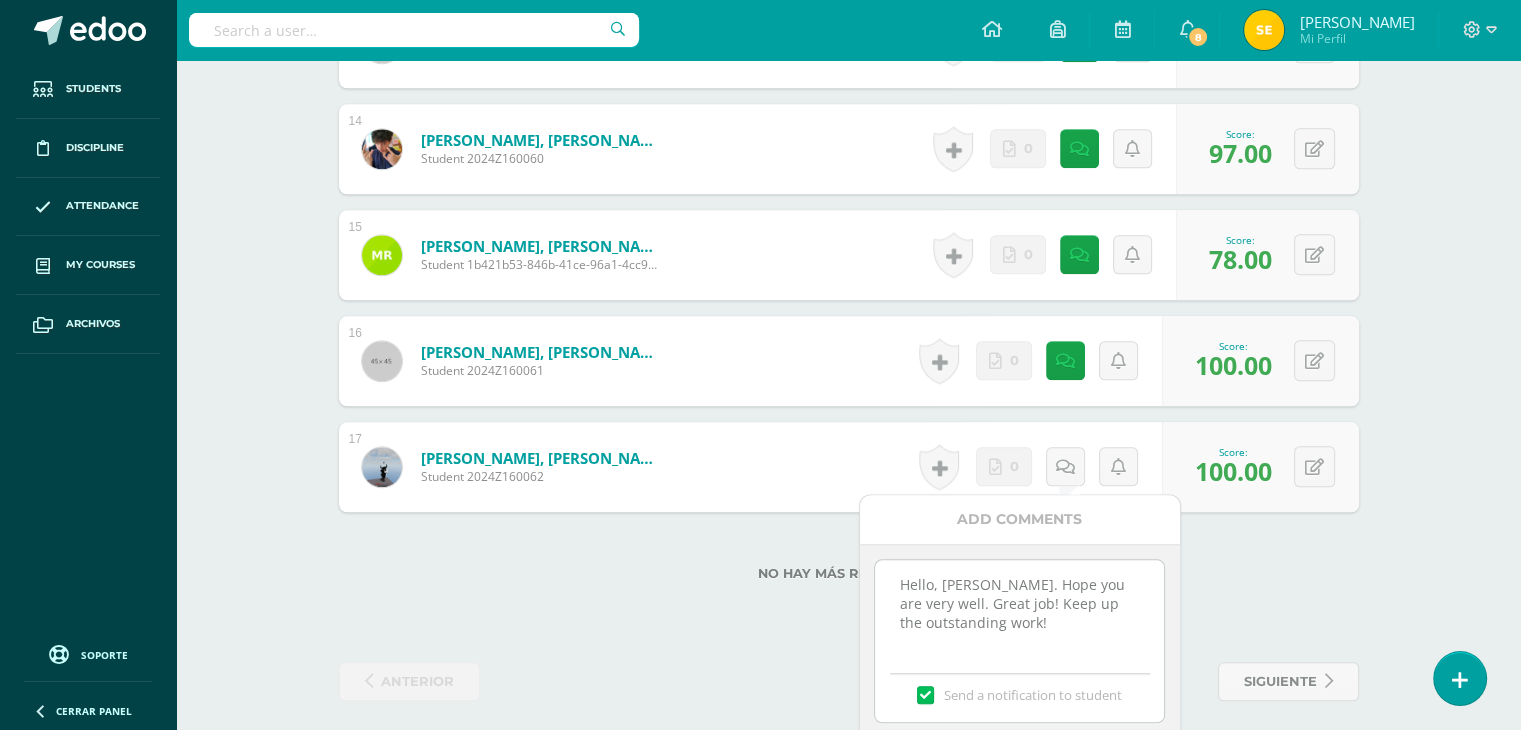scroll, scrollTop: 2110, scrollLeft: 0, axis: vertical 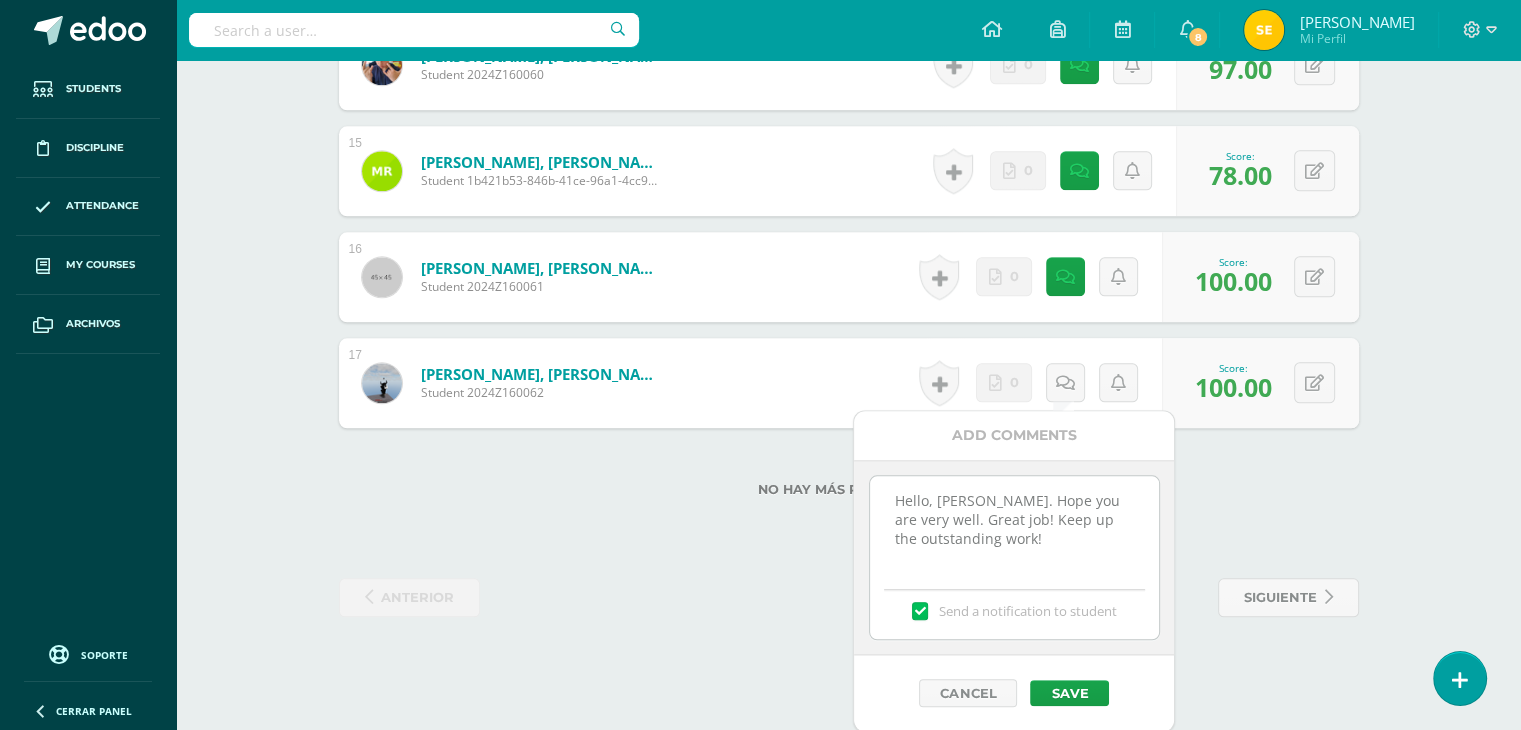 type on "Hello, Alejandro. Hope you are very well. Great job! Keep up the outstanding work!" 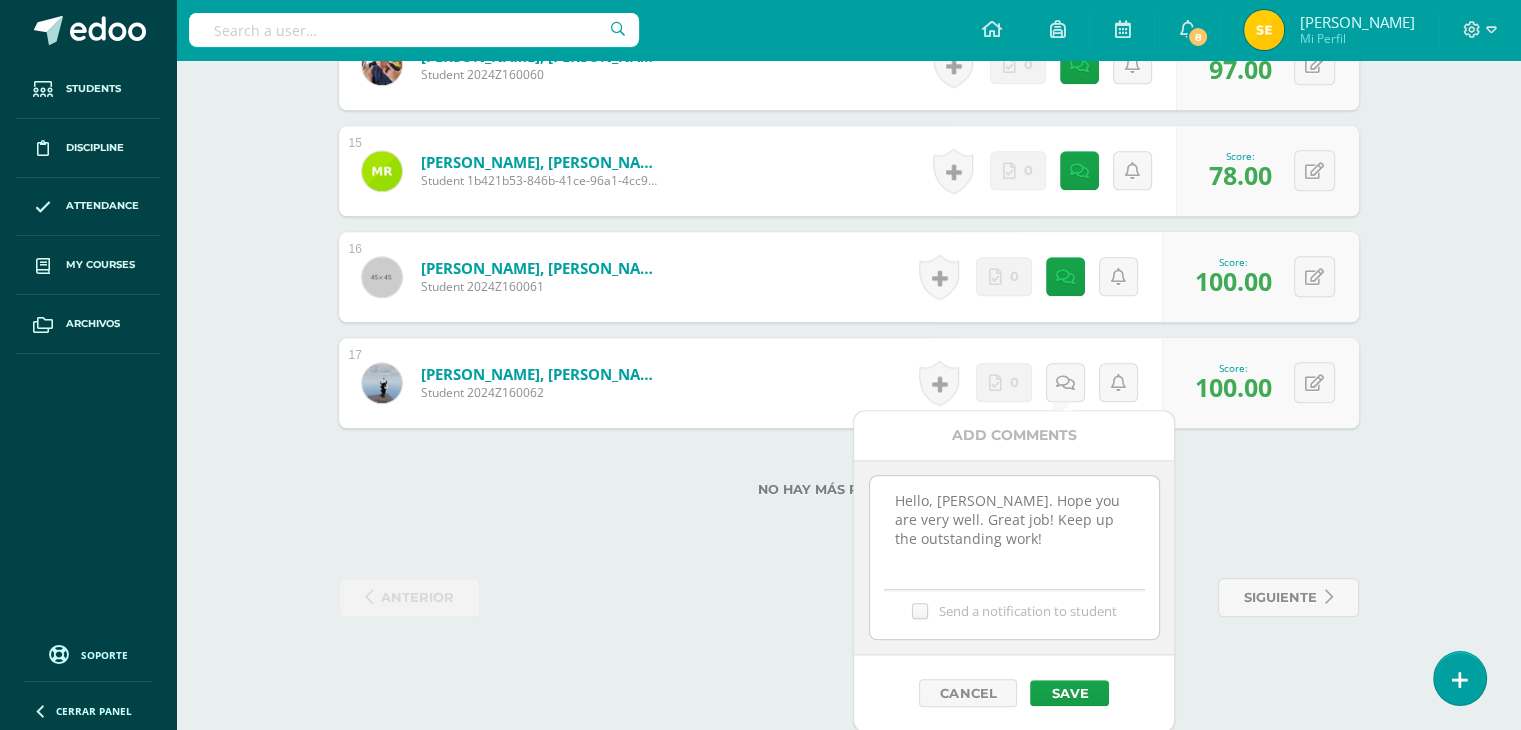 click on "Send a notification to student" at bounding box center (0, 0) 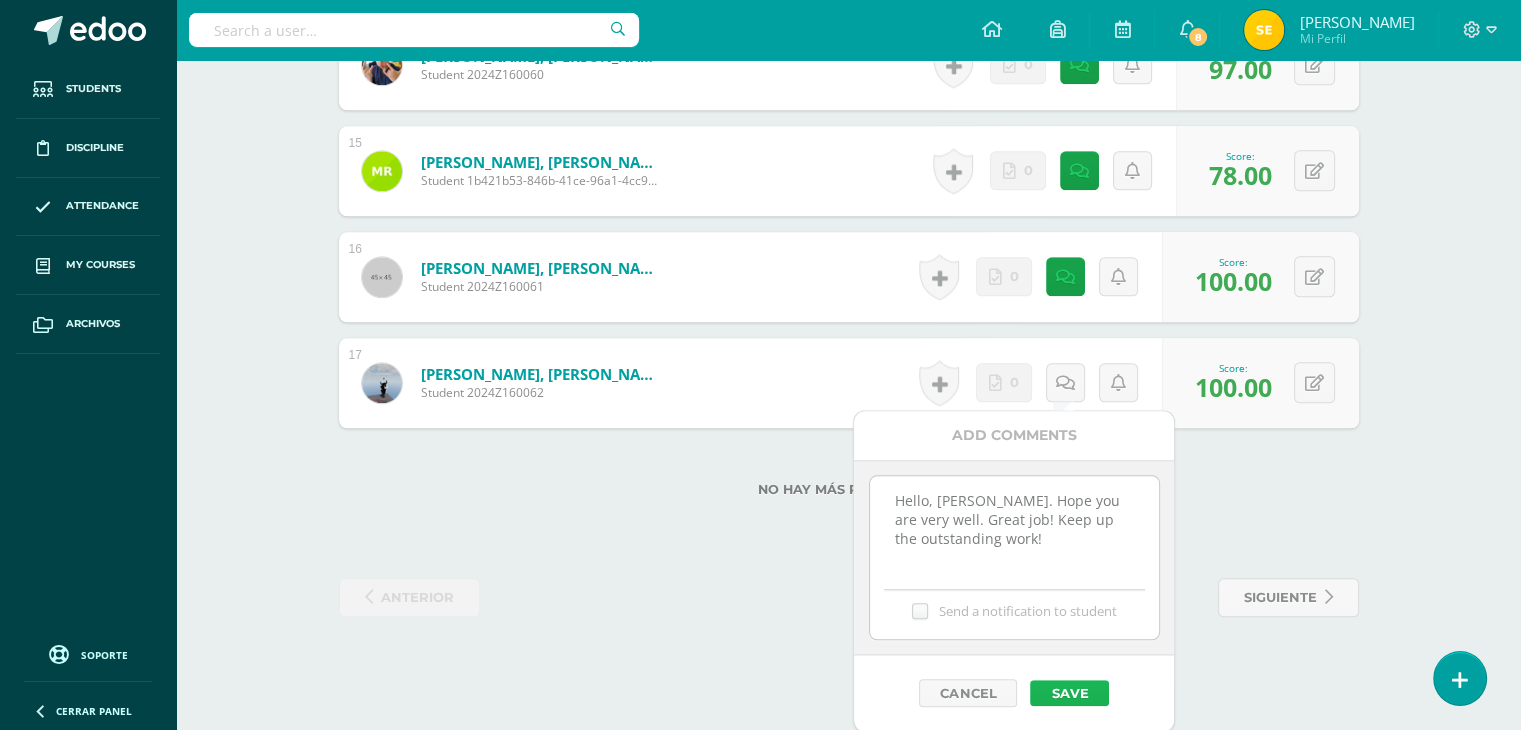 click on "Save" at bounding box center [1069, 693] 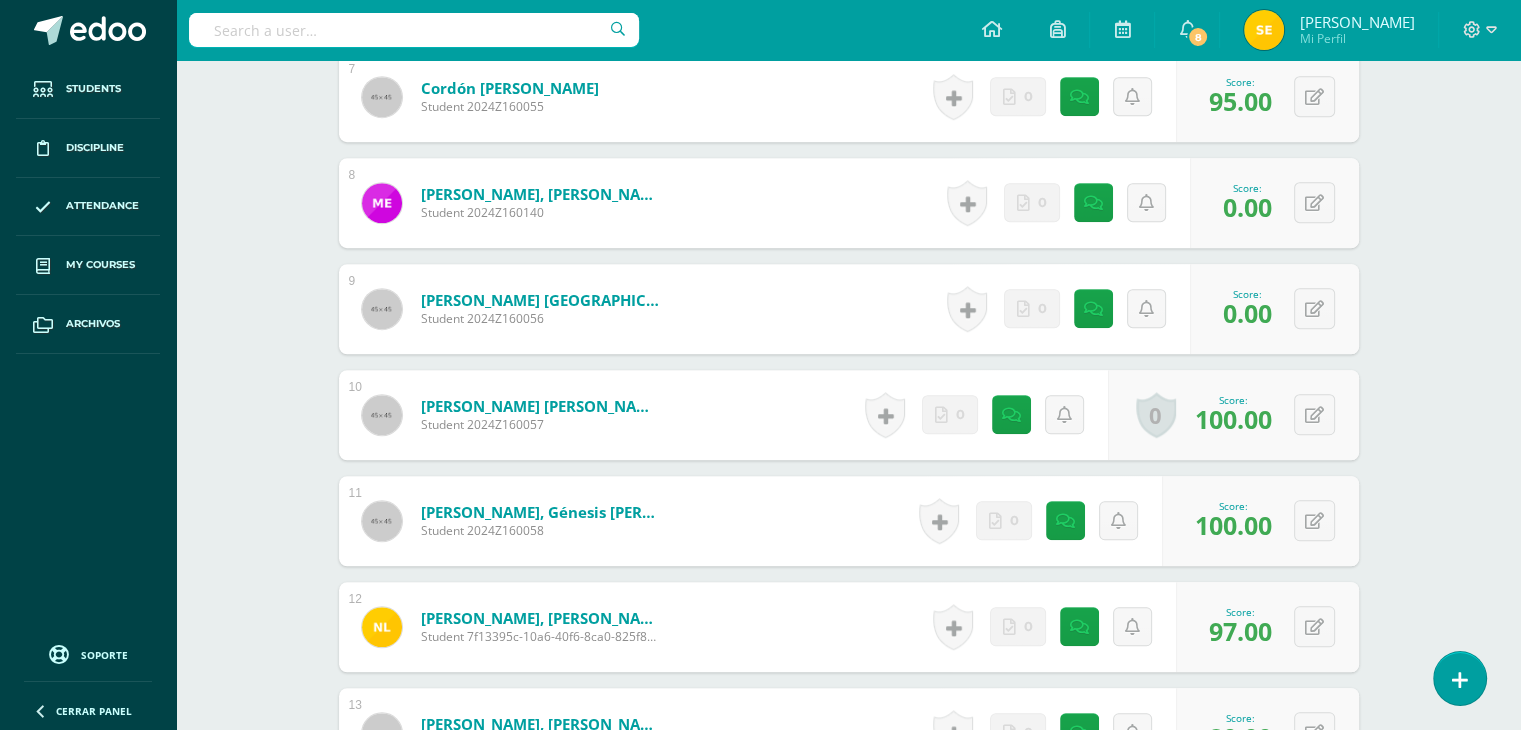 scroll, scrollTop: 1336, scrollLeft: 0, axis: vertical 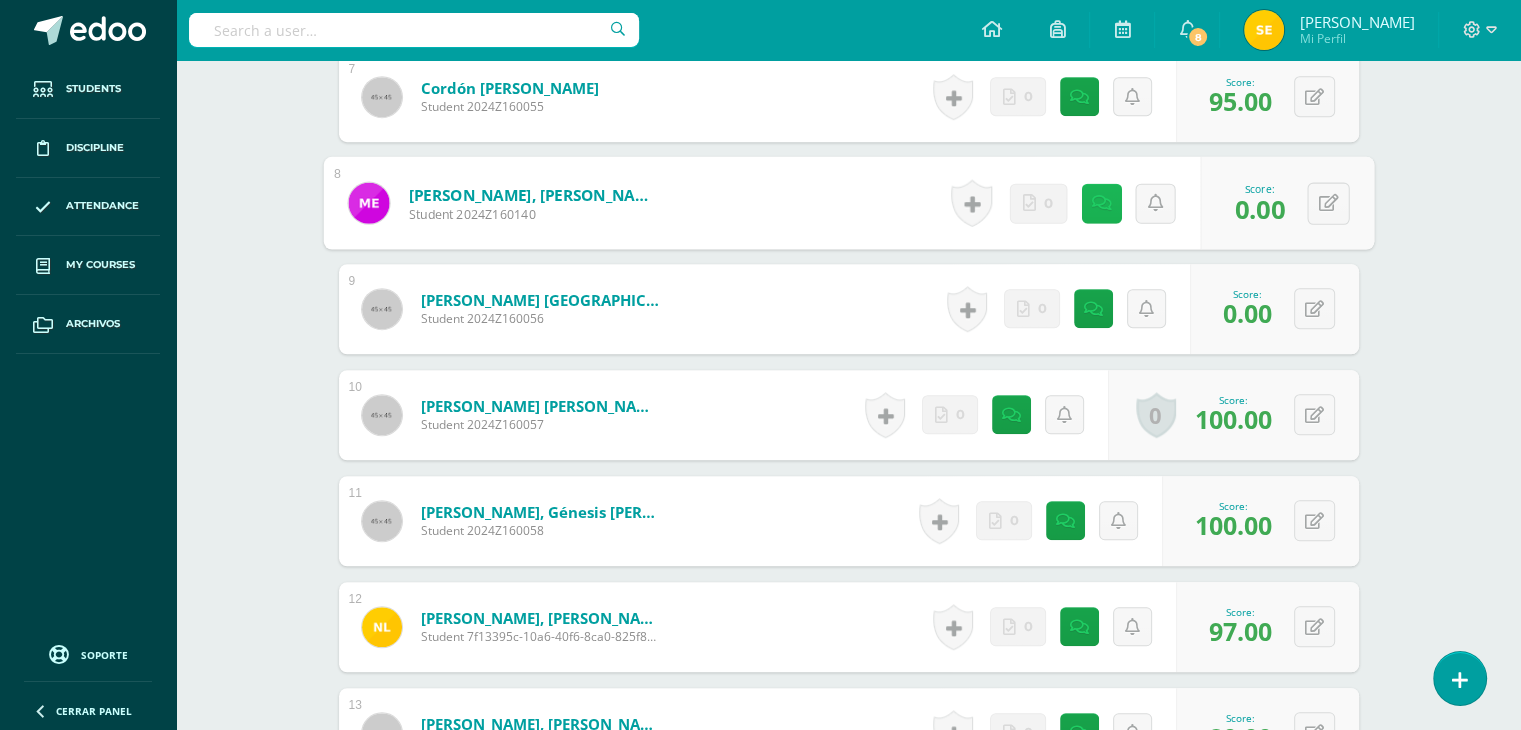click on "Activity history
No hay historial para esta actividad
0" at bounding box center (1071, 203) 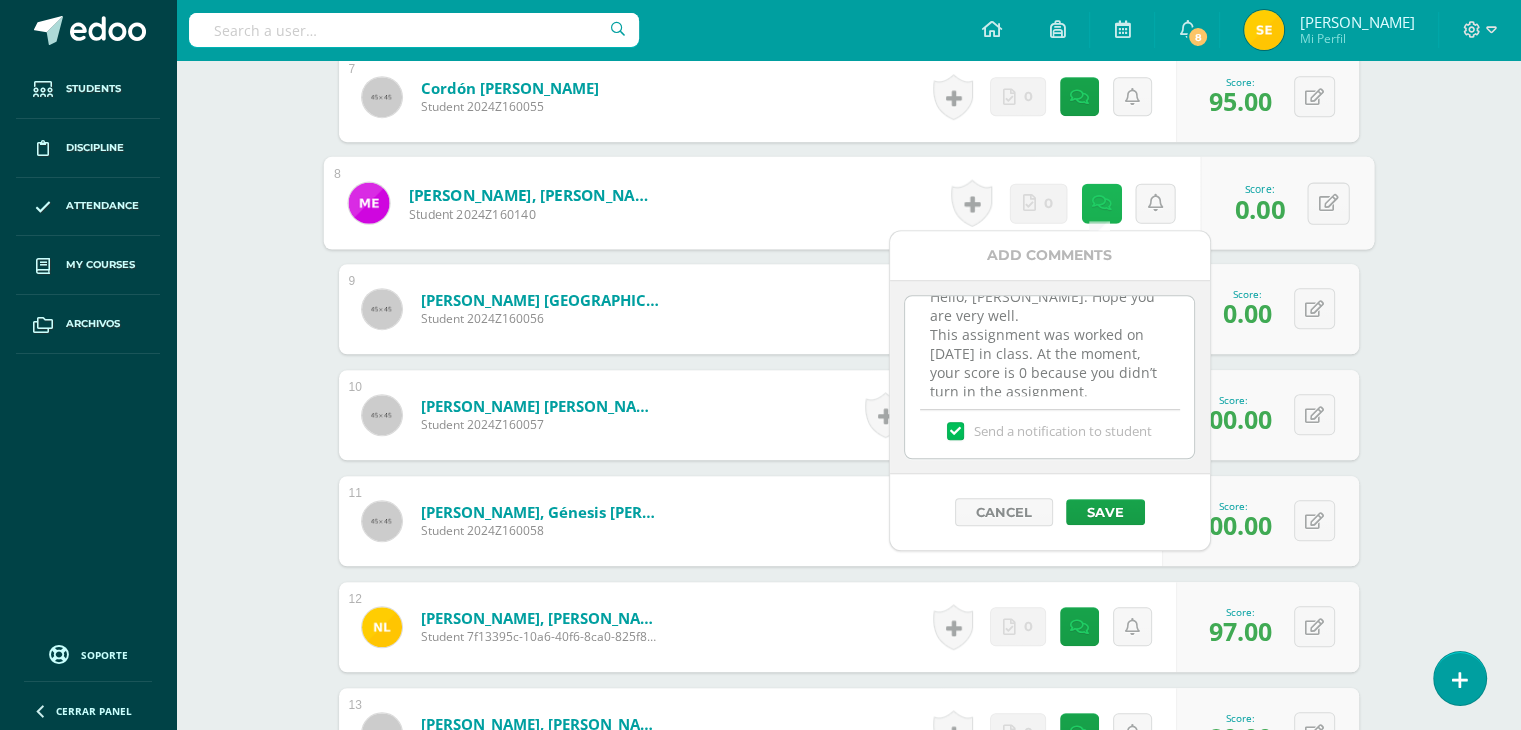 scroll, scrollTop: 44, scrollLeft: 0, axis: vertical 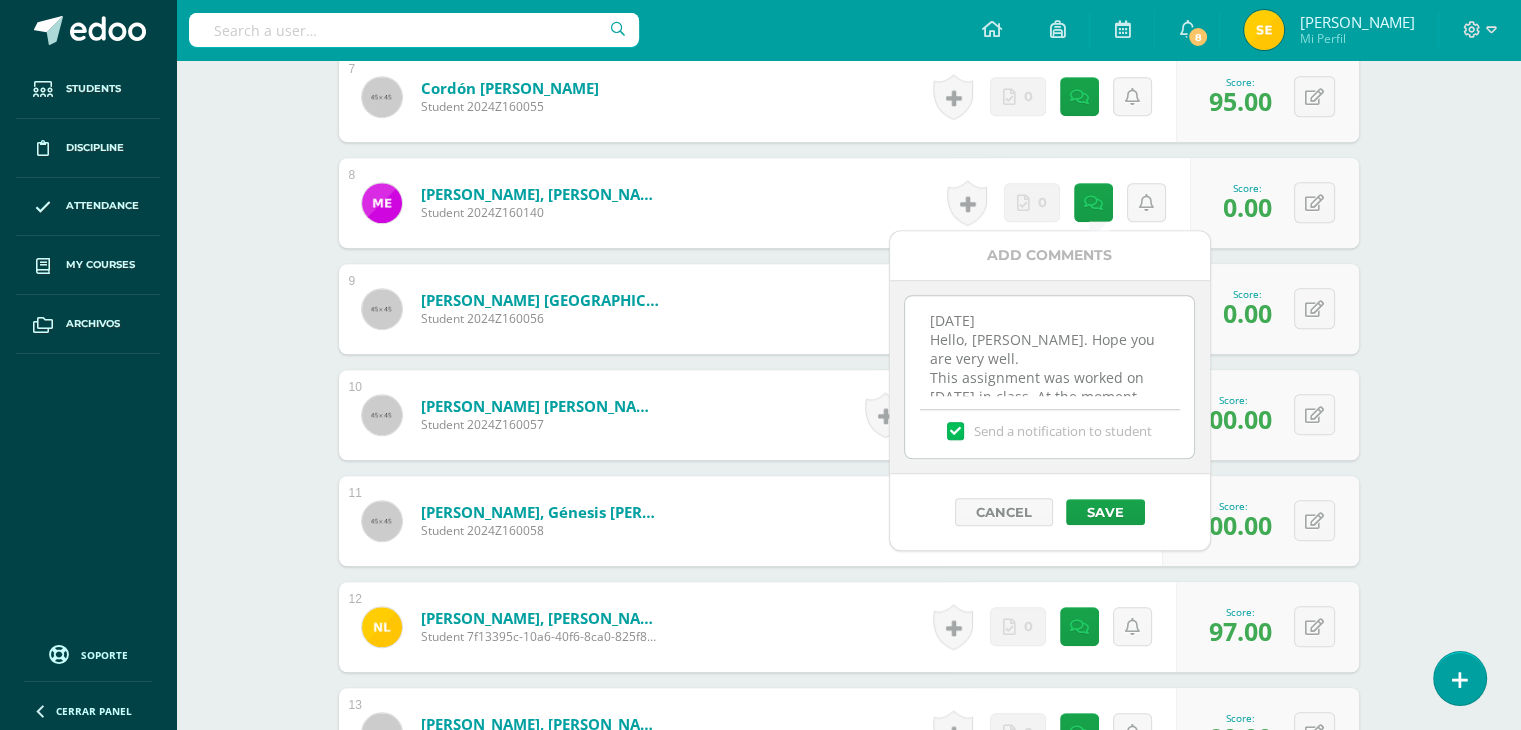 drag, startPoint x: 1096, startPoint y: 375, endPoint x: 919, endPoint y: 286, distance: 198.11613 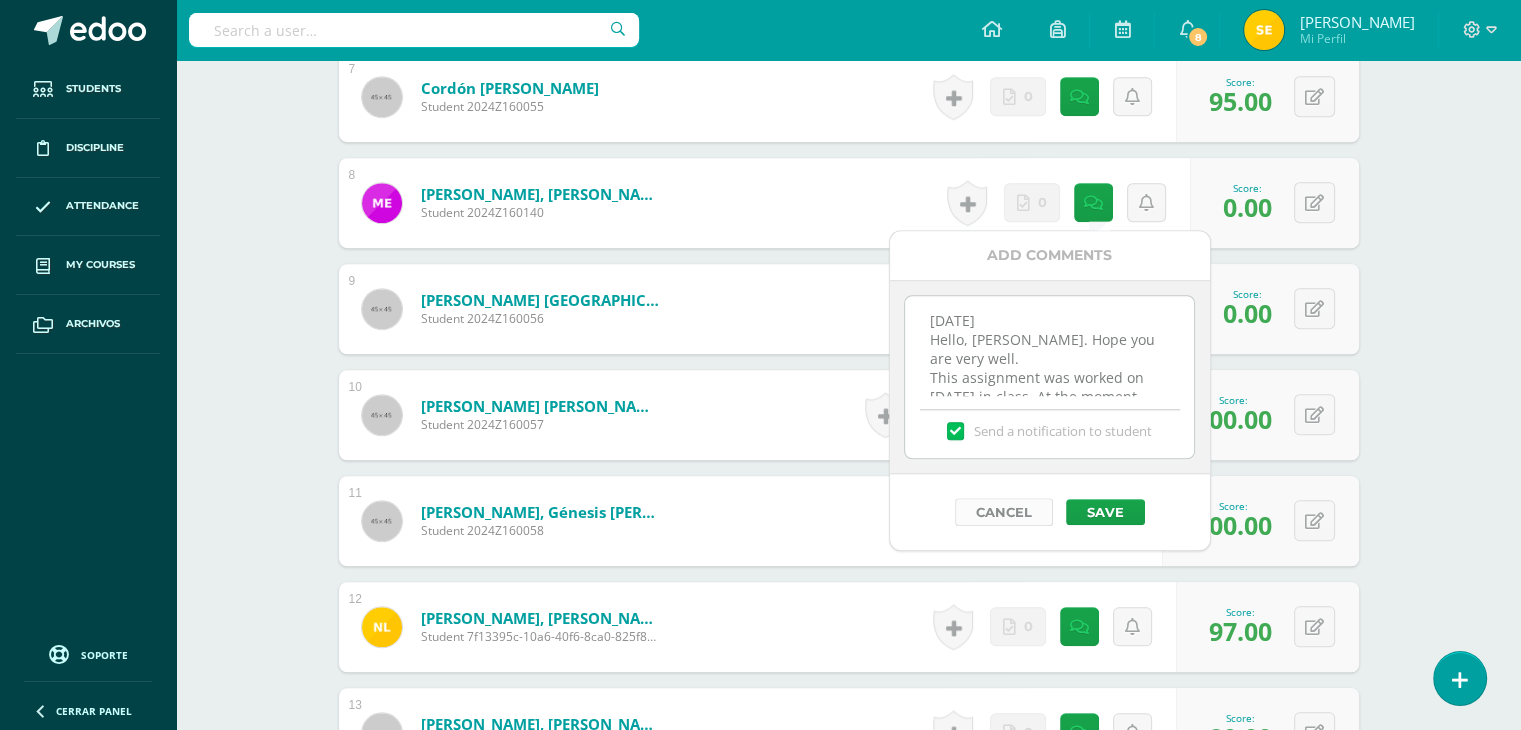 click on "Cancel" at bounding box center (1004, 512) 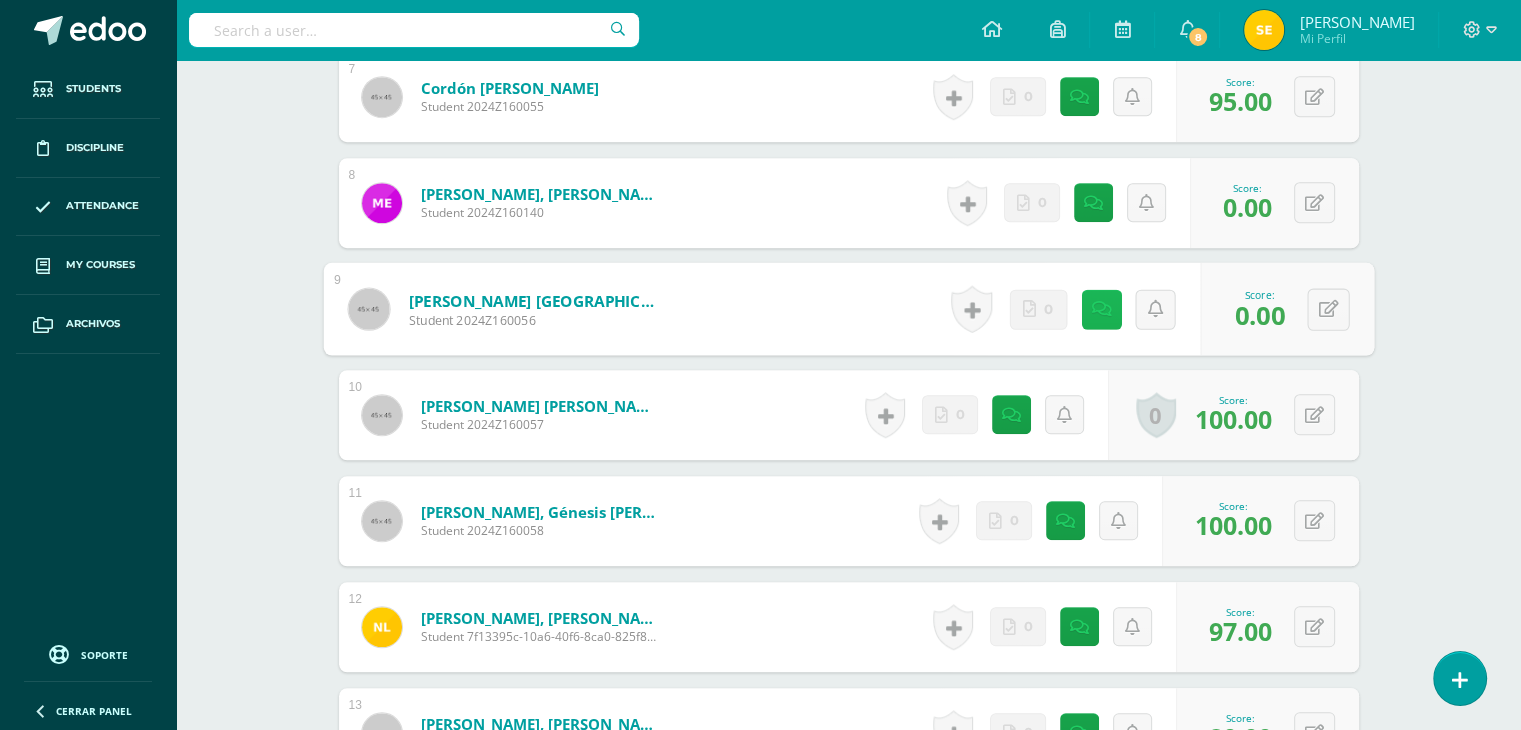 click at bounding box center (1101, 309) 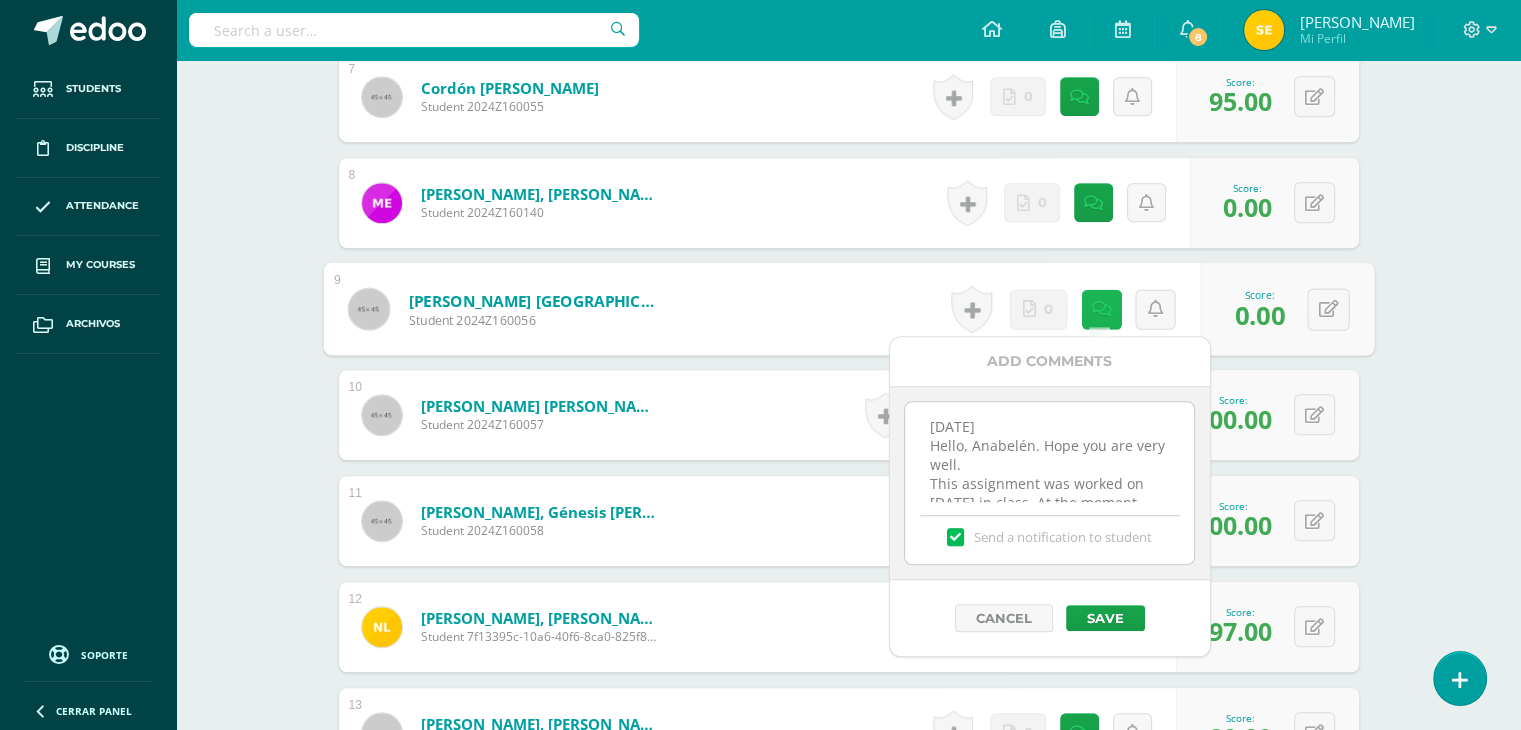 scroll, scrollTop: 56, scrollLeft: 0, axis: vertical 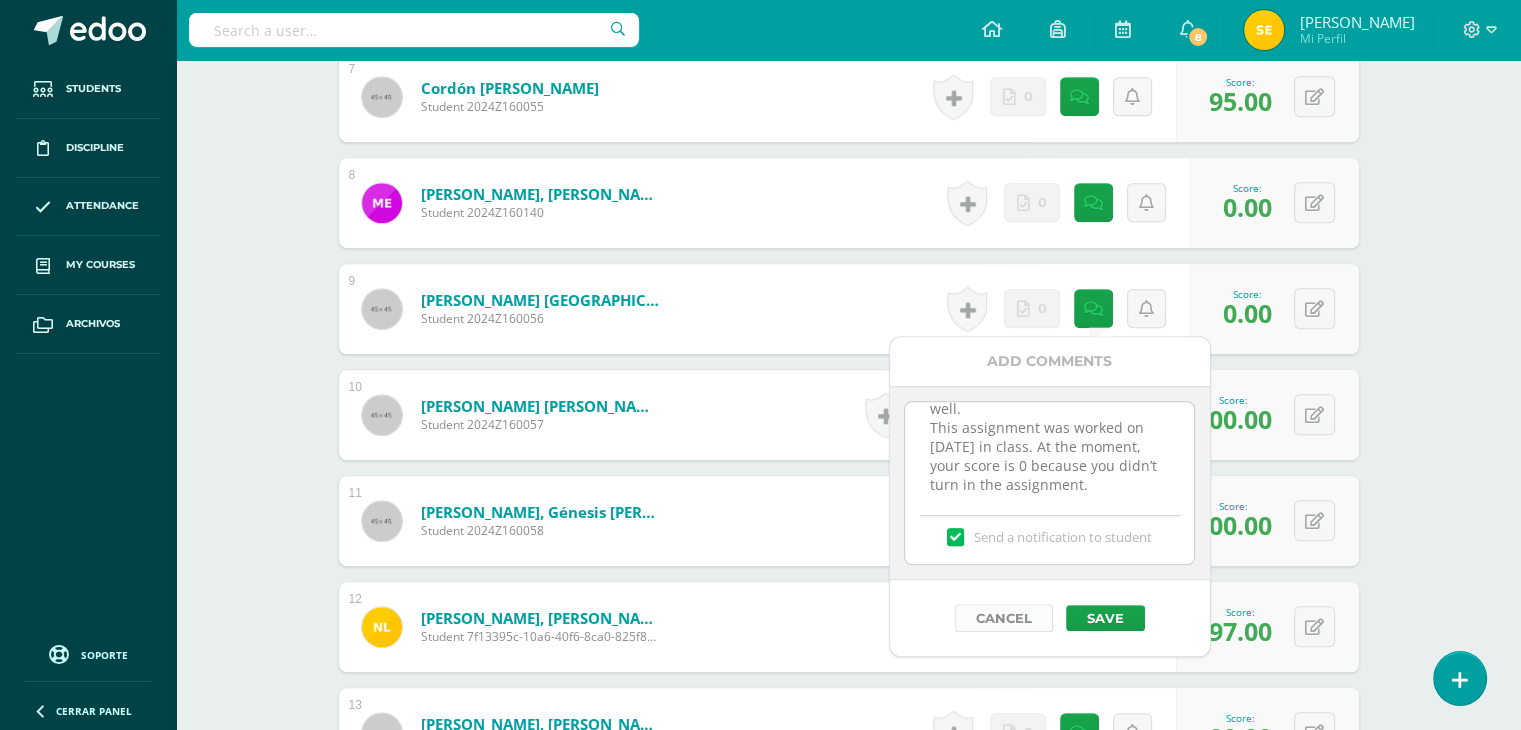 click on "Cancel" at bounding box center (1004, 618) 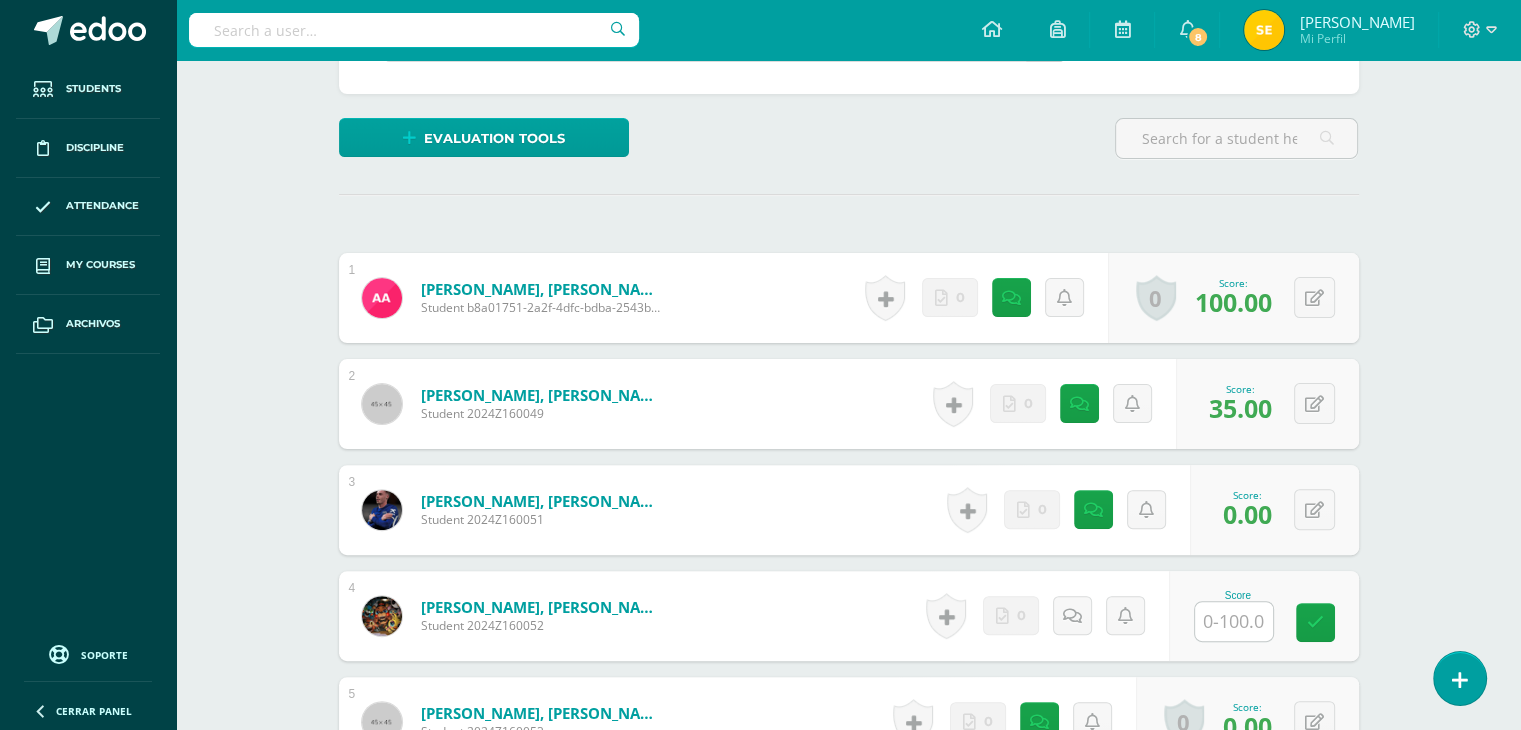 scroll, scrollTop: 600, scrollLeft: 0, axis: vertical 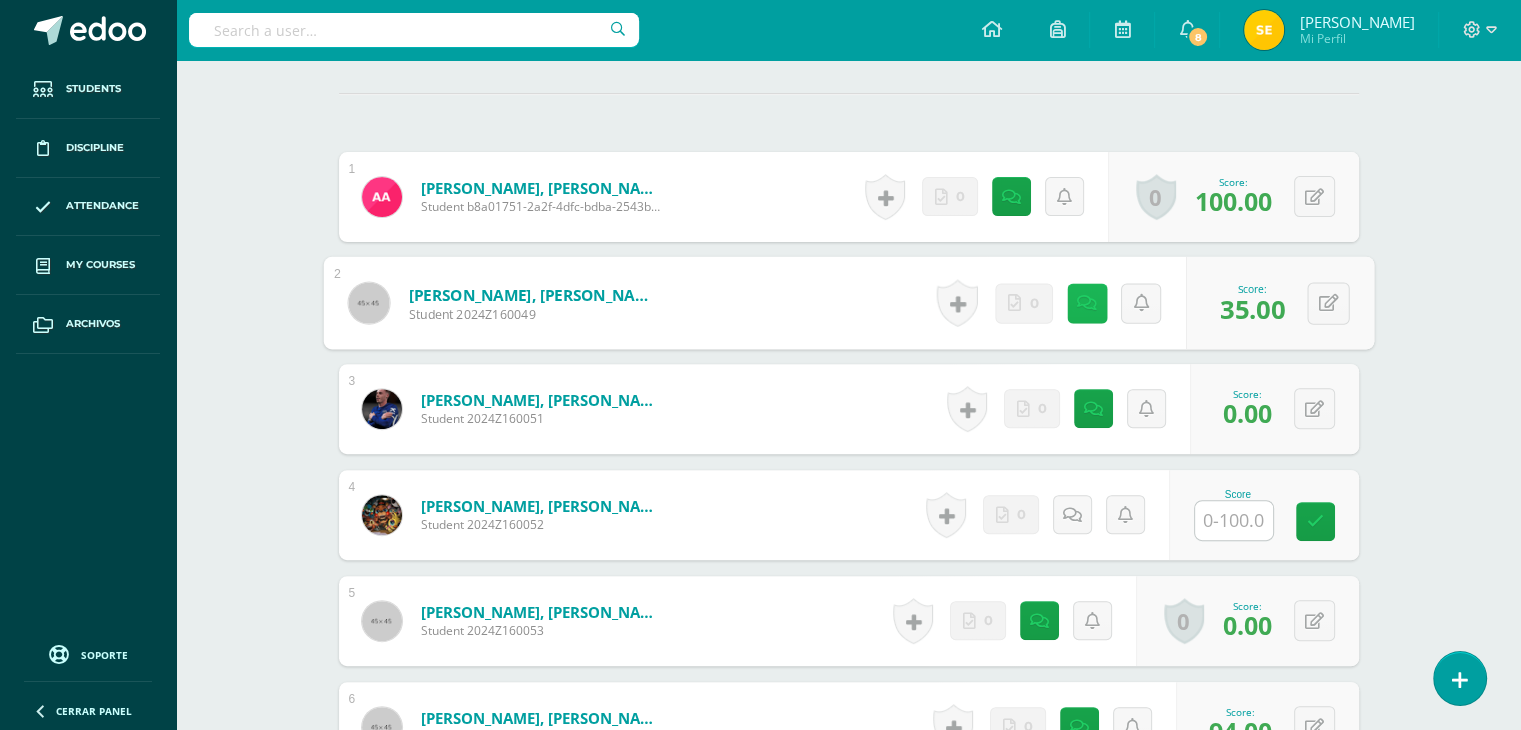 click at bounding box center [1086, 303] 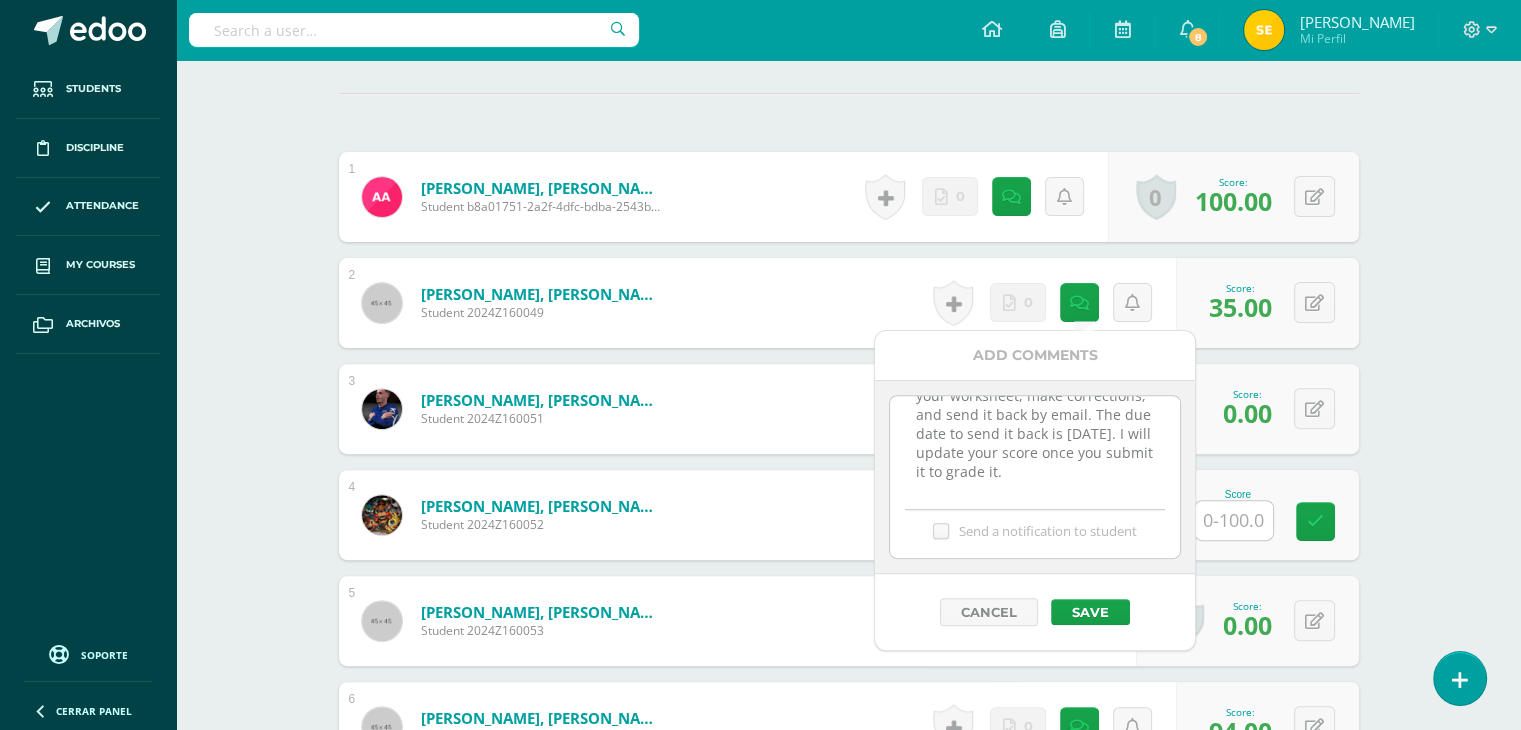 click on "14-7-25
Hello, Sebastian.
I sent an email telling you to check your worksheet, make corrections, and send it back by email. The due date to send it back is July 15th. I will update your score once you submit it to grade it." at bounding box center [1034, 446] 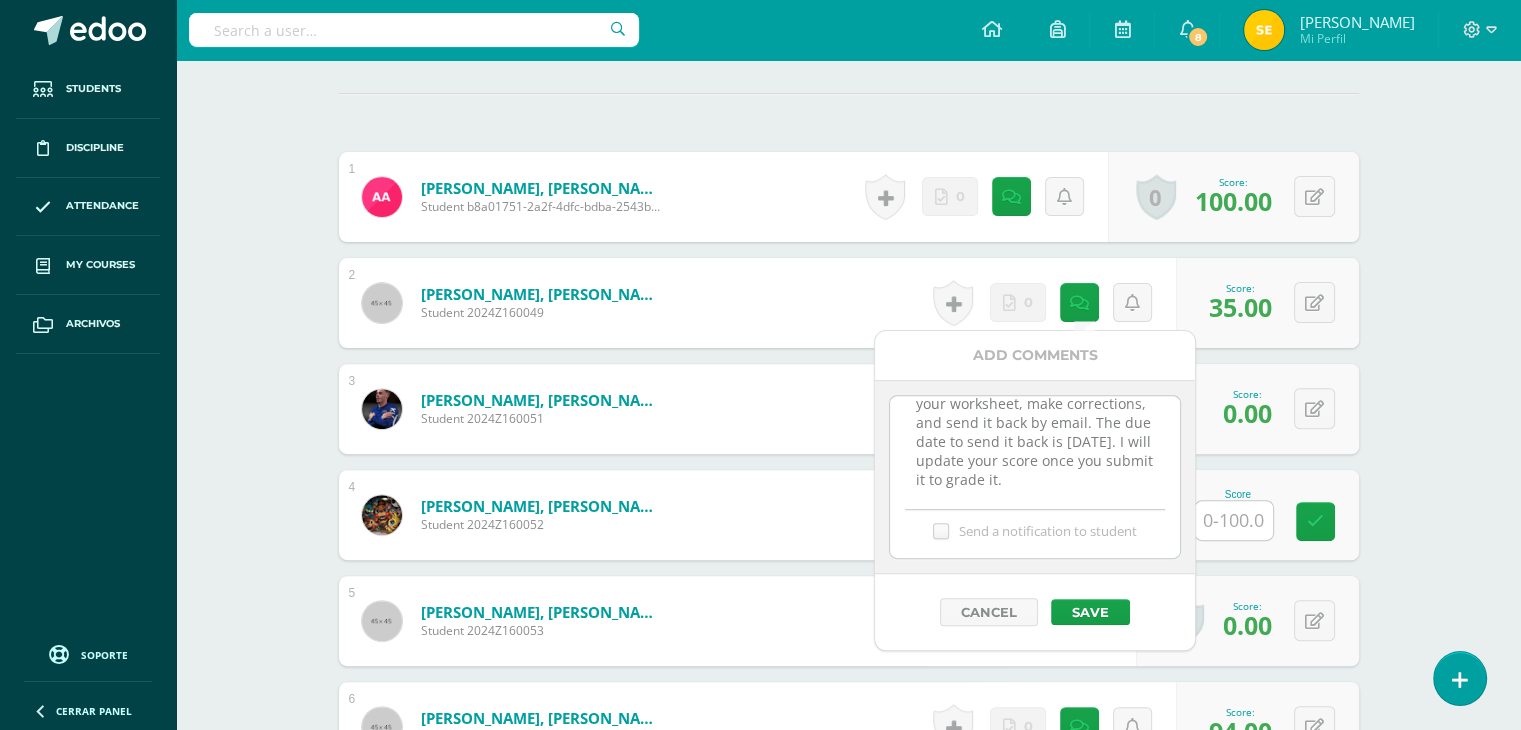 scroll, scrollTop: 82, scrollLeft: 0, axis: vertical 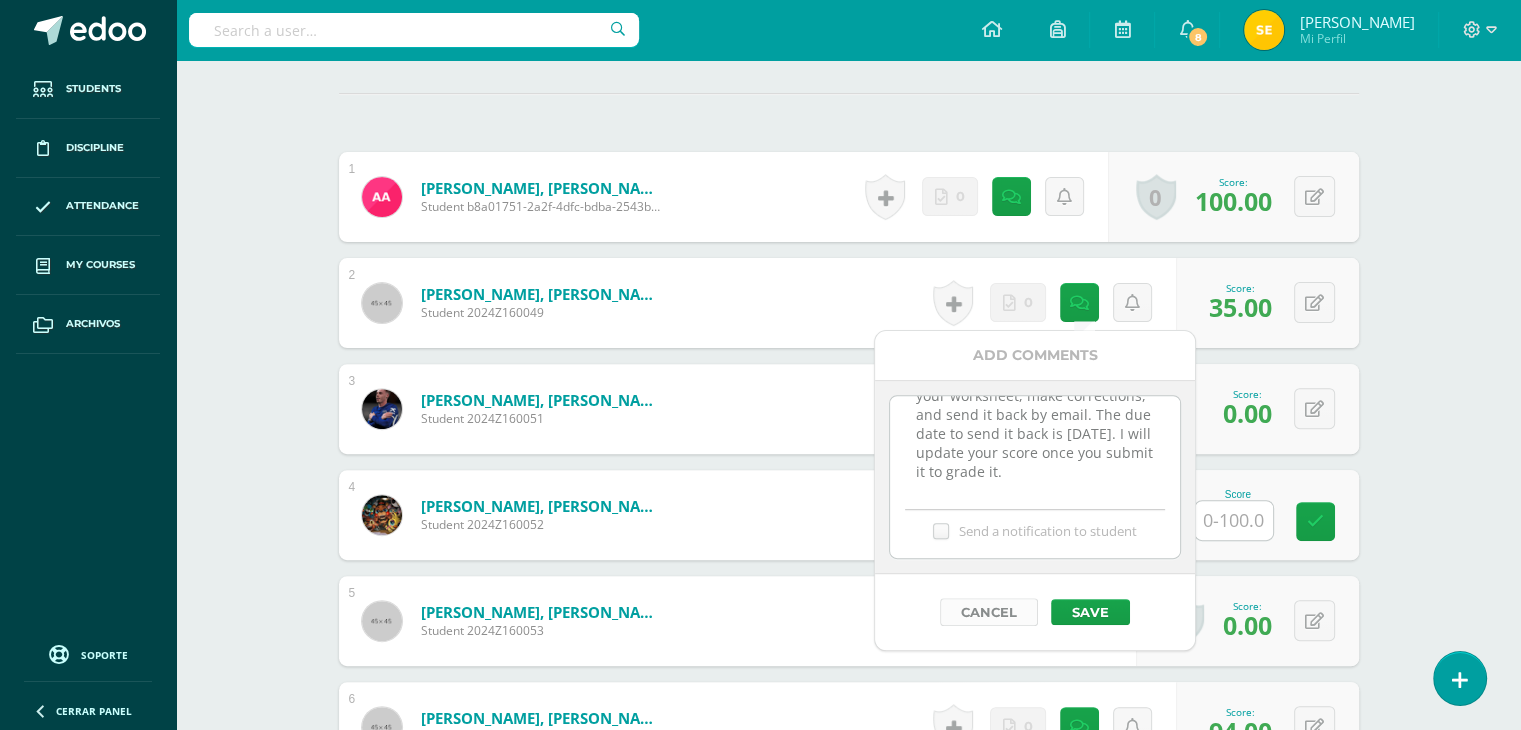 click on "Cancel" at bounding box center [989, 612] 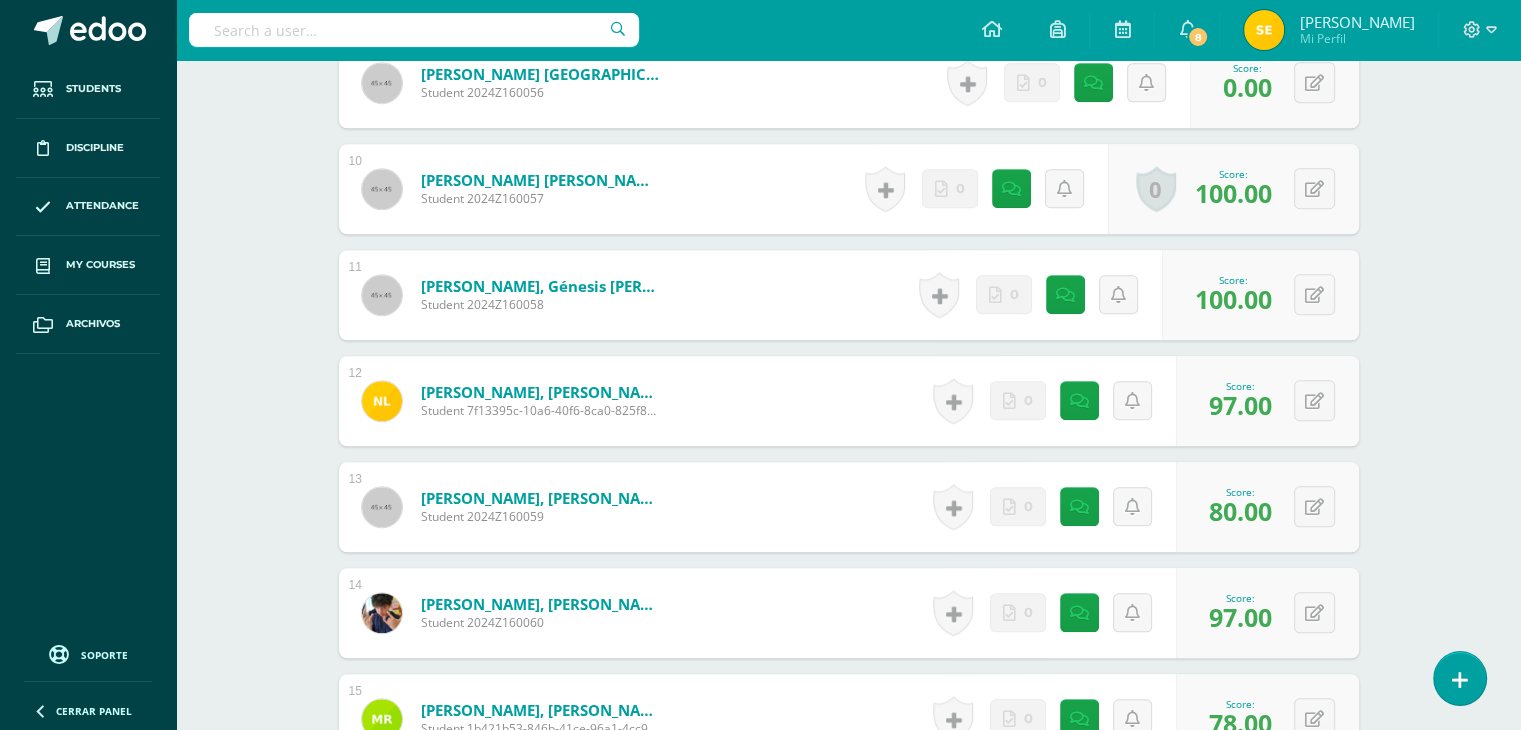 scroll, scrollTop: 1570, scrollLeft: 0, axis: vertical 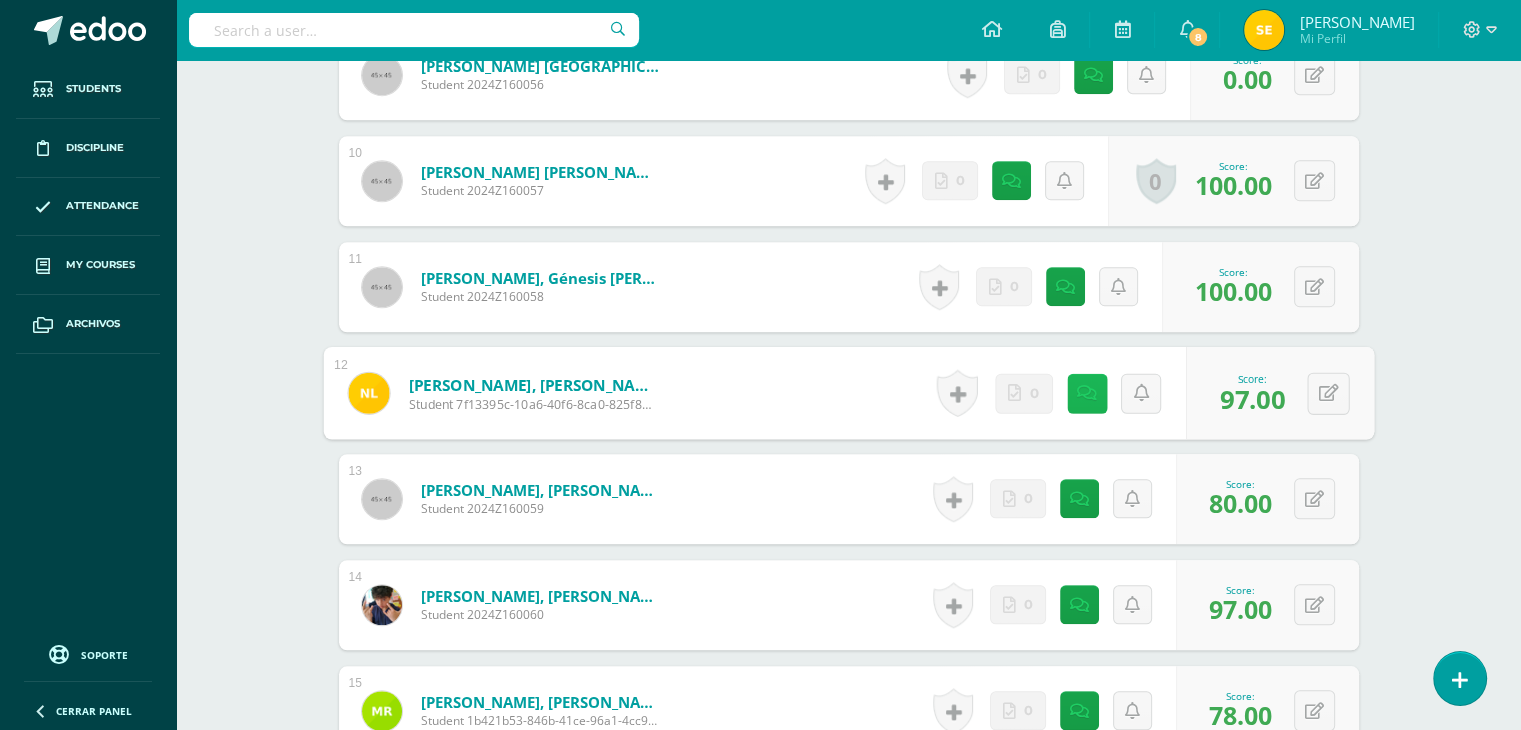 click at bounding box center [1087, 392] 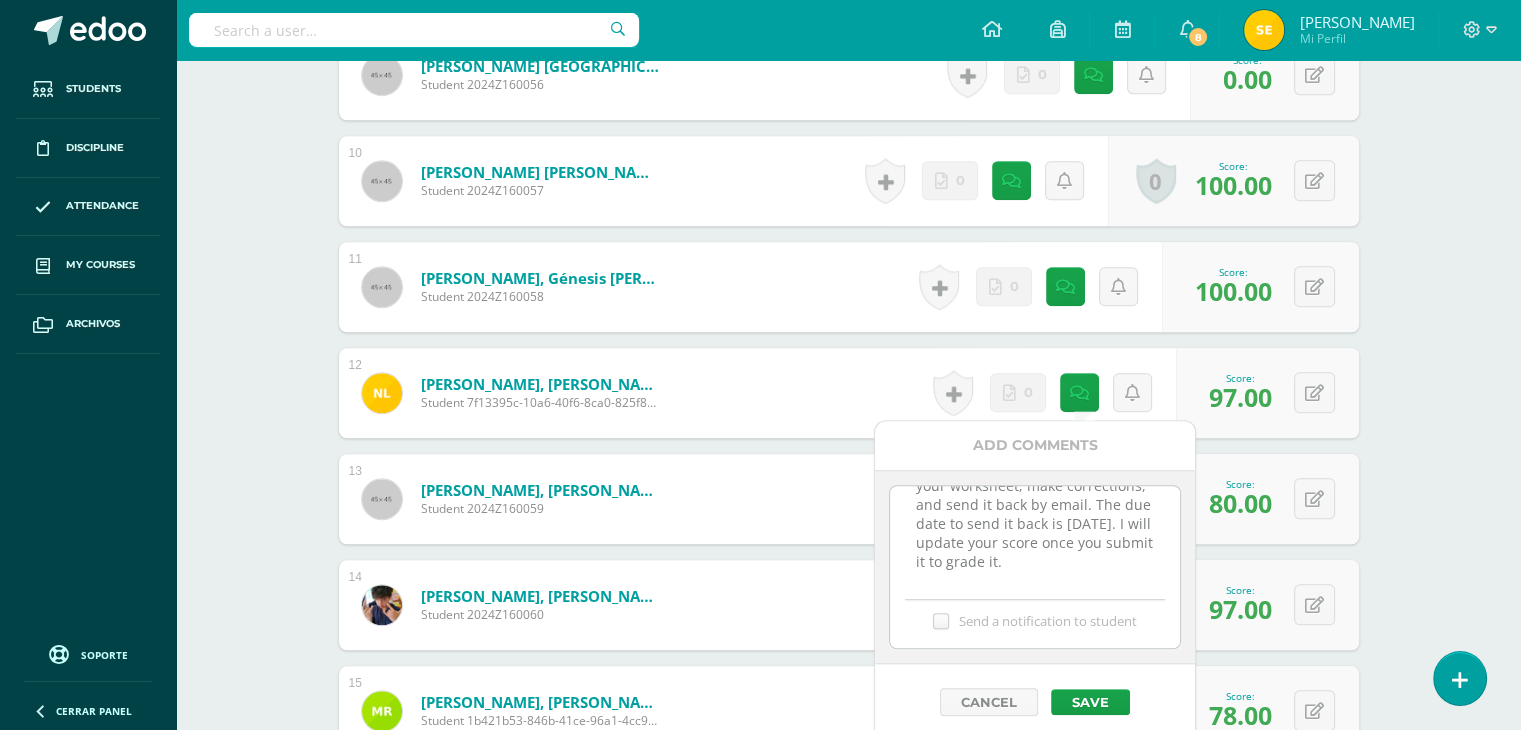 click on "14-7-25
Hello, Natalia.
I sent an email telling you to check your worksheet, make corrections, and send it back by email. The due date to send it back is July 15th. I will update your score once you submit it to grade it." at bounding box center [1034, 536] 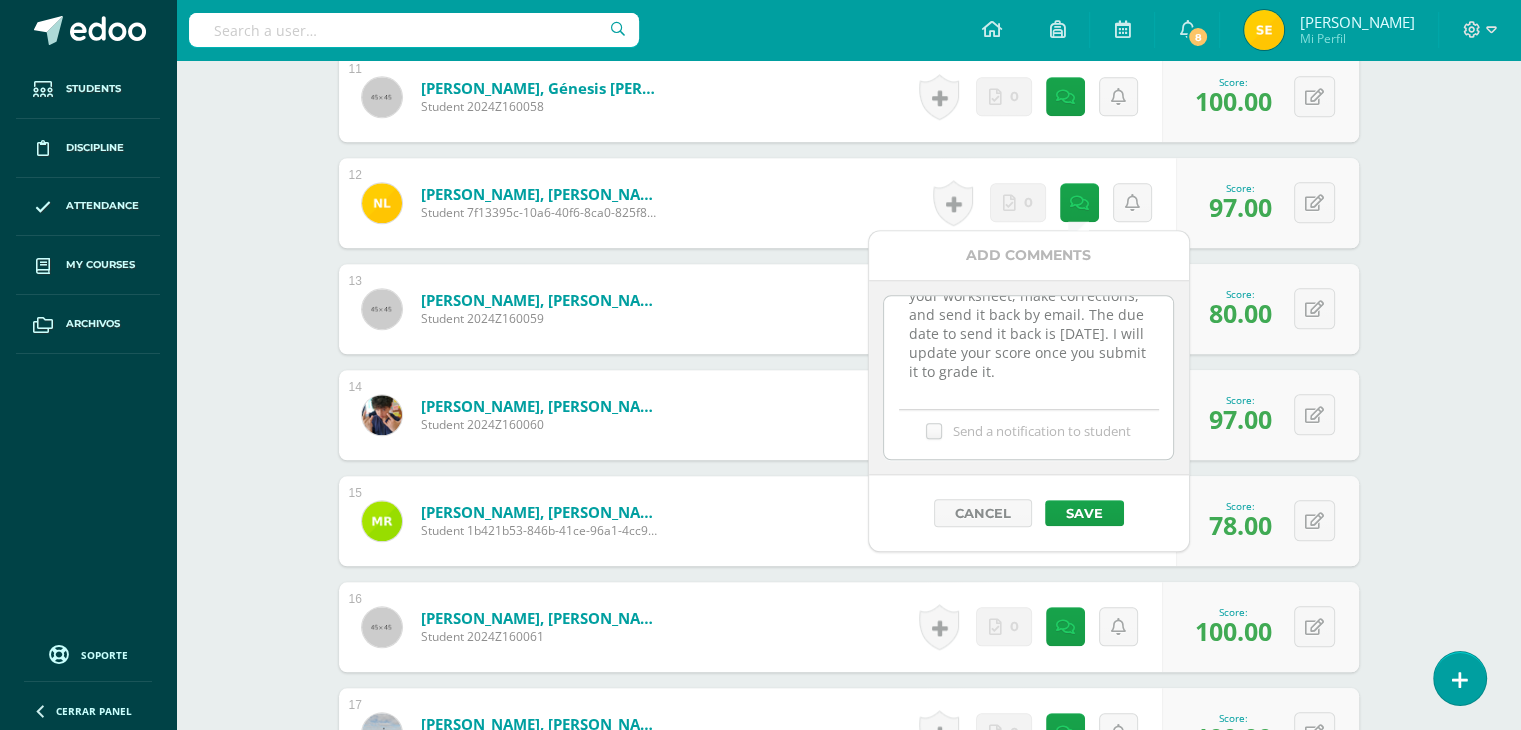 scroll, scrollTop: 1763, scrollLeft: 0, axis: vertical 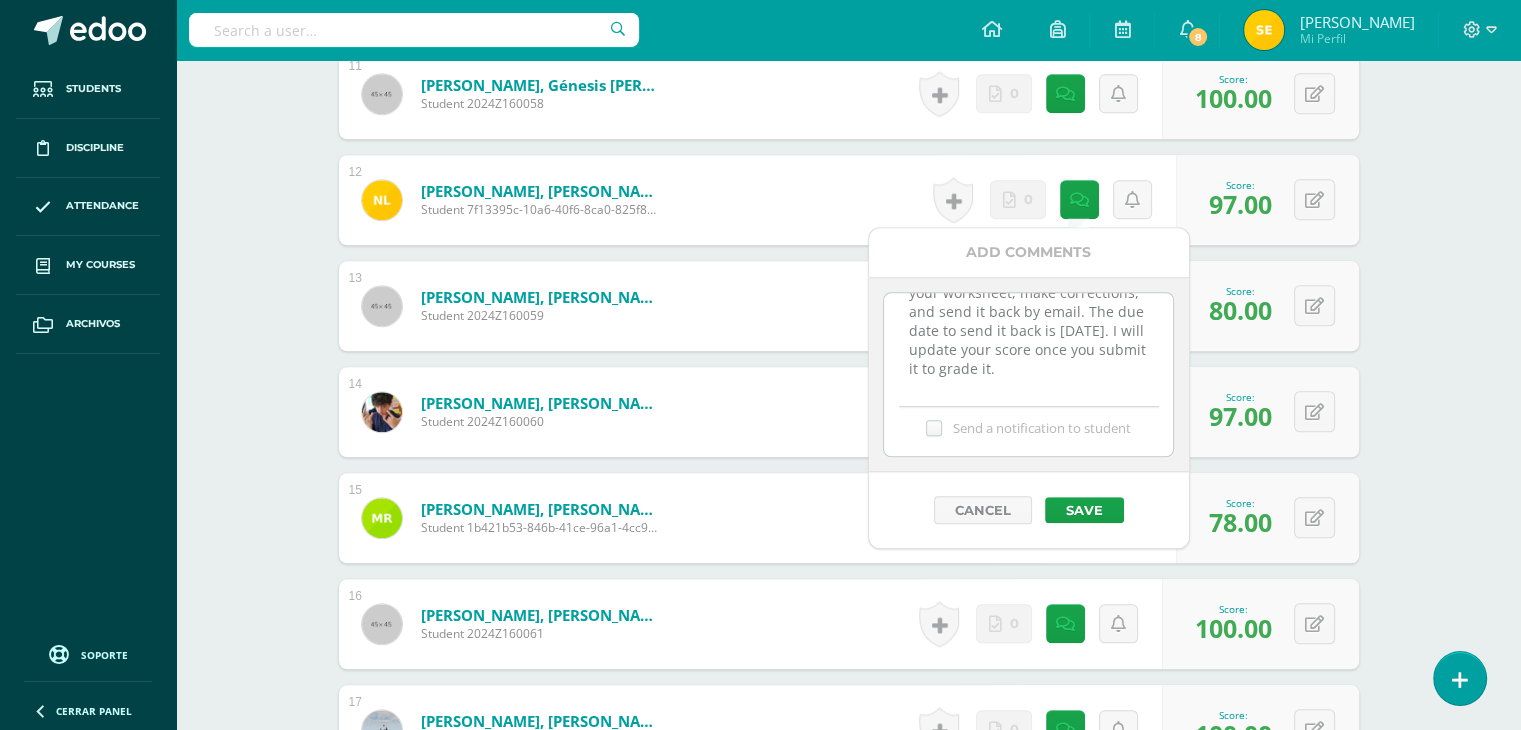 click on "¿Estás seguro que quieres  eliminar  esta actividad?
Esto borrará la actividad y cualquier nota que hayas registrado
permanentemente. Esta acción no se puede revertir. Cancel Delete
Administración de escalas de valoración
escala de valoración
Rubric for the Brief Analysis of a Social or Cultural Problem
Rubric Glossary for Stories in Into Literature
Rubric for the Identifying and Justifying a Research Problem Assignment
Cancel Save Agregar nueva escala de valoración: Cancel     Mostrar todos" at bounding box center [849, -281] 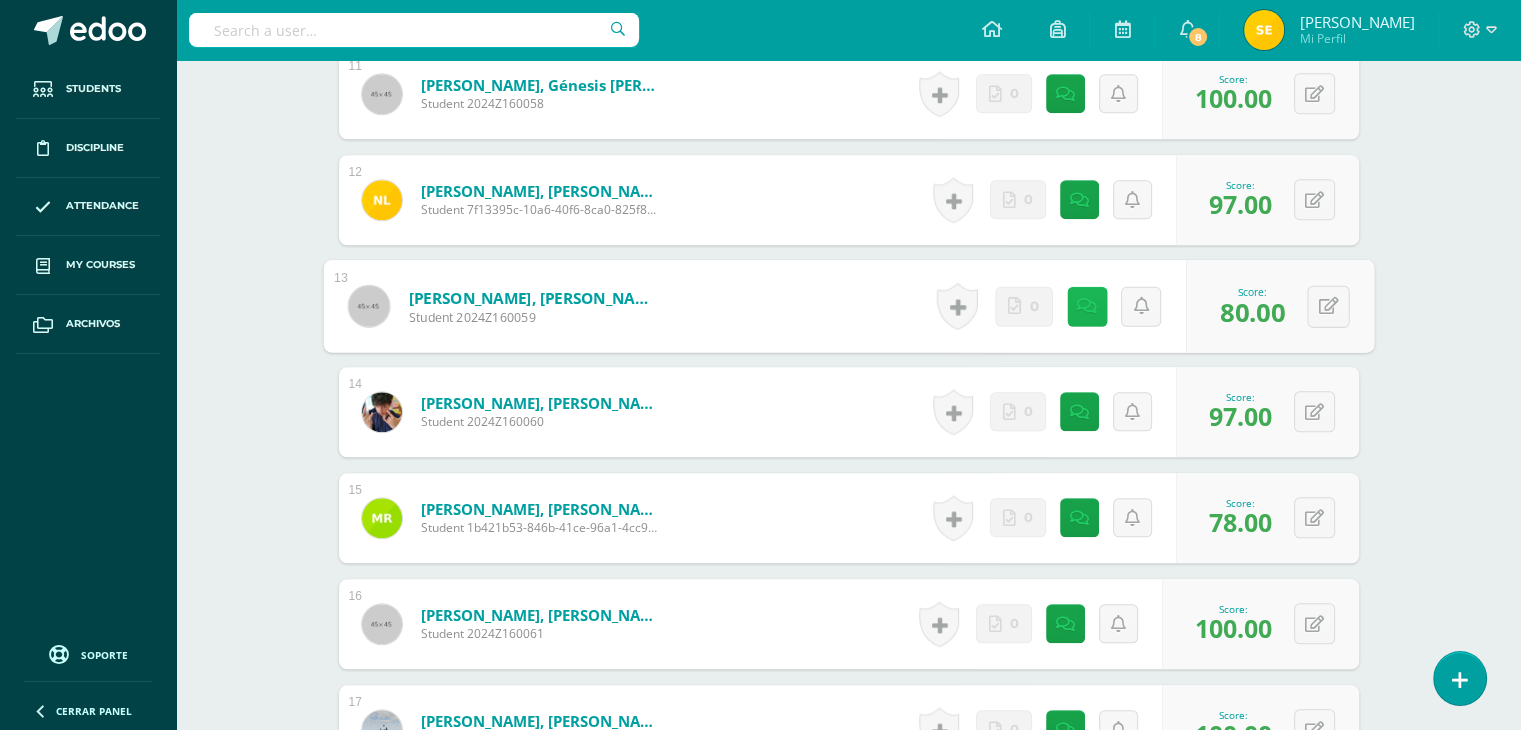 click at bounding box center (1086, 306) 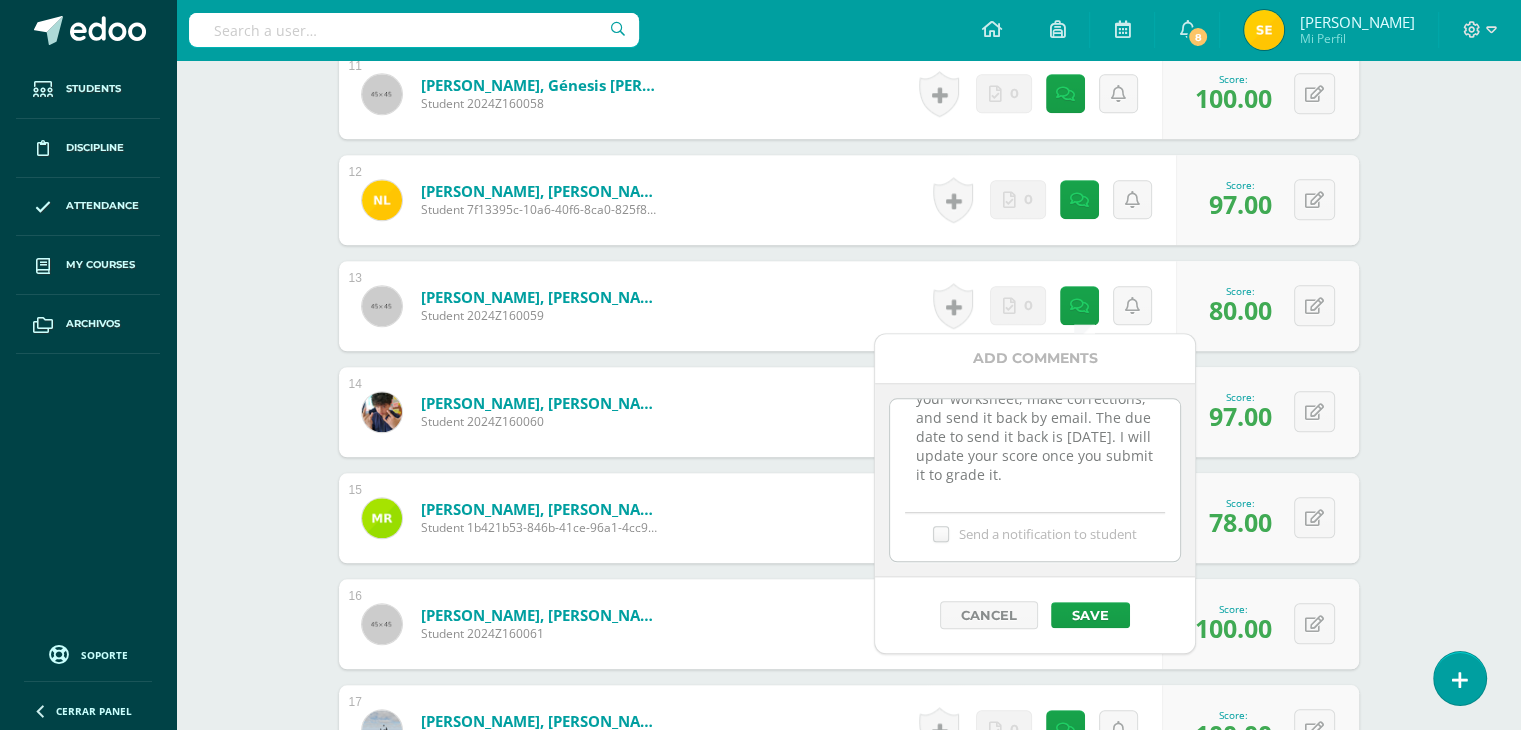 click on "14-7-25
Hello, Paolo.
I sent an email telling you to check your worksheet, make corrections, and send it back by email. The due date to send it back is July 15th. I will update your score once you submit it to grade it." at bounding box center [1034, 449] 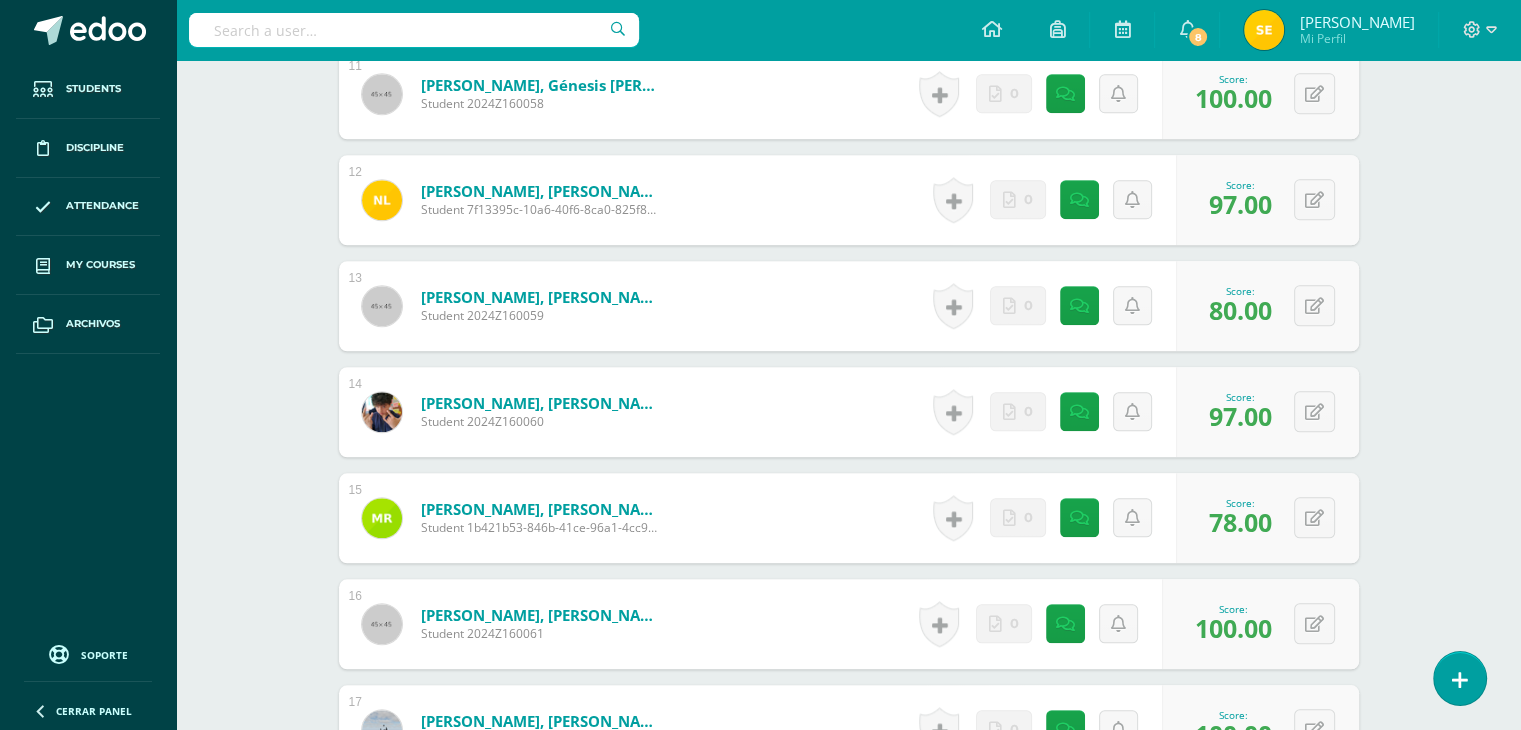click on "Language Arts  Bas I
Séptimo Básicos "A"
Herramientas
Detalle de asistencias
Activity
Anuncios
Activities
Students
Planning
Grading structure
Conferencias
¿Estás seguro que quieres  eliminar  esta actividad?
Esto borrará la actividad y cualquier nota que hayas registrado
permanentemente. Esta acción no se puede revertir. Cancel Delete
Administración de escalas de valoración
escala de valoración
Rubric for the Brief Analysis of a Social or Cultural Problem
Cancel Save Cancel     1" at bounding box center (848, -350) 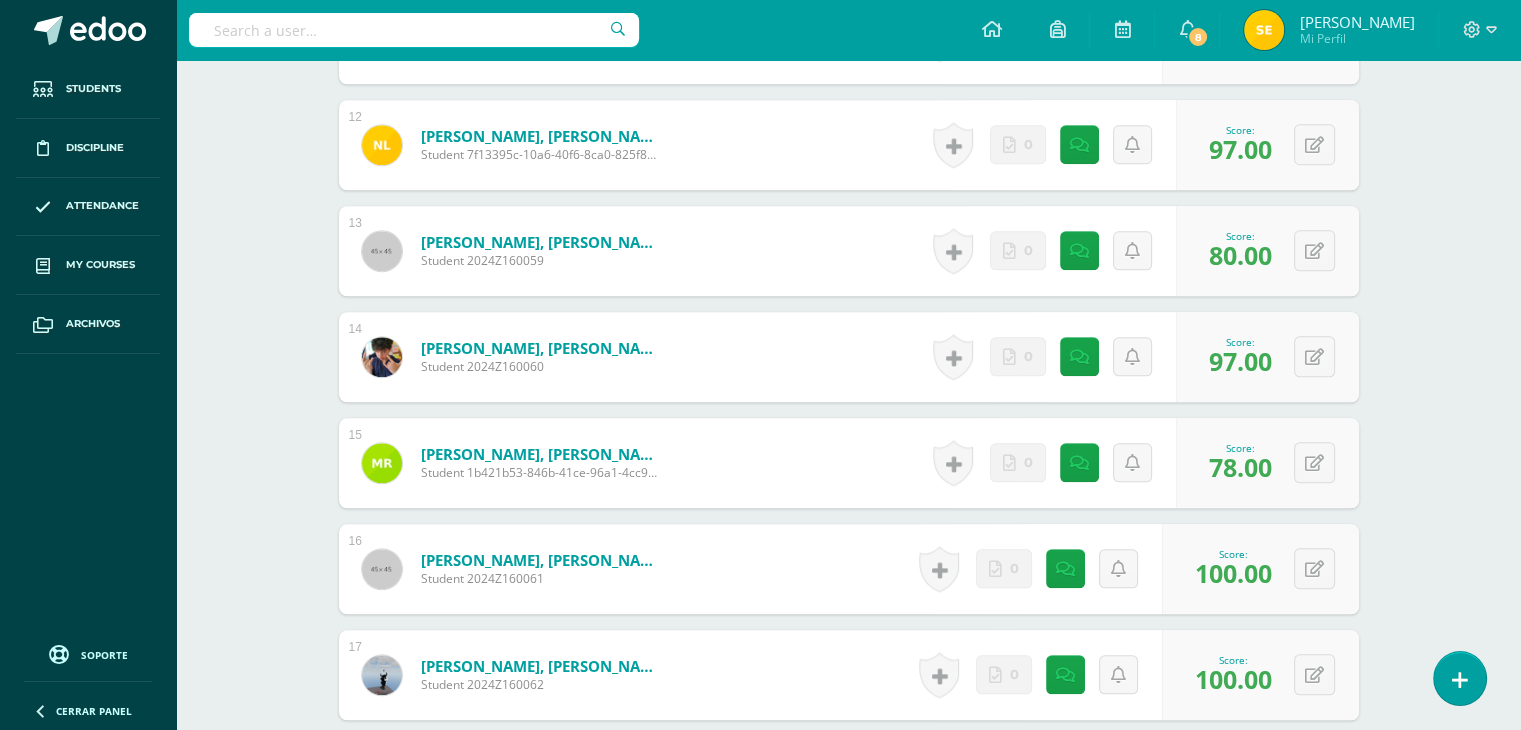 scroll, scrollTop: 1822, scrollLeft: 0, axis: vertical 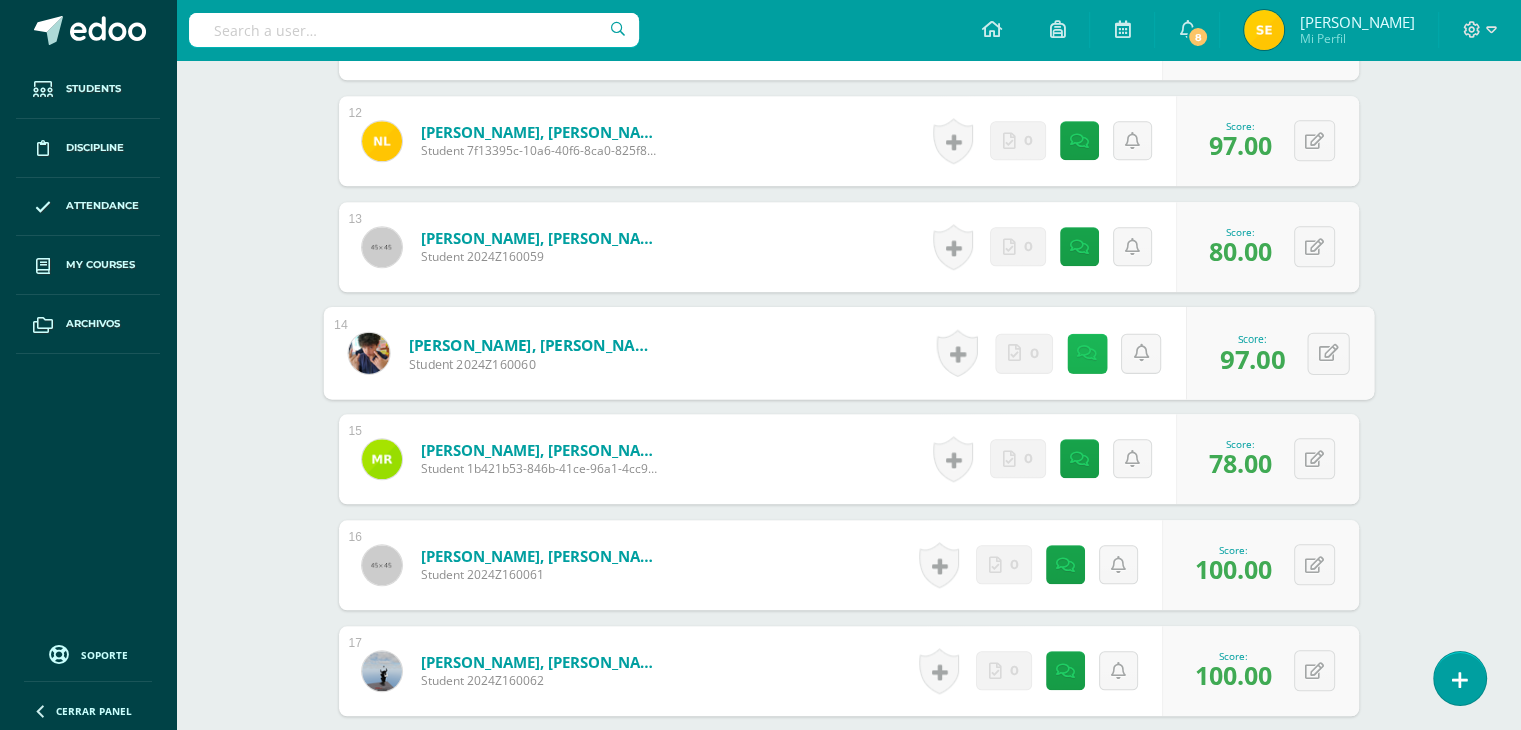 click at bounding box center [1086, 353] 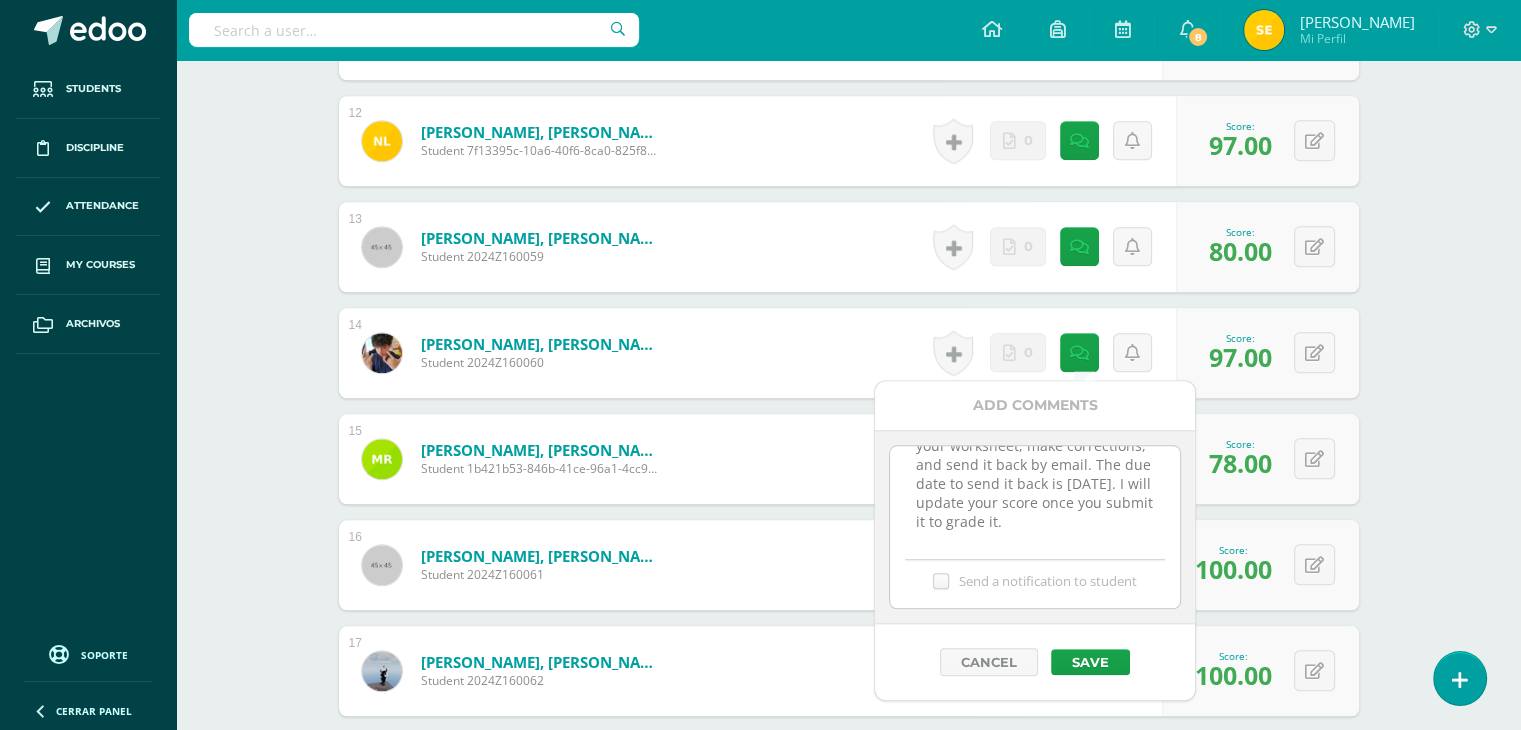 click on "14-7-25
Hello, Emilio.
I sent an email telling you to check your worksheet, make corrections, and send it back by email. The due date to send it back is July 15th. I will update your score once you submit it to grade it." at bounding box center [1034, 496] 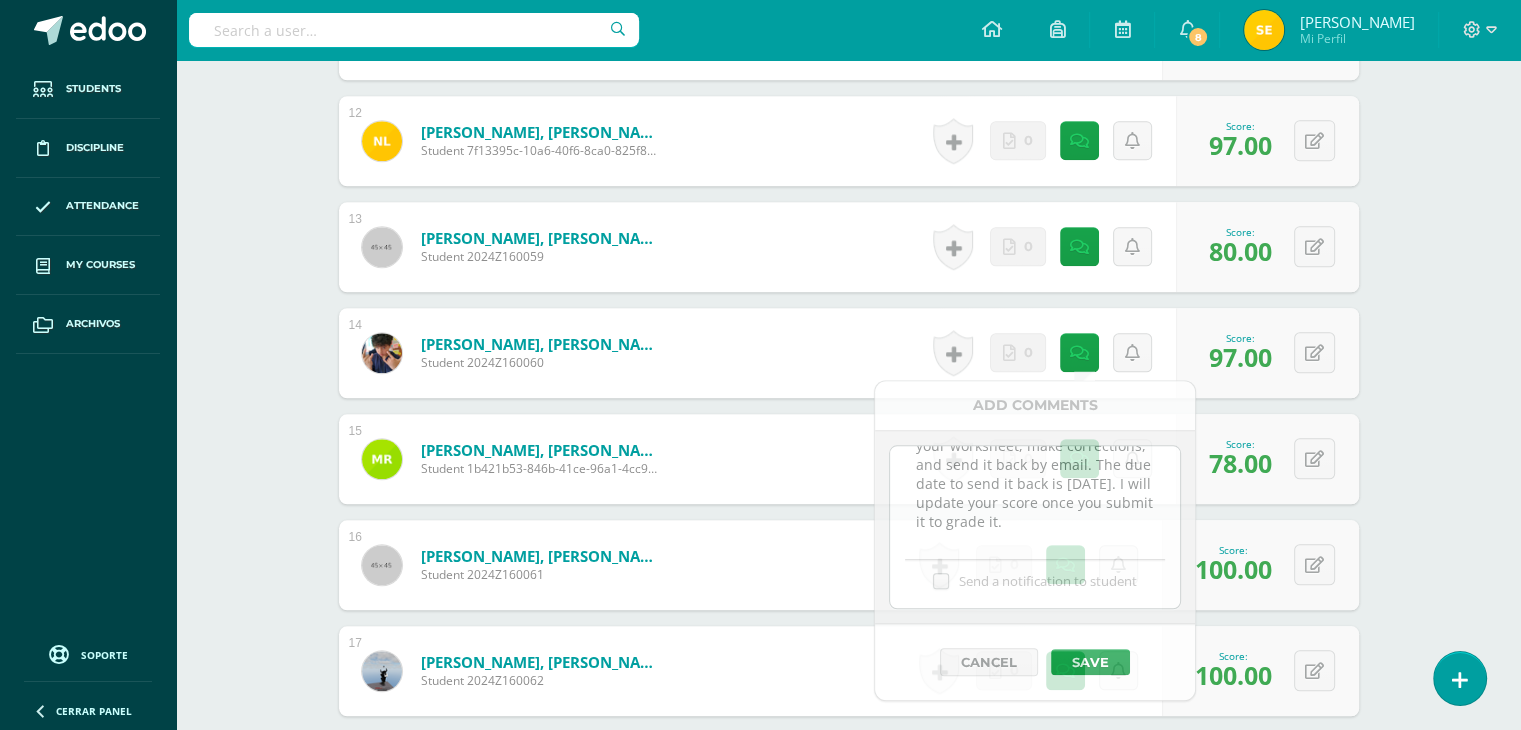 click on "Román Castillo, Mateo Nicolás
Student  1b421b53-846b-41ce-96a1-4cc90ba80aa3
Score
78.00
0
Badges" at bounding box center [849, 459] 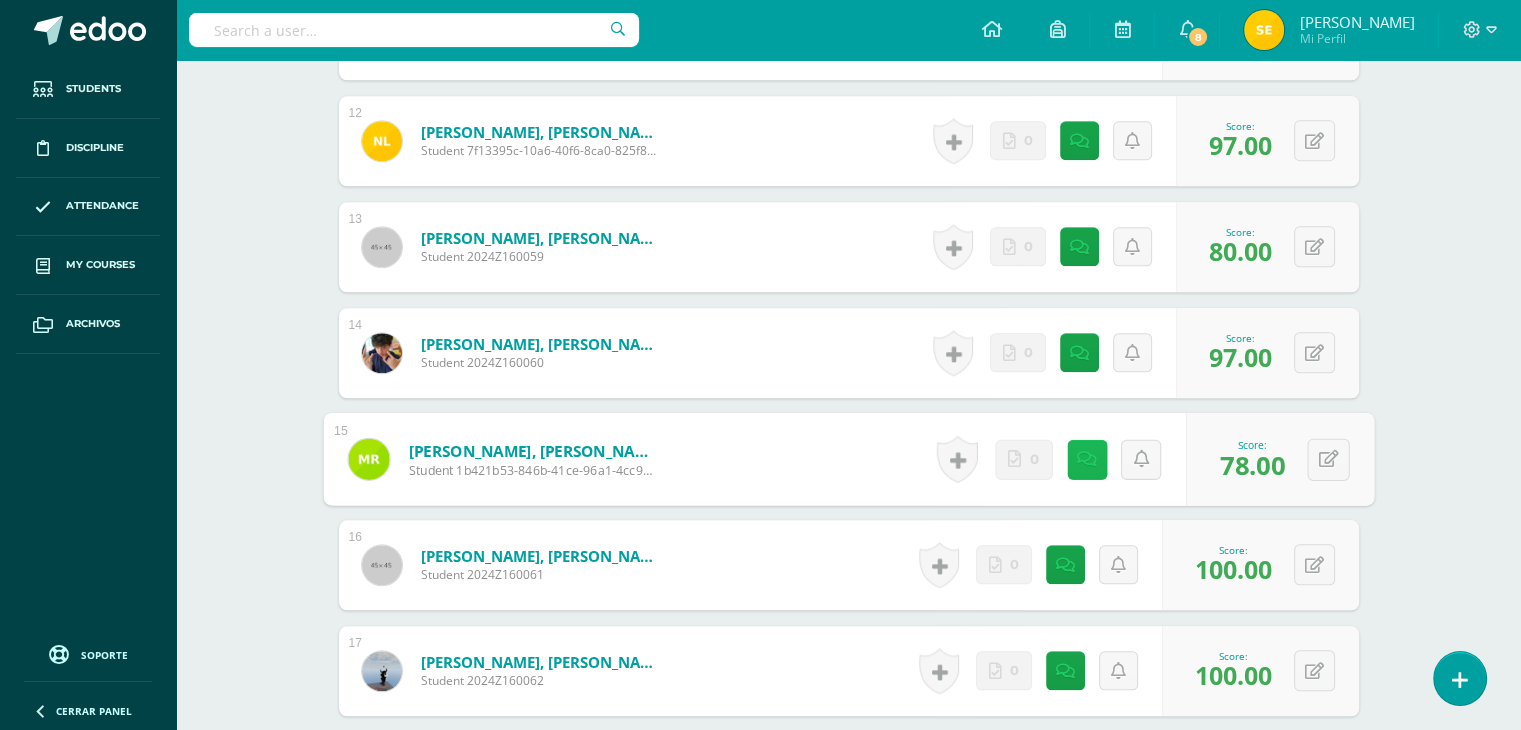 click on "Activity history
No hay historial para esta actividad
0" at bounding box center [1056, 459] 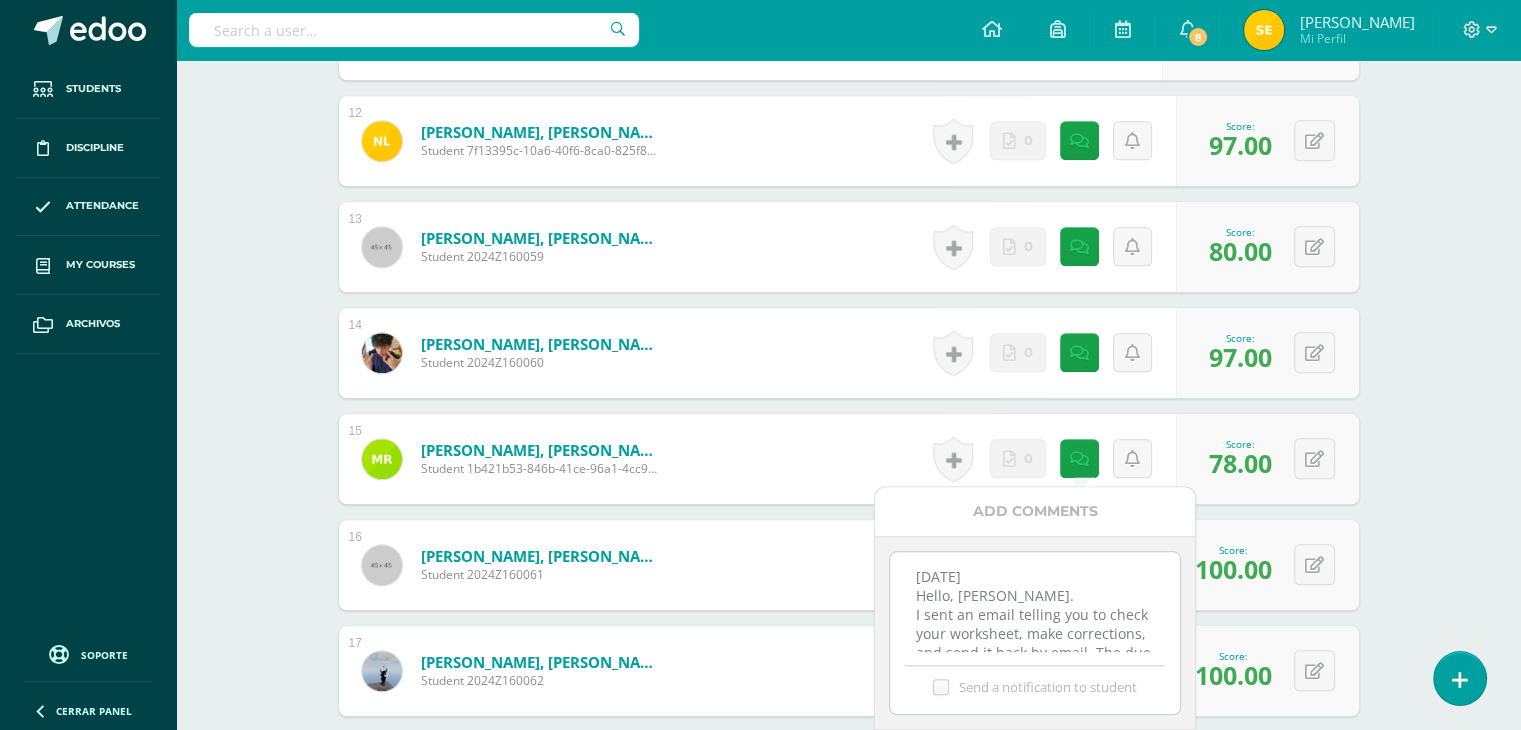 click on "14-7-25
Hello, Mateo.
I sent an email telling you to check your worksheet, make corrections, and send it back by email. The due date to send it back is July 15th. I will update your score once you submit it to grade it." at bounding box center (1034, 602) 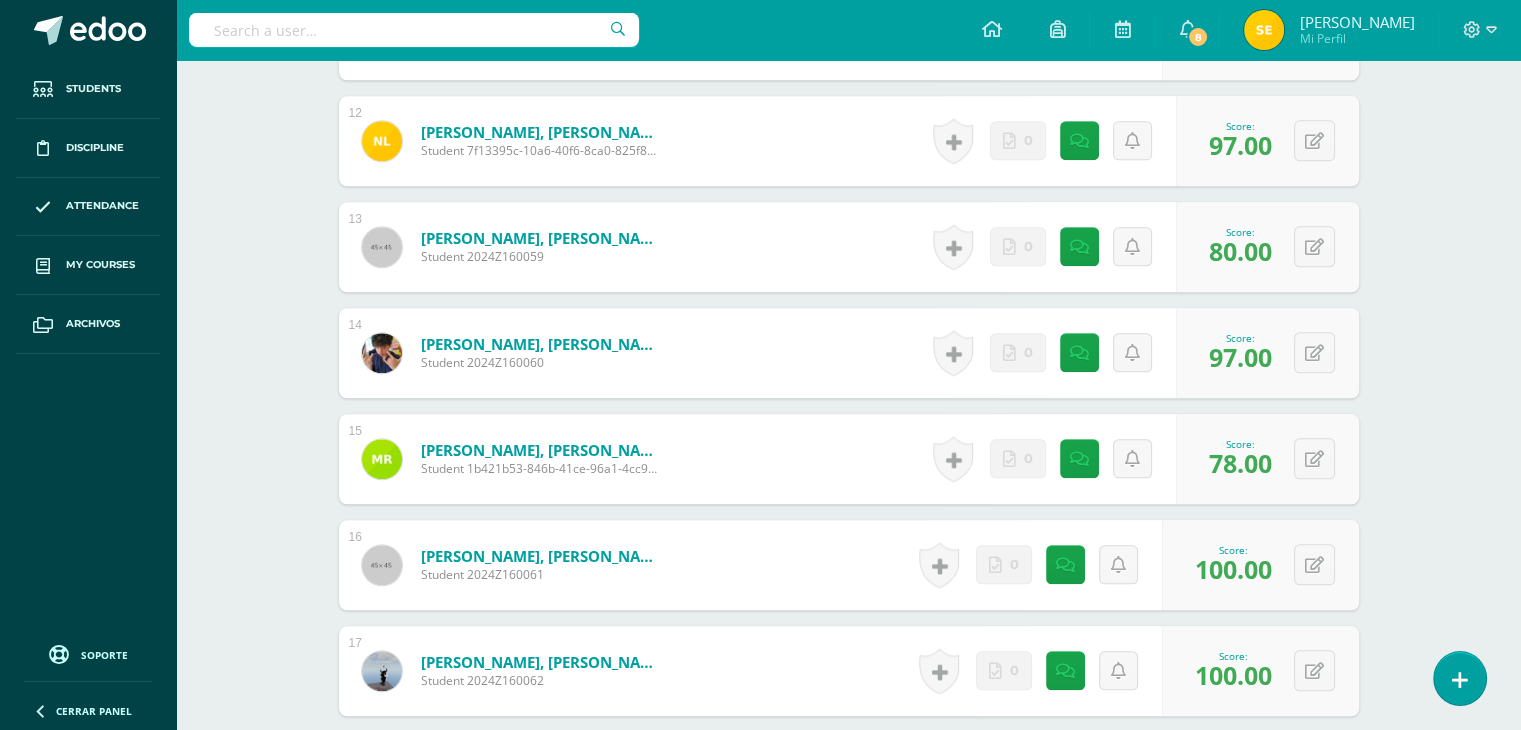 click on "Language Arts  Bas I
Séptimo Básicos "A"
Herramientas
Detalle de asistencias
Activity
Anuncios
Activities
Students
Planning
Grading structure
Conferencias
¿Estás seguro que quieres  eliminar  esta actividad?
Esto borrará la actividad y cualquier nota que hayas registrado
permanentemente. Esta acción no se puede revertir. Cancel Delete
Administración de escalas de valoración
escala de valoración
Rubric for the Brief Analysis of a Social or Cultural Problem
Cancel Save Cancel     1" at bounding box center (848, -409) 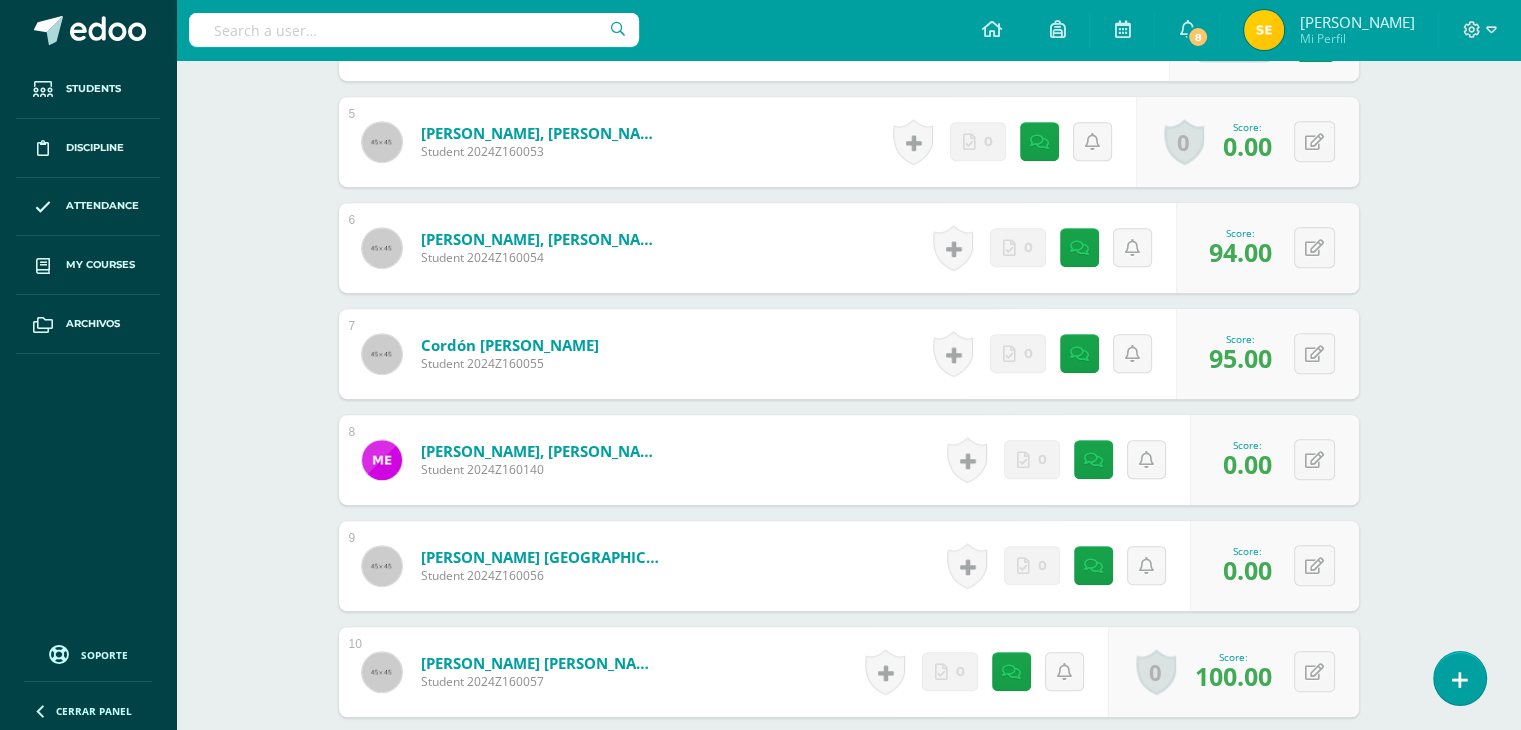 scroll, scrollTop: 1078, scrollLeft: 0, axis: vertical 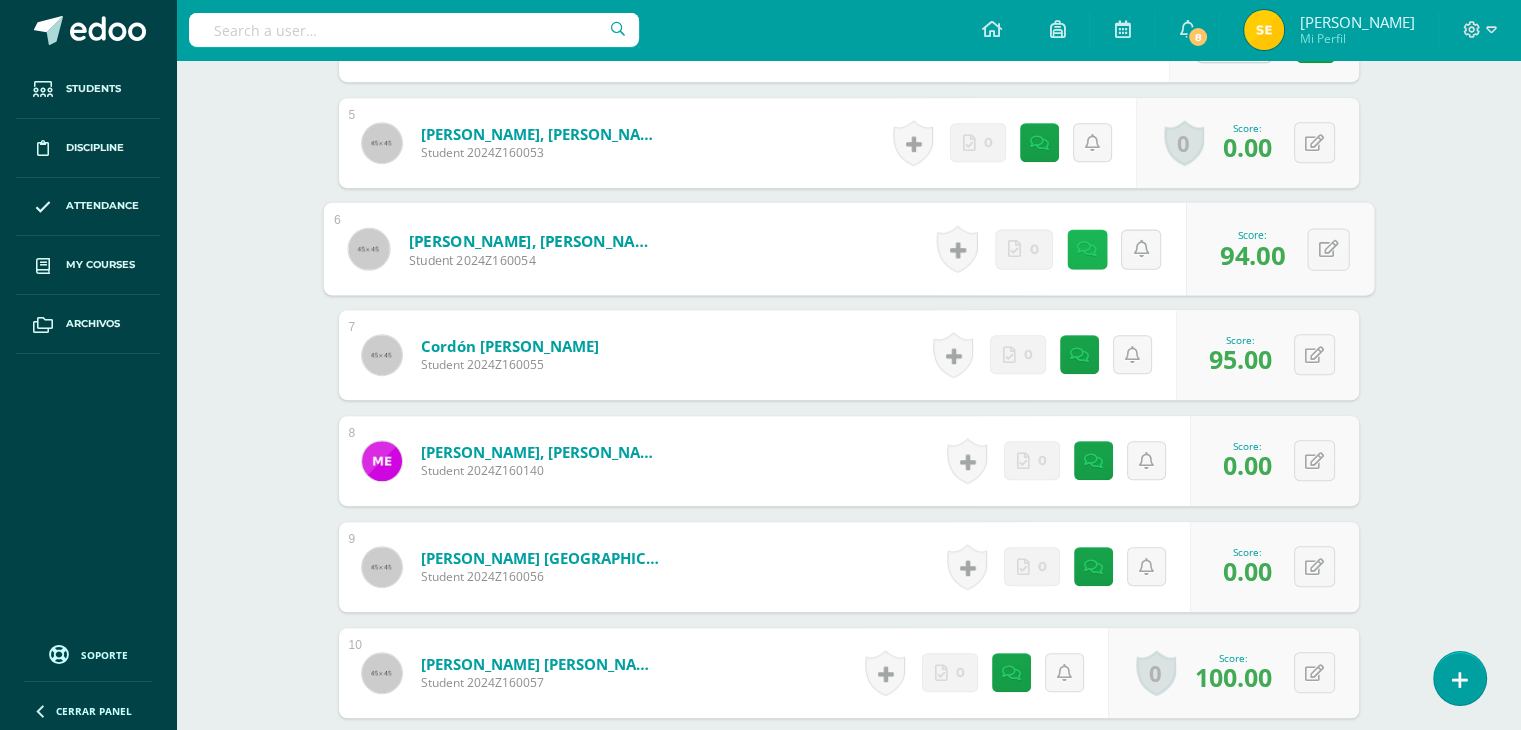click at bounding box center (1086, 249) 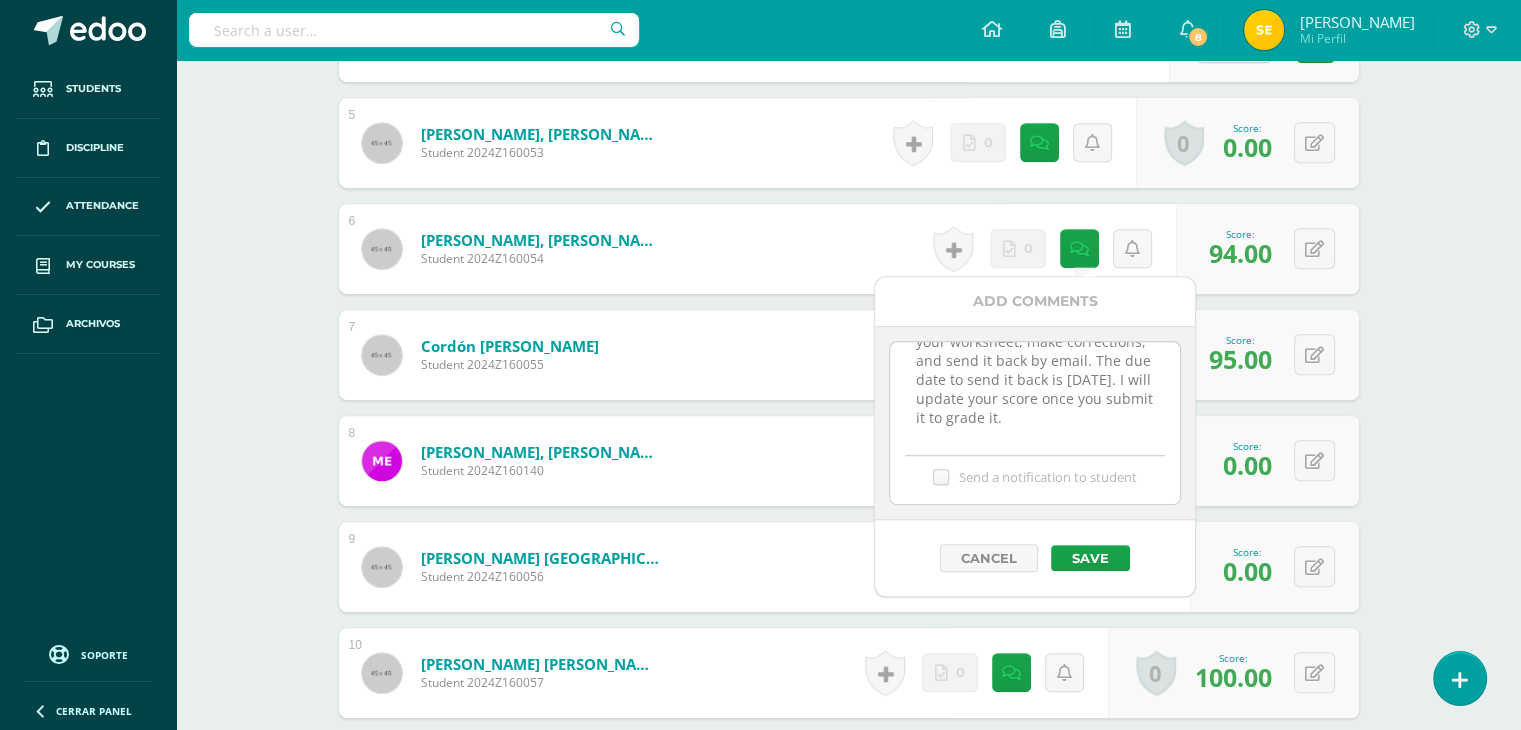 click on "14-7-25
Hello, Pablo.
I sent an email telling you to check your worksheet, make corrections, and send it back by email. The due date to send it back is July 15th. I will update your score once you submit it to grade it." at bounding box center (1034, 392) 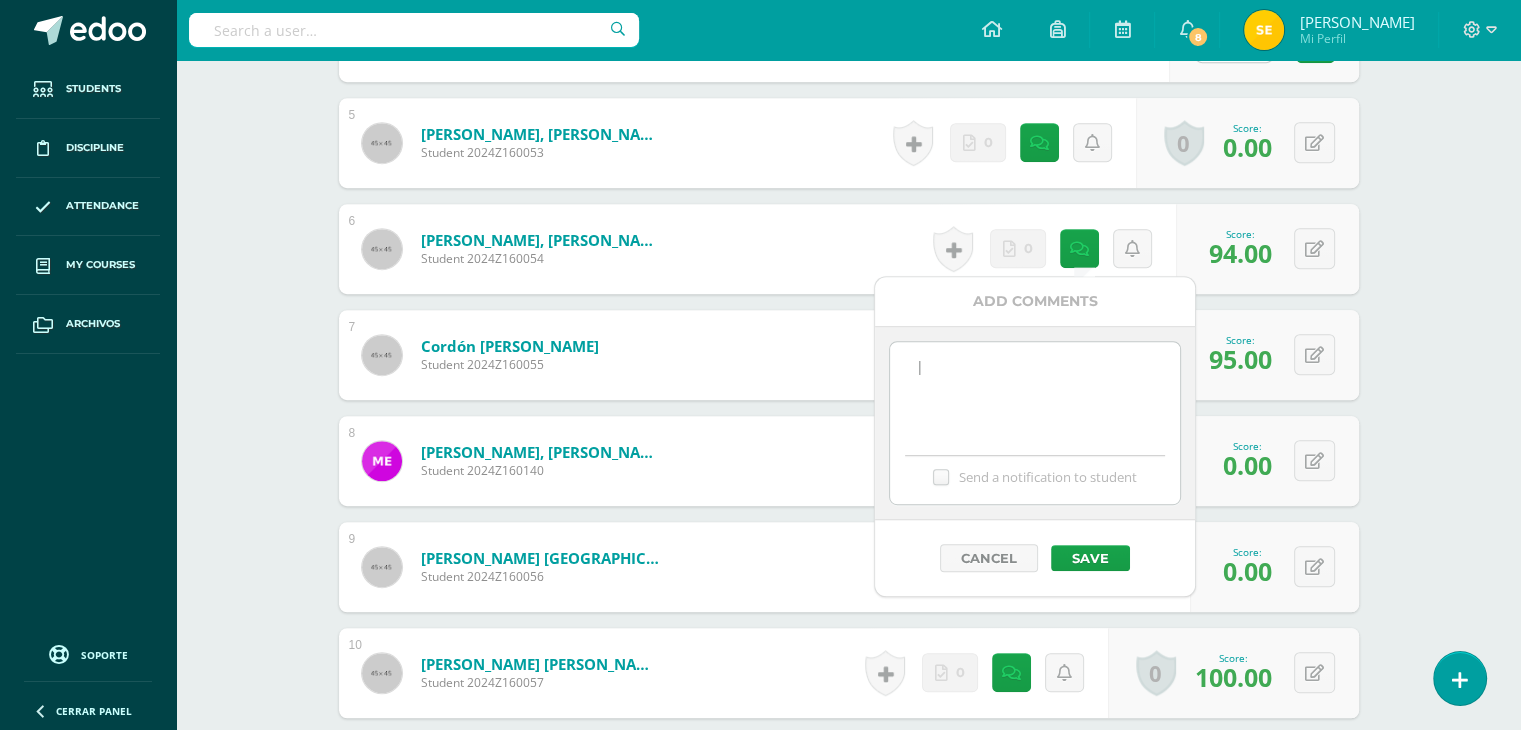 scroll, scrollTop: 0, scrollLeft: 0, axis: both 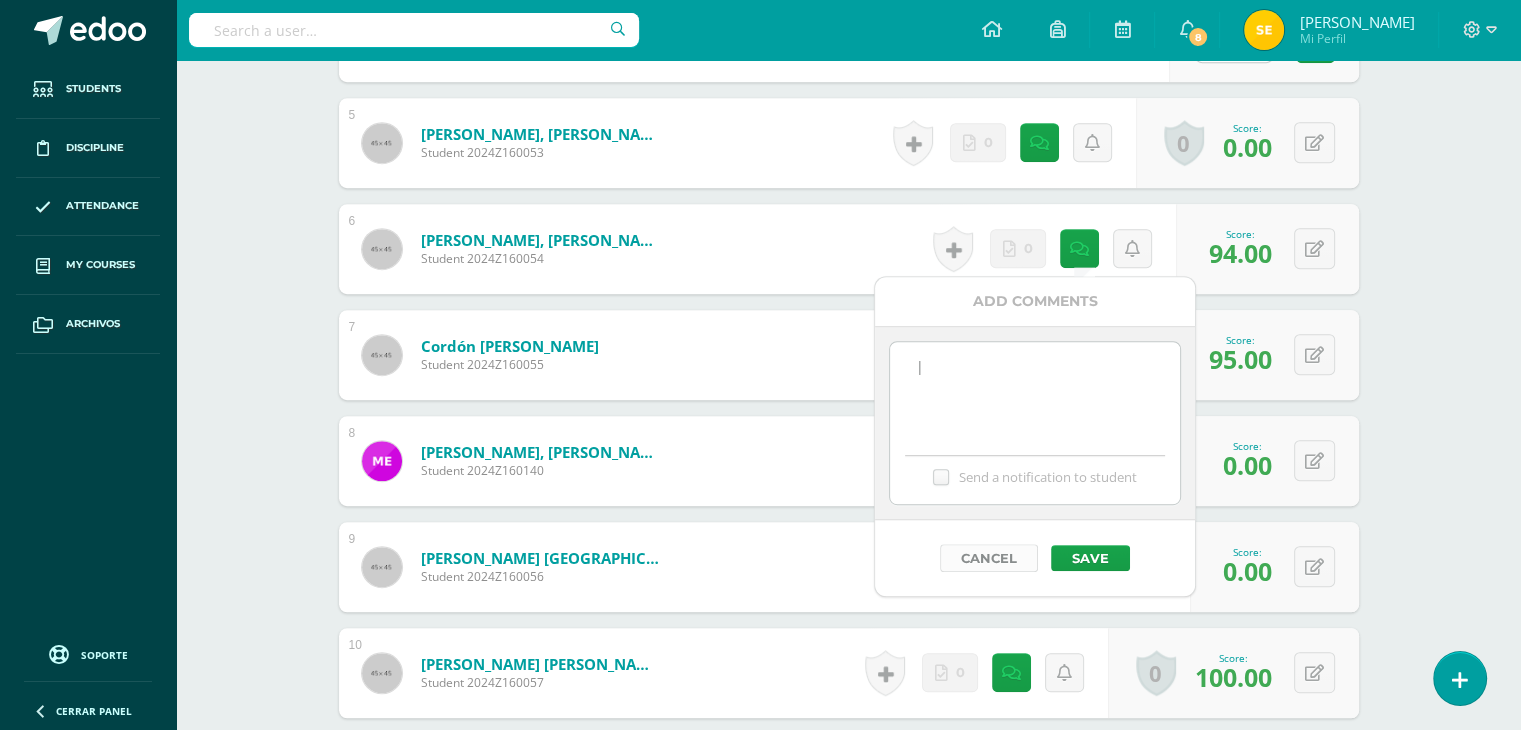 click on "Cancel" at bounding box center (989, 558) 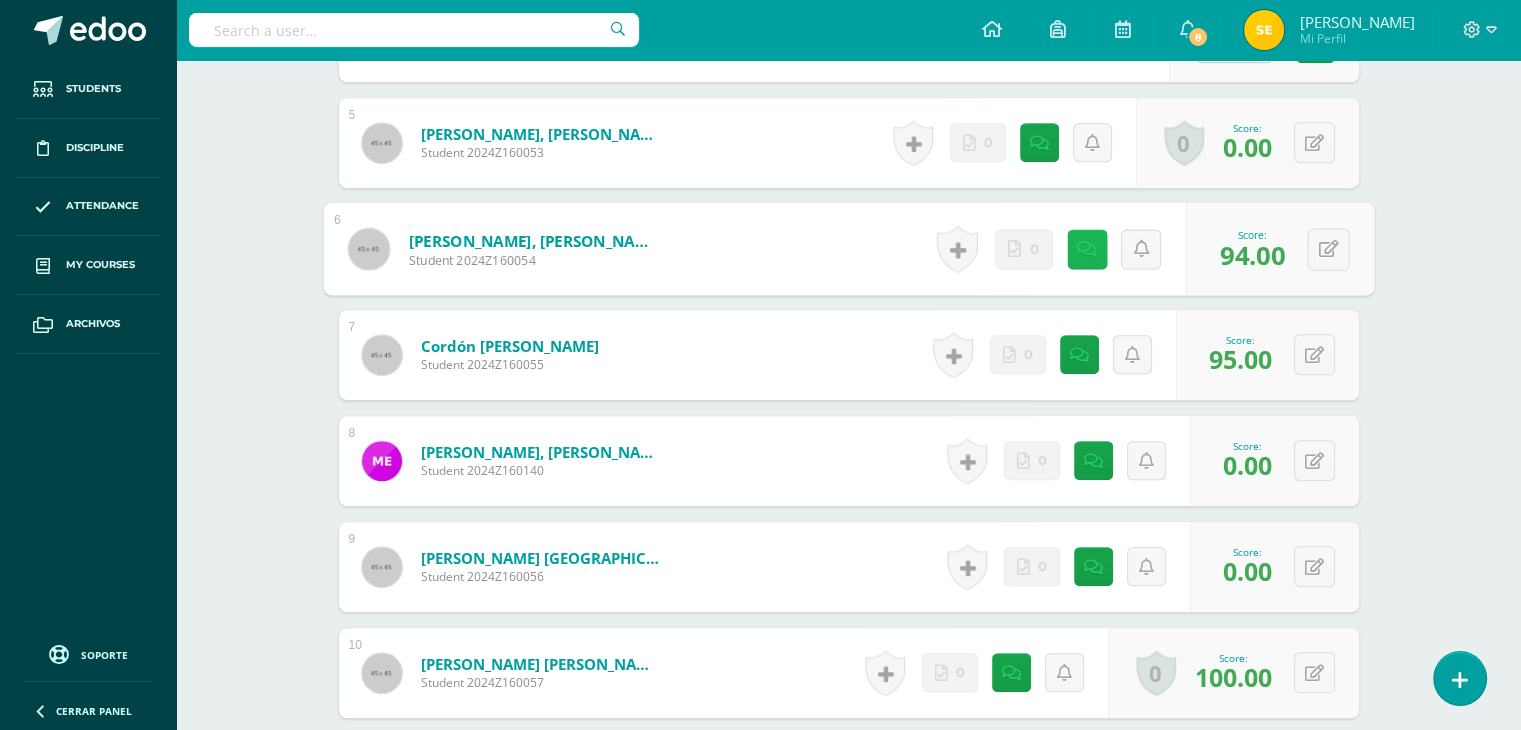 click at bounding box center [1087, 248] 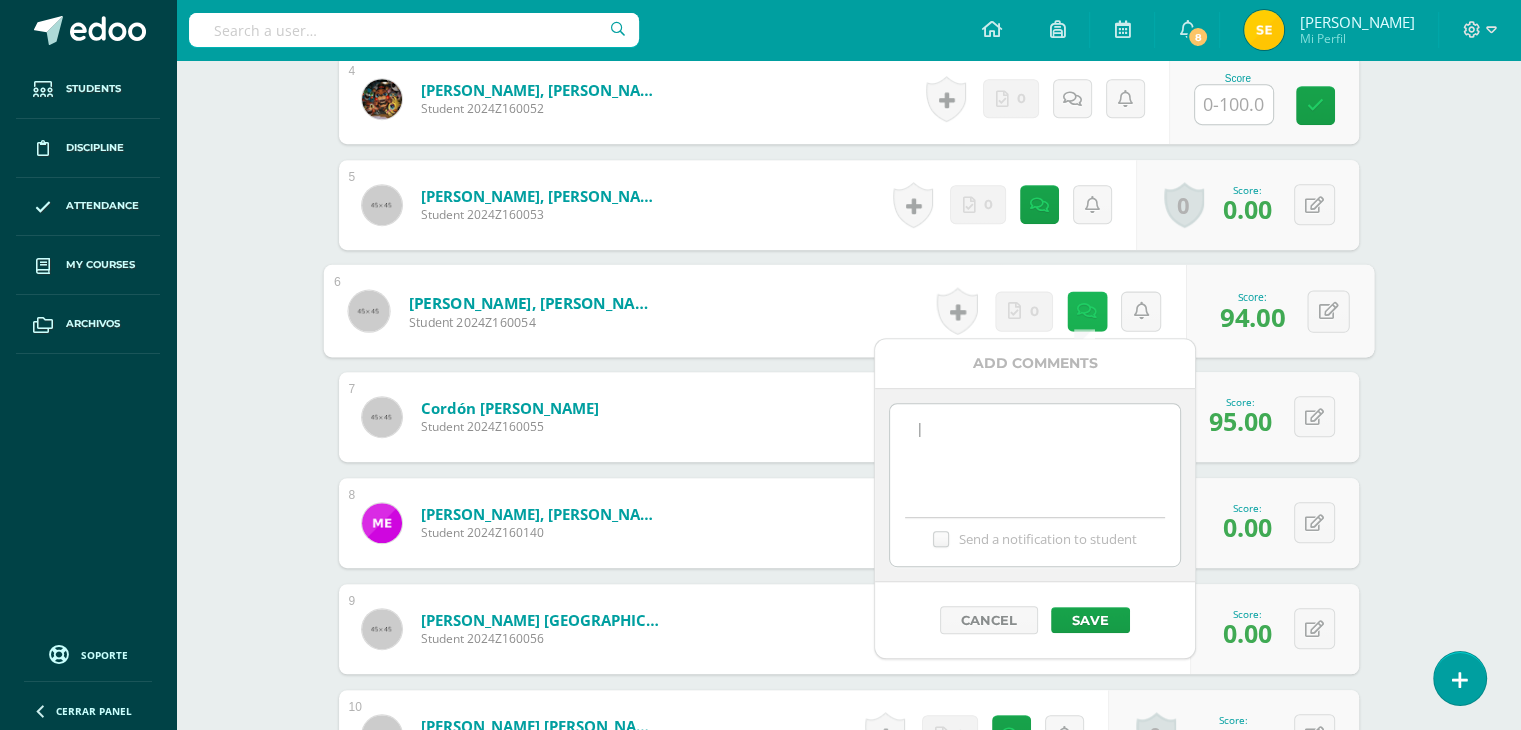 scroll, scrollTop: 1018, scrollLeft: 0, axis: vertical 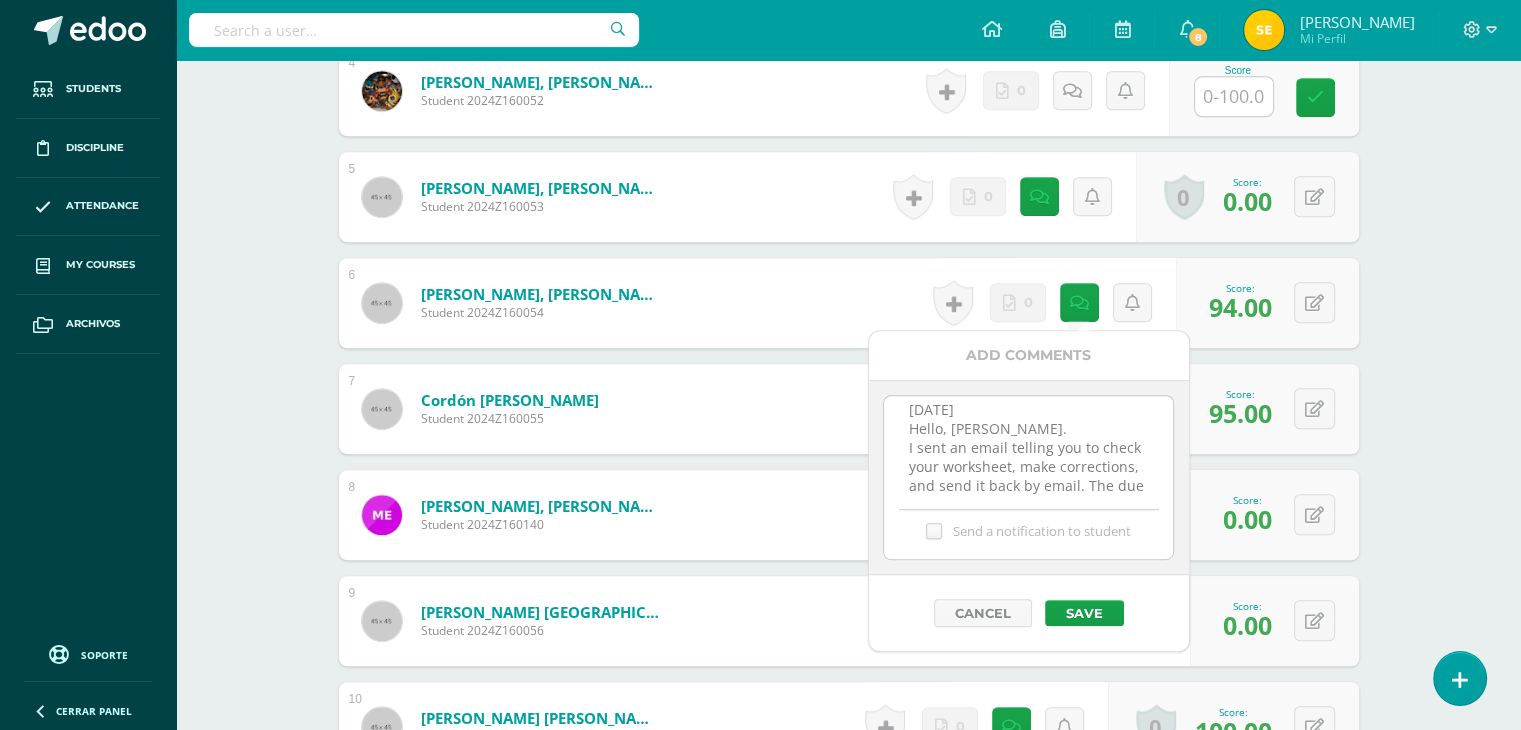 type on "14-7-25
Hello, Pablo.
I sent an email telling you to check your worksheet, make corrections, and send it back by email. The due date to send it back is July 15th. I will update your score once you submit it to grade it." 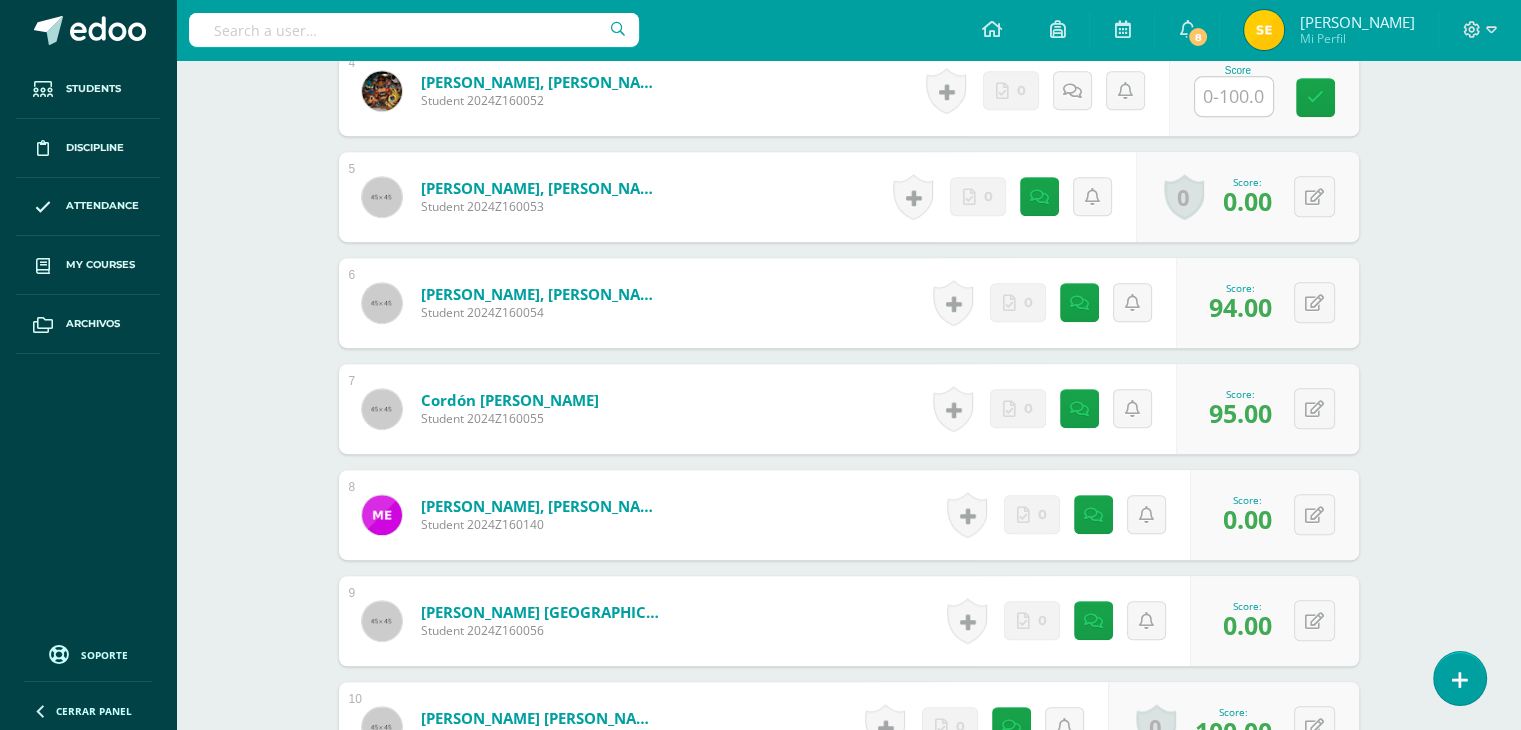 click on "Language Arts  Bas I
Séptimo Básicos "A"
Herramientas
Detalle de asistencias
Activity
Anuncios
Activities
Students
Planning
Grading structure
Conferencias
¿Estás seguro que quieres  eliminar  esta actividad?
Esto borrará la actividad y cualquier nota que hayas registrado
permanentemente. Esta acción no se puede revertir. Cancel Delete
Administración de escalas de valoración
escala de valoración
Rubric for the Brief Analysis of a Social or Cultural Problem
Cancel Save Cancel     1" at bounding box center (848, 389) 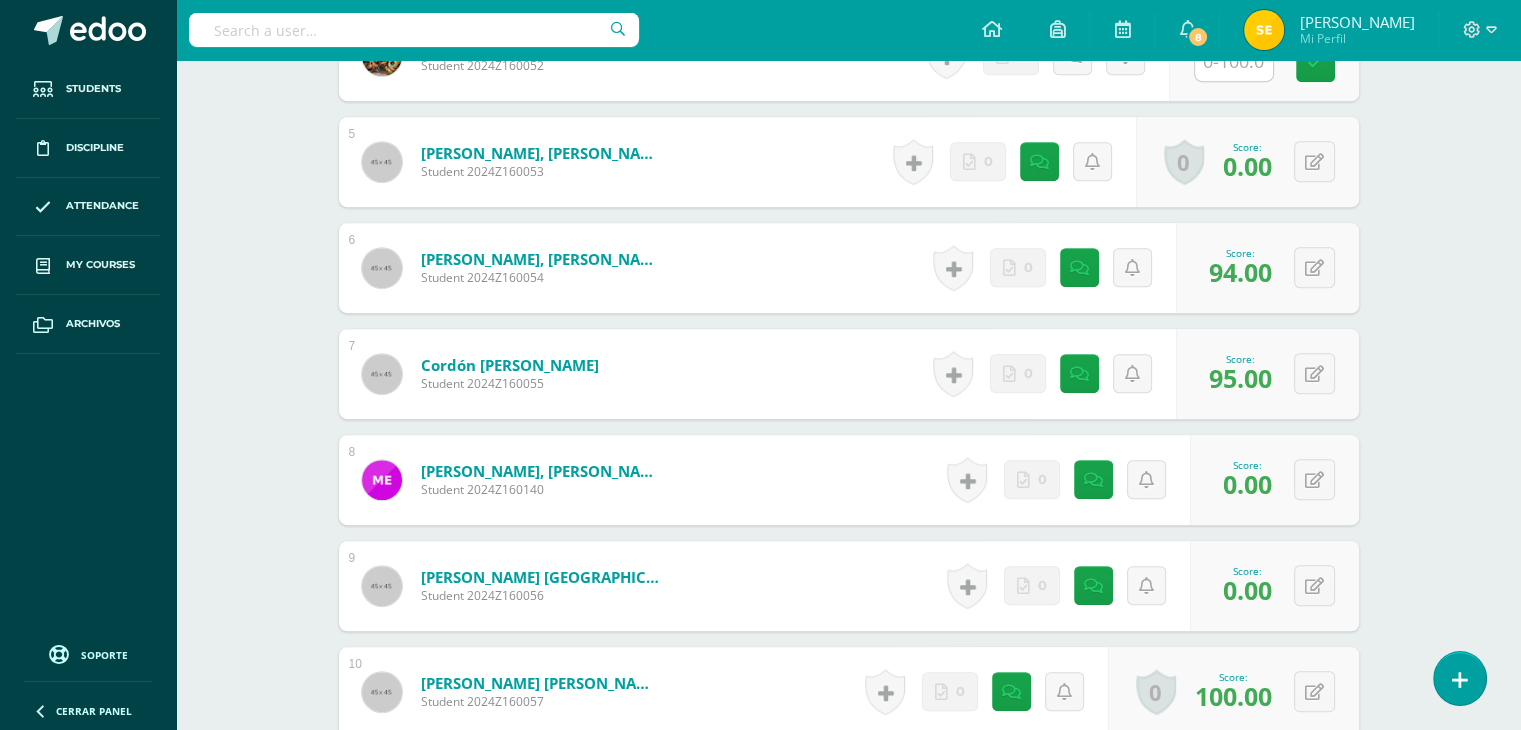 scroll, scrollTop: 1060, scrollLeft: 0, axis: vertical 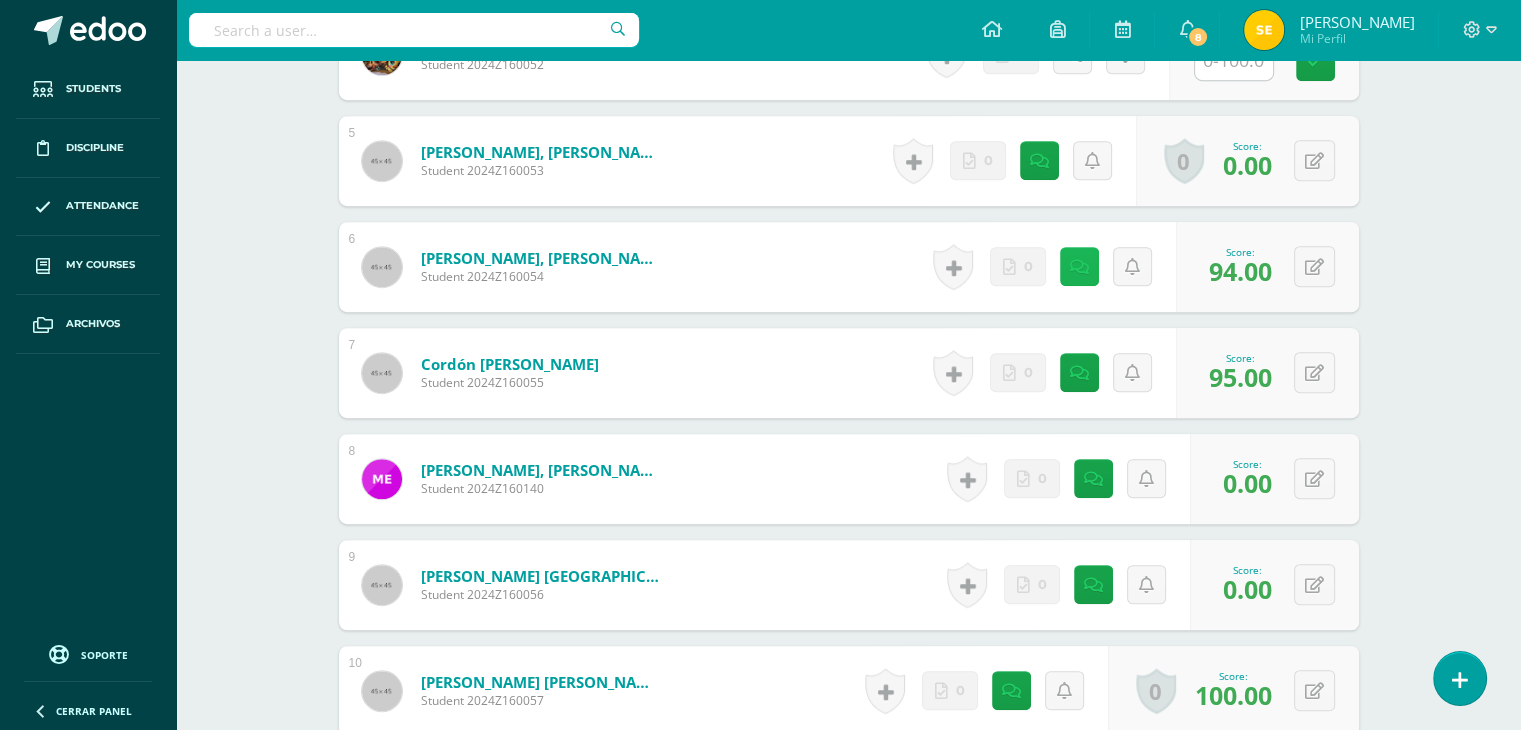 click at bounding box center (1079, 266) 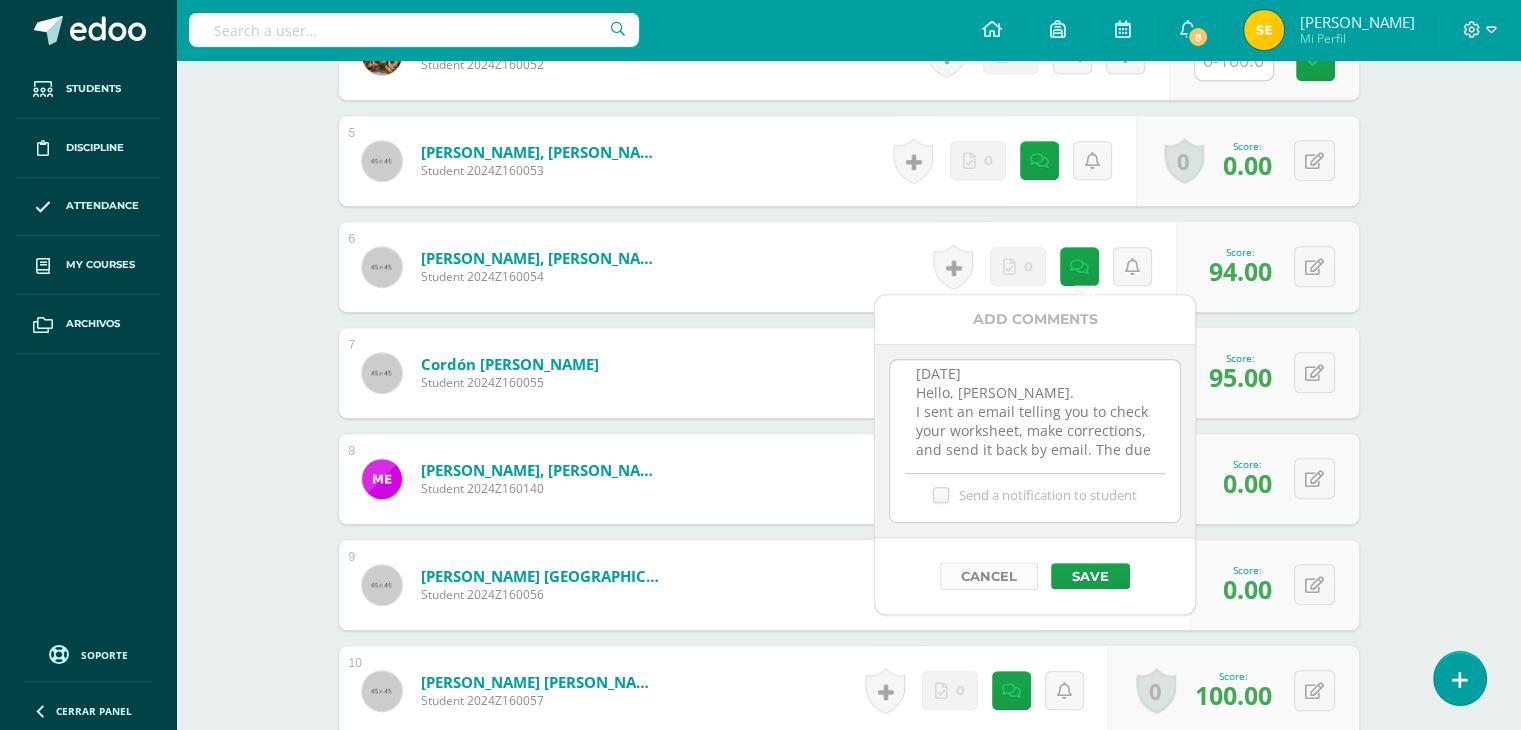 click on "Cancel" at bounding box center (989, 576) 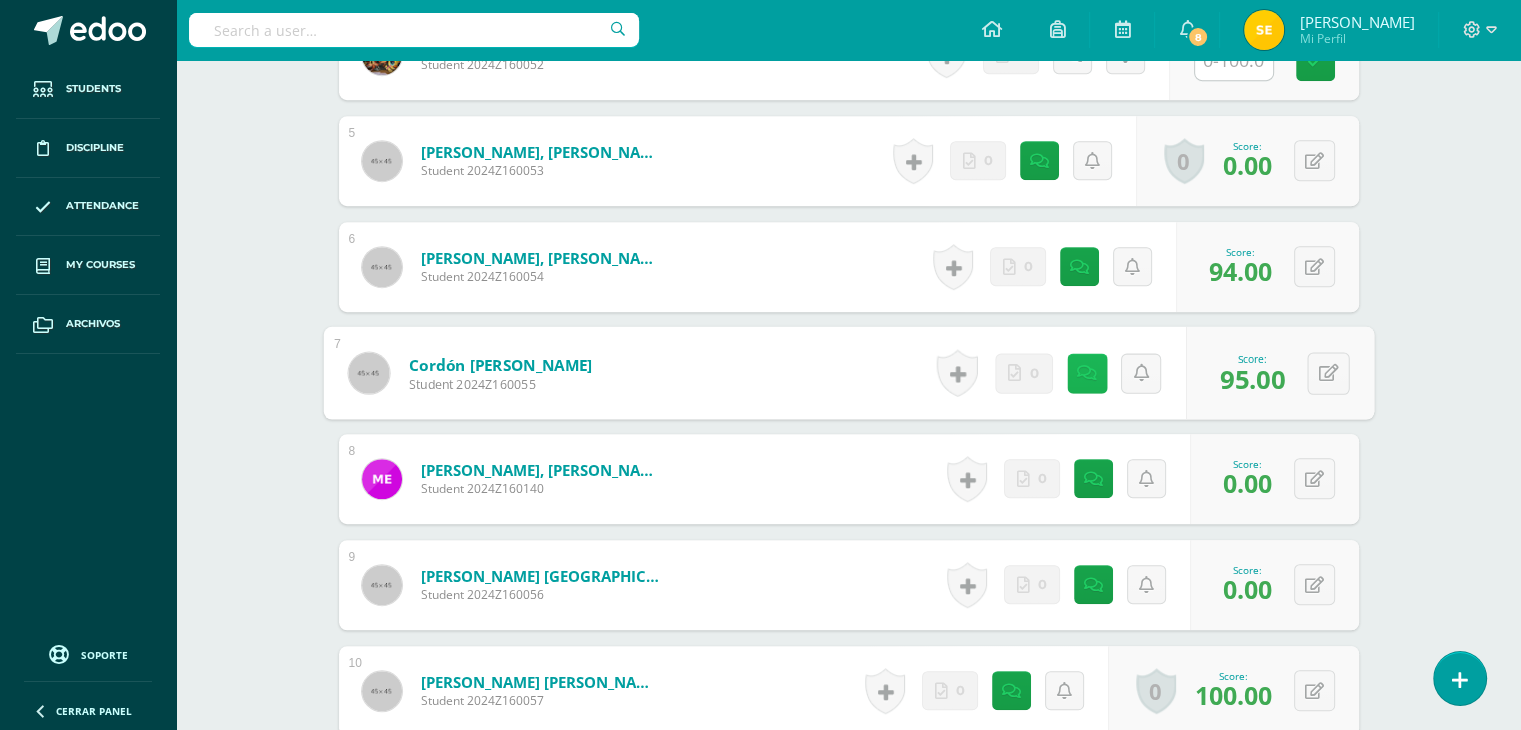click at bounding box center (1086, 373) 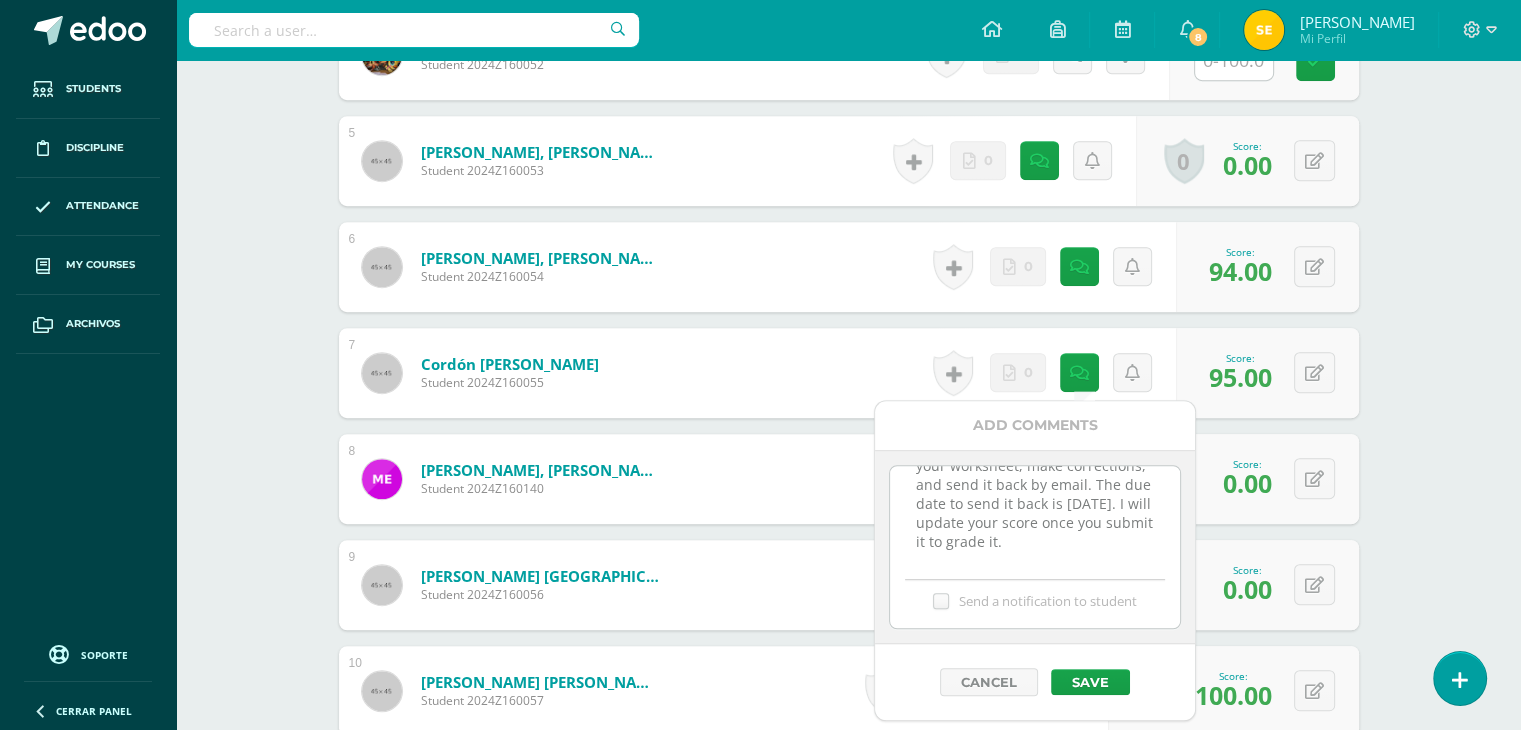 click on "14-7-25
Hello, Eduardo.
I sent an email telling you to check your worksheet, make corrections, and send it back by email. The due date to send it back is July 15th. I will update your score once you submit it to grade it." at bounding box center (1034, 516) 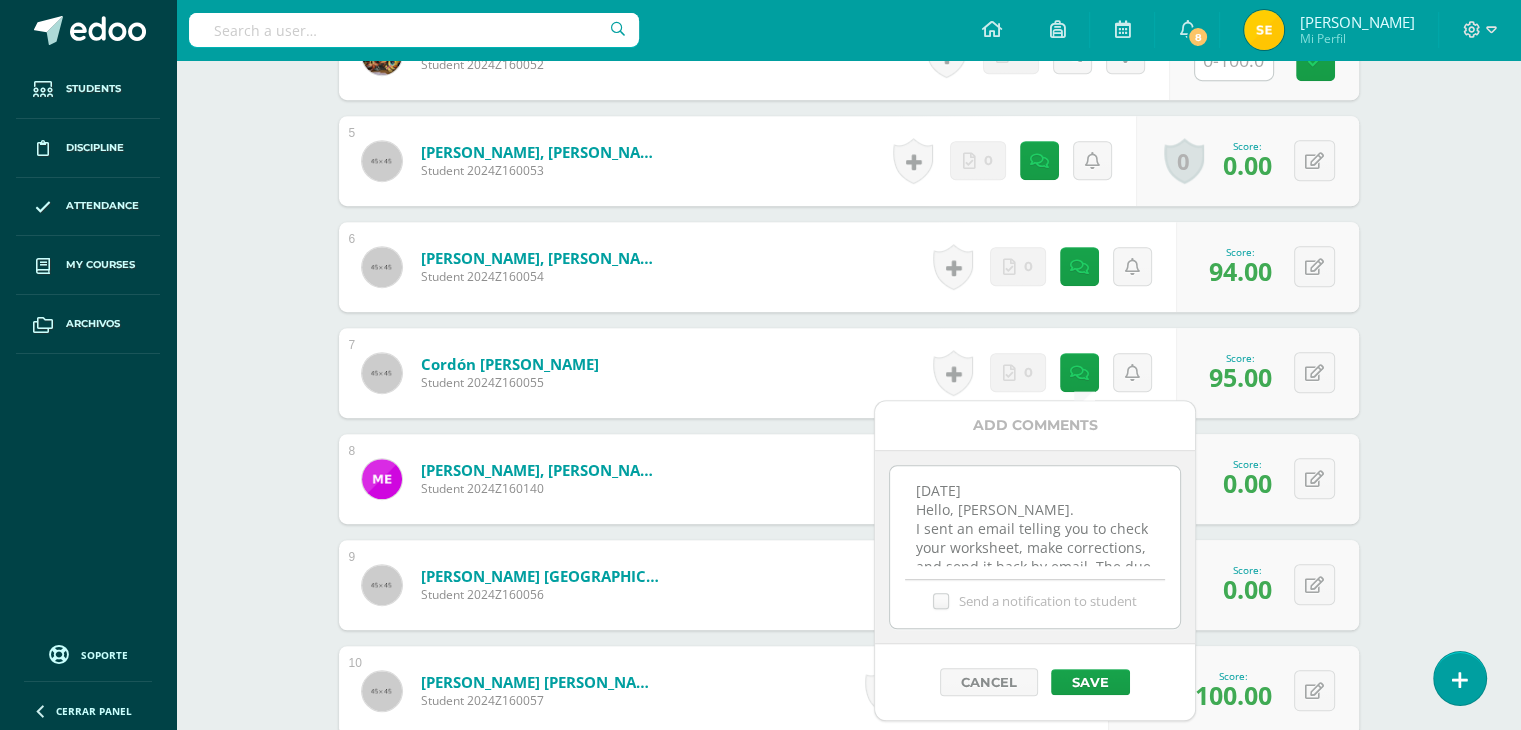 scroll, scrollTop: 102, scrollLeft: 0, axis: vertical 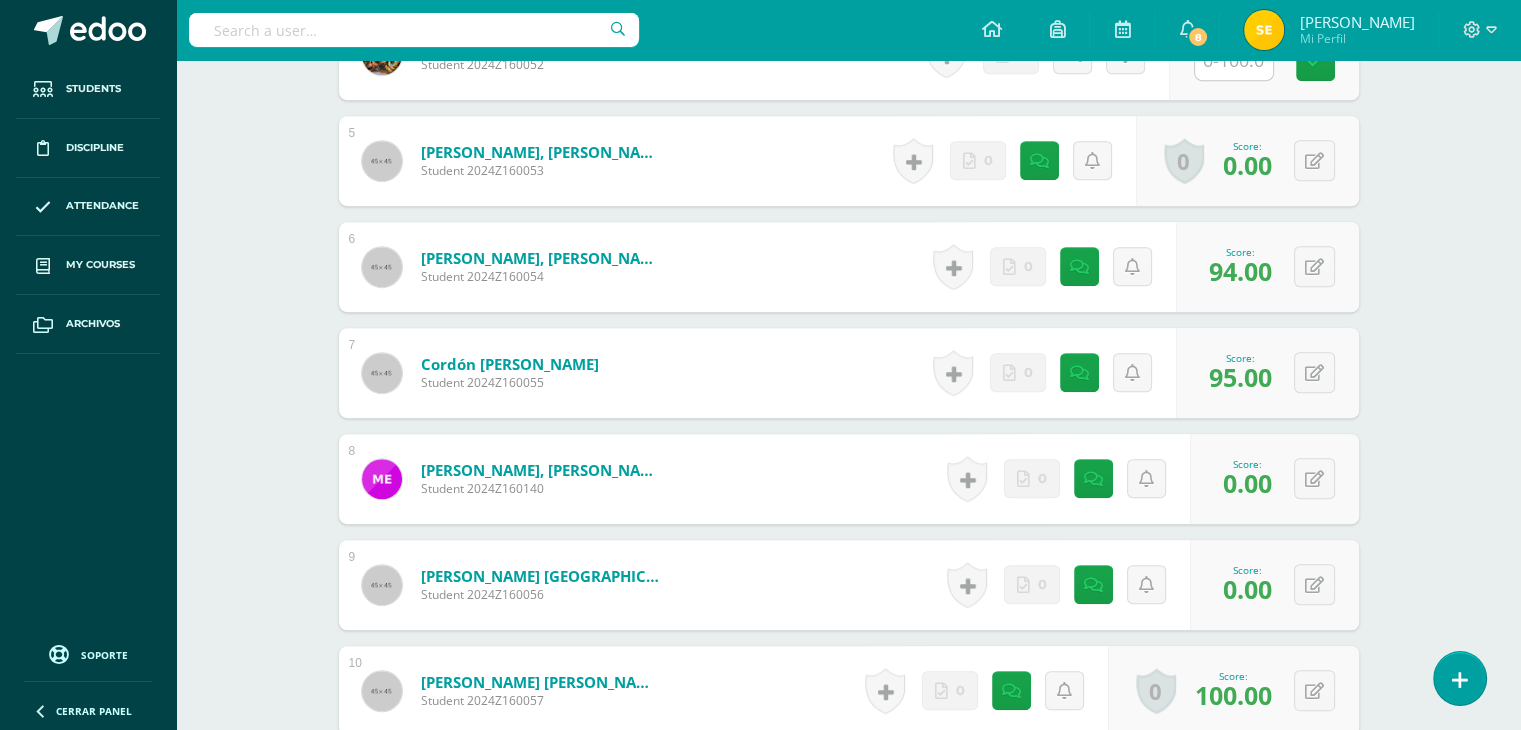 click on "Language Arts  Bas I
Séptimo Básicos "A"
Herramientas
Detalle de asistencias
Activity
Anuncios
Activities
Students
Planning
Grading structure
Conferencias
¿Estás seguro que quieres  eliminar  esta actividad?
Esto borrará la actividad y cualquier nota que hayas registrado
permanentemente. Esta acción no se puede revertir. Cancel Delete
Administración de escalas de valoración
escala de valoración
Rubric for the Brief Analysis of a Social or Cultural Problem
Cancel Save Cancel     1" at bounding box center [848, 353] 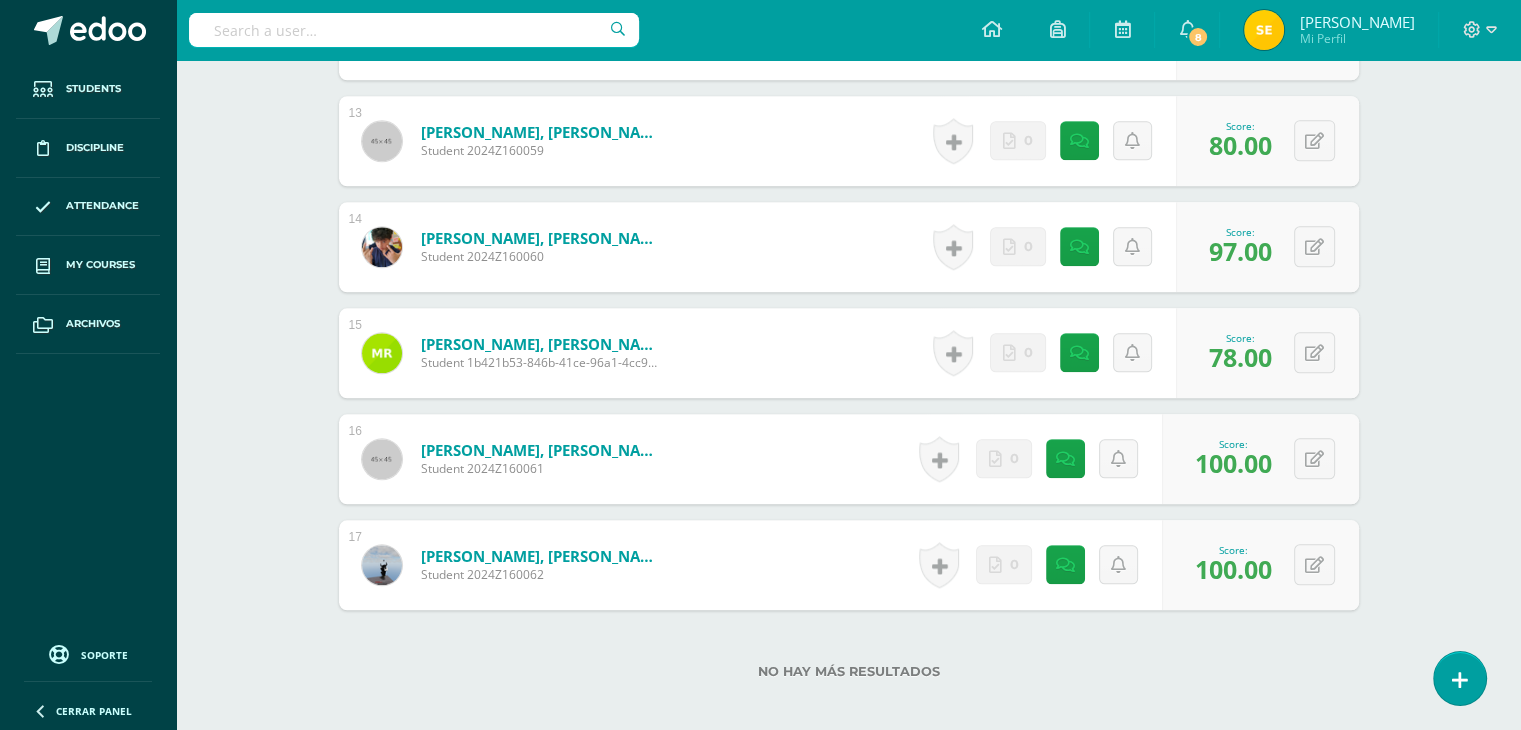 scroll, scrollTop: 2037, scrollLeft: 0, axis: vertical 